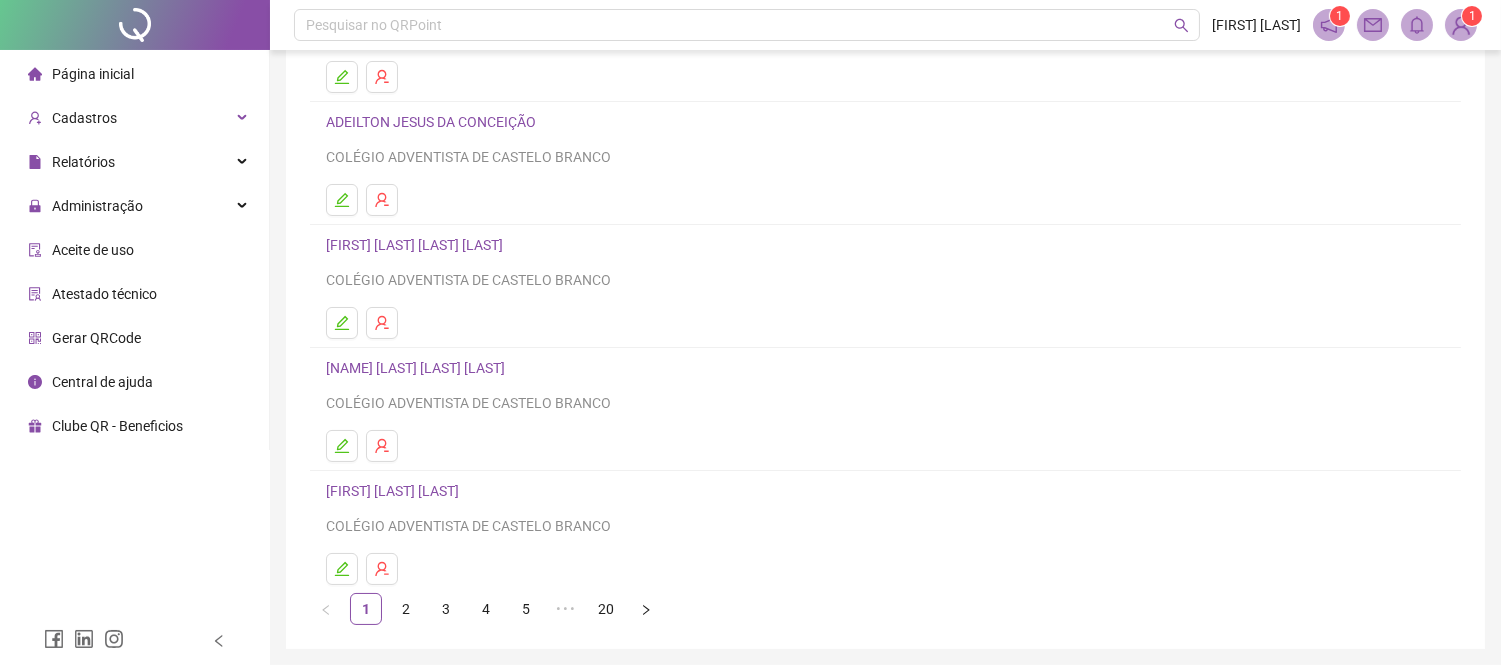 scroll, scrollTop: 232, scrollLeft: 0, axis: vertical 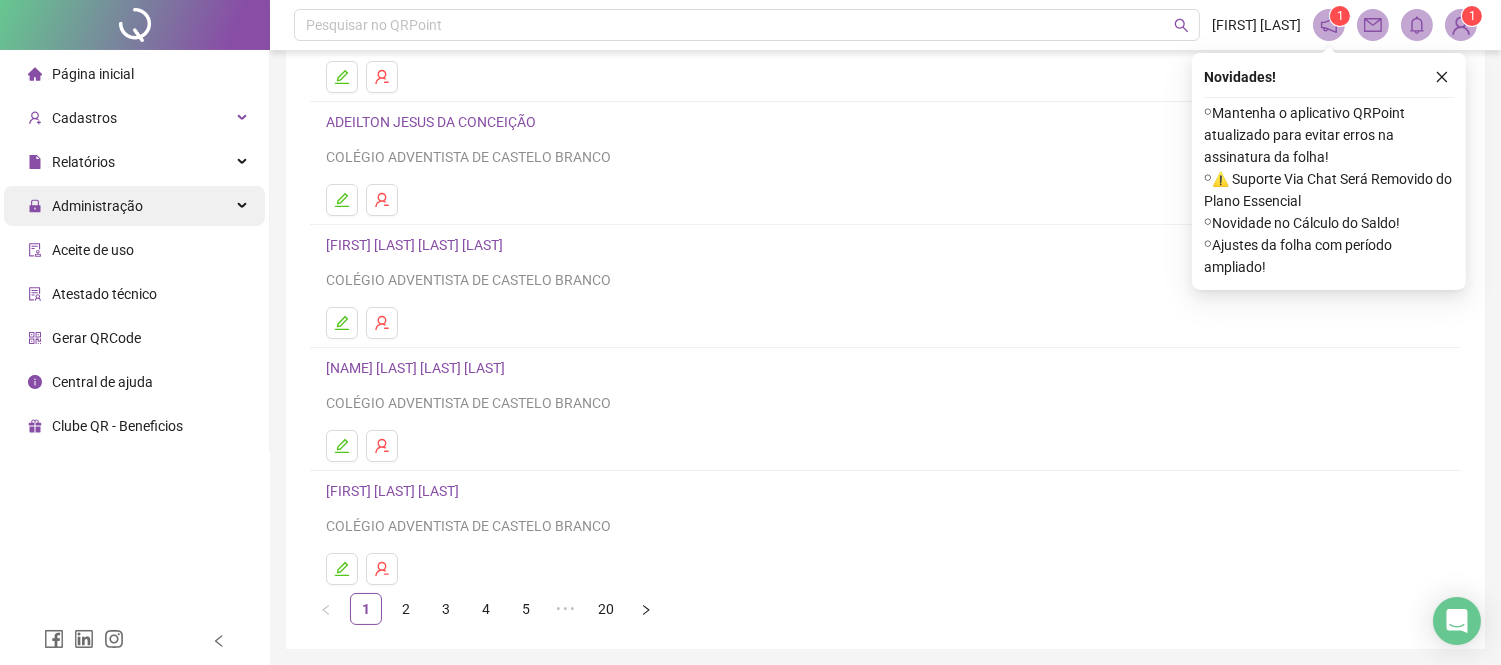 click on "Administração" at bounding box center [134, 206] 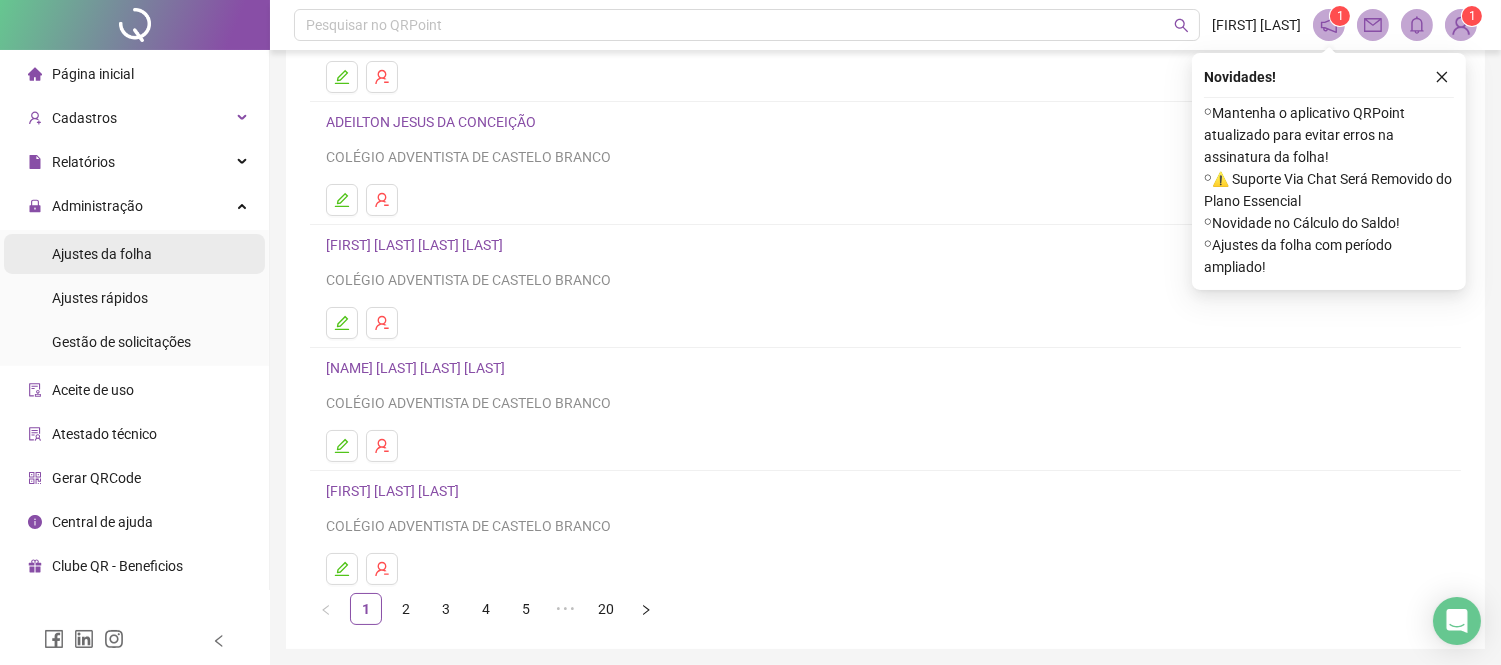 click on "Ajustes da folha" at bounding box center (134, 254) 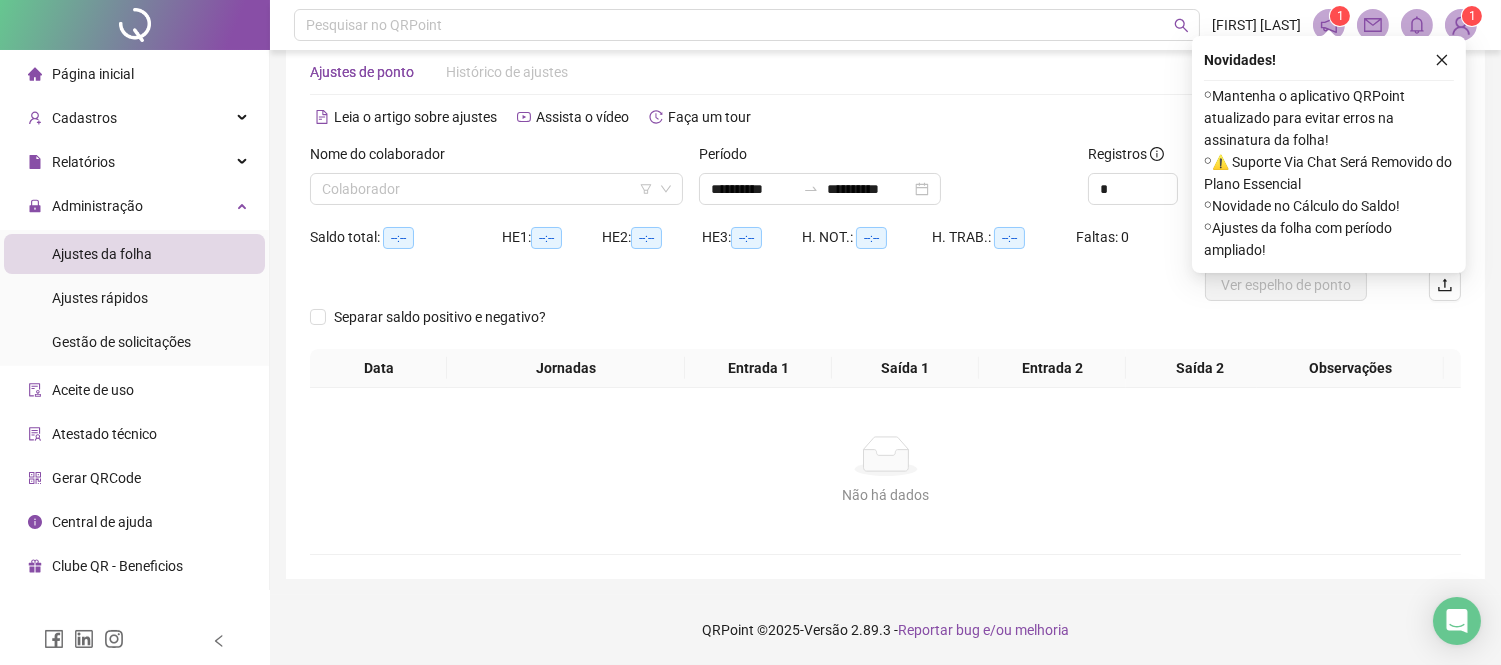 scroll, scrollTop: 24, scrollLeft: 0, axis: vertical 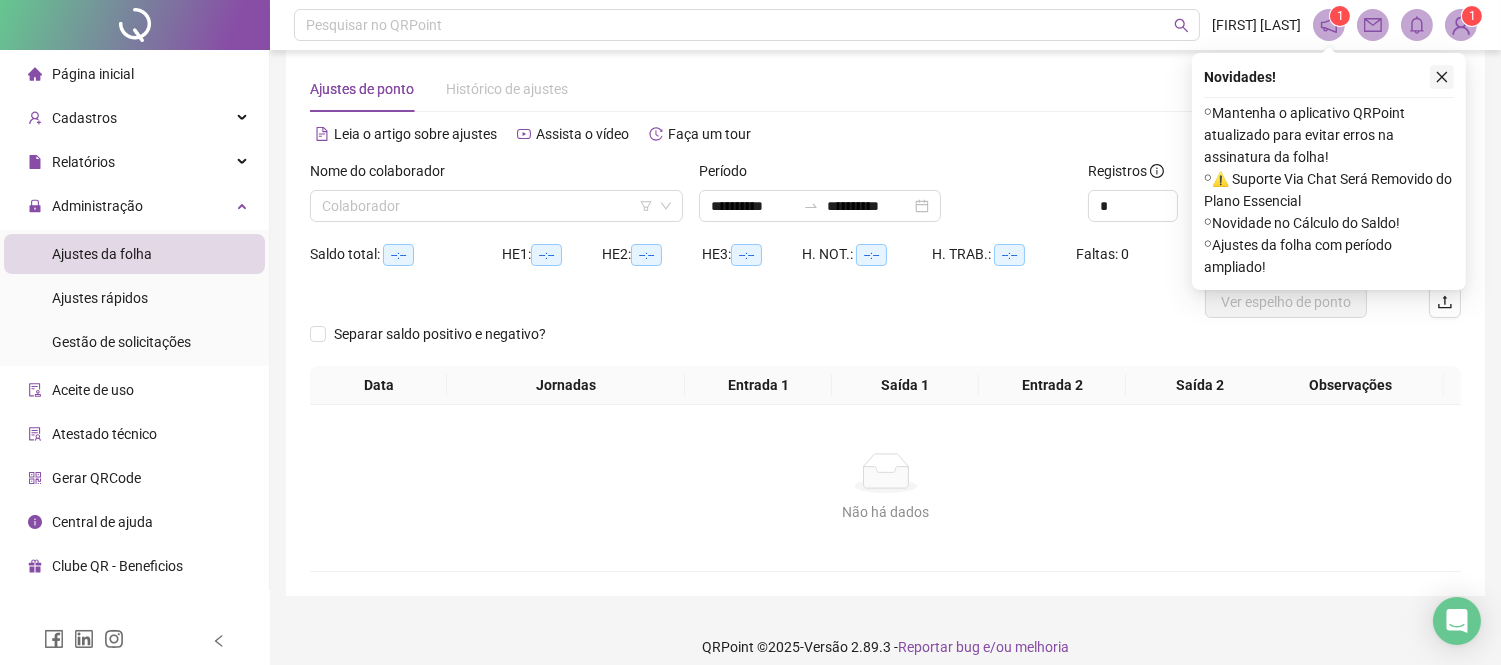 click at bounding box center [1442, 77] 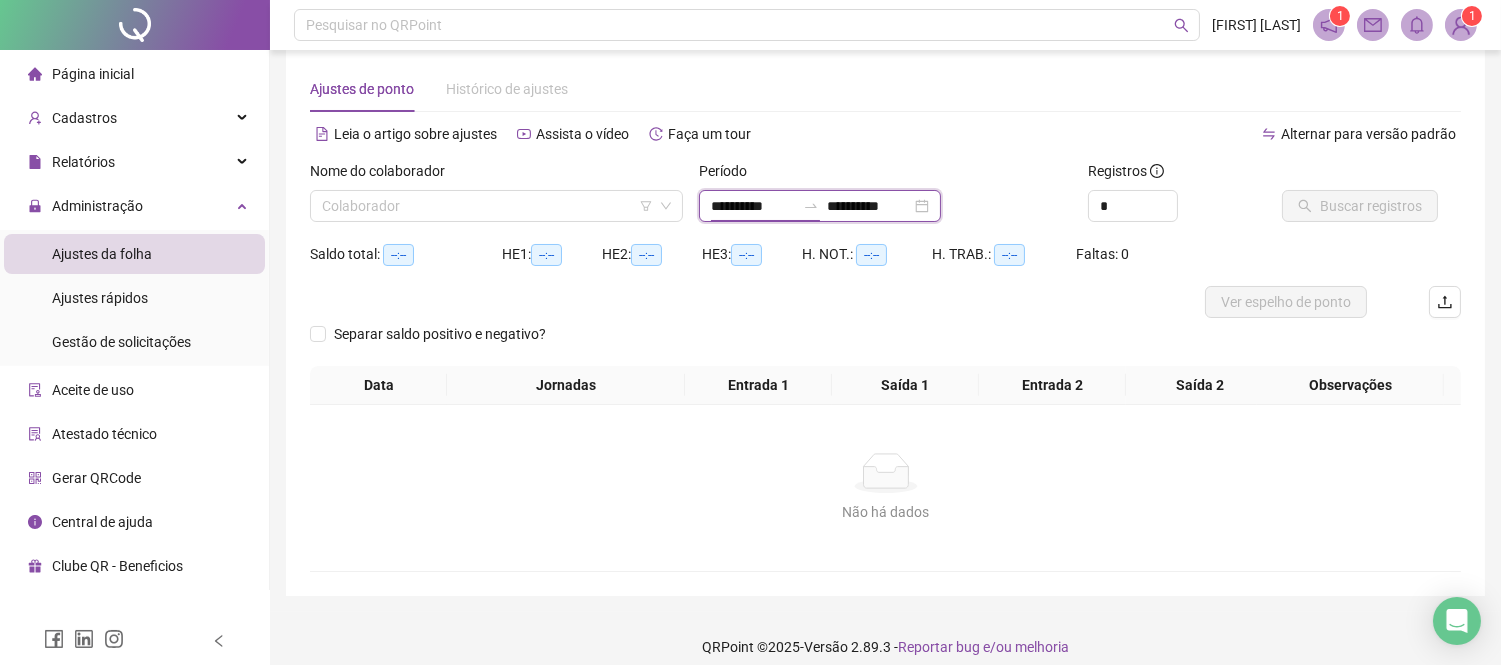 click on "**********" at bounding box center [753, 206] 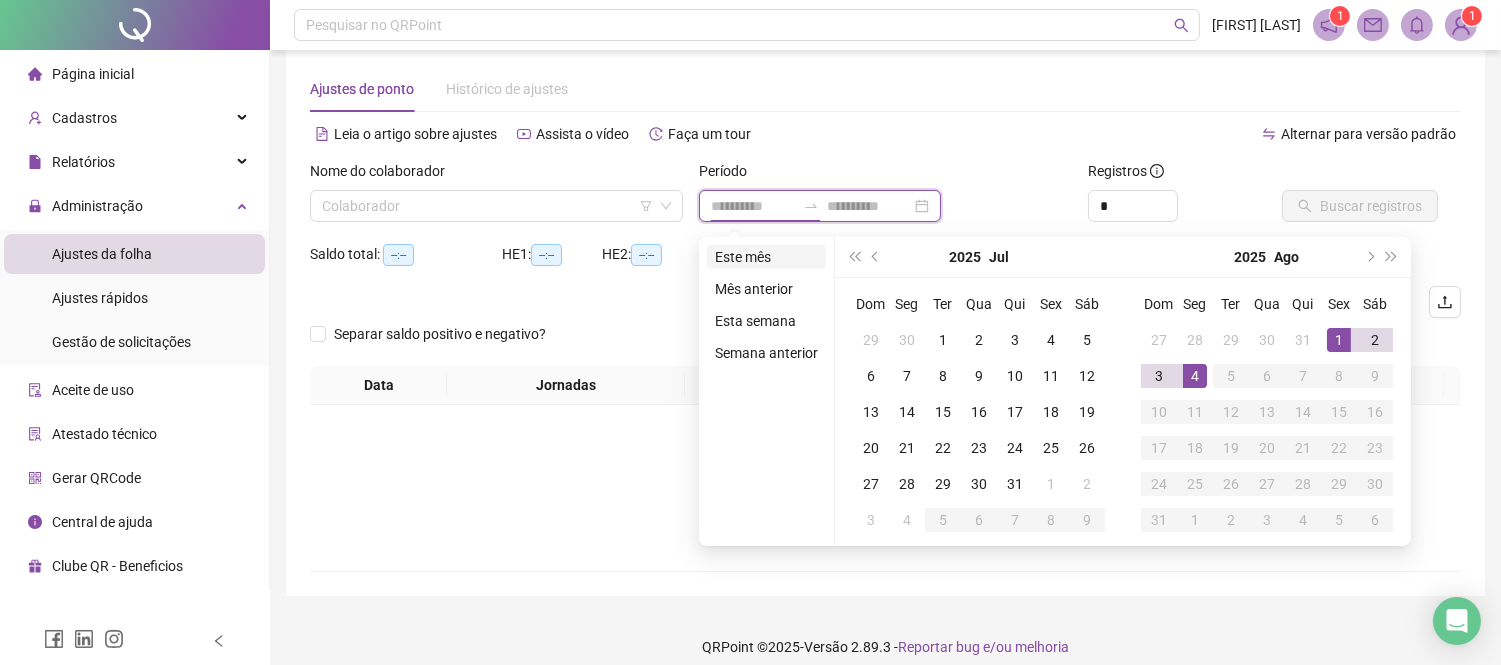 type on "**********" 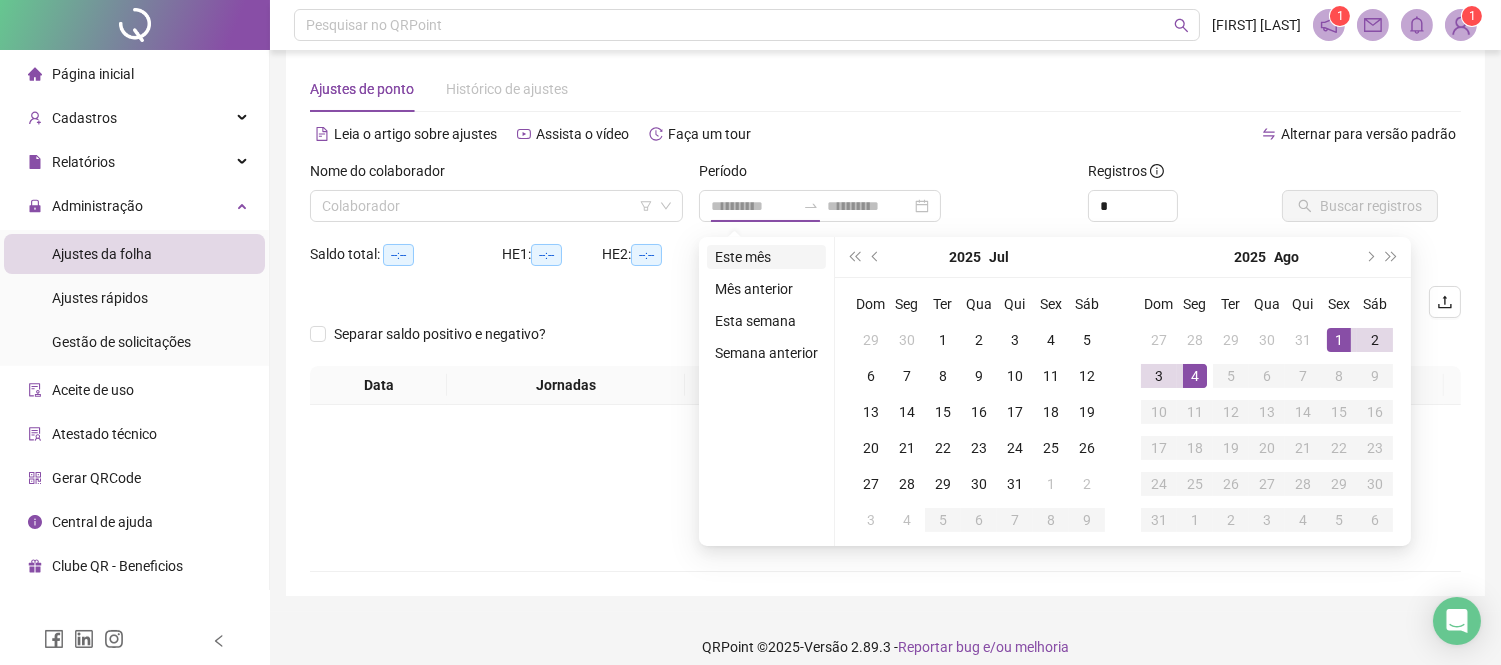 click on "Este mês" at bounding box center (766, 257) 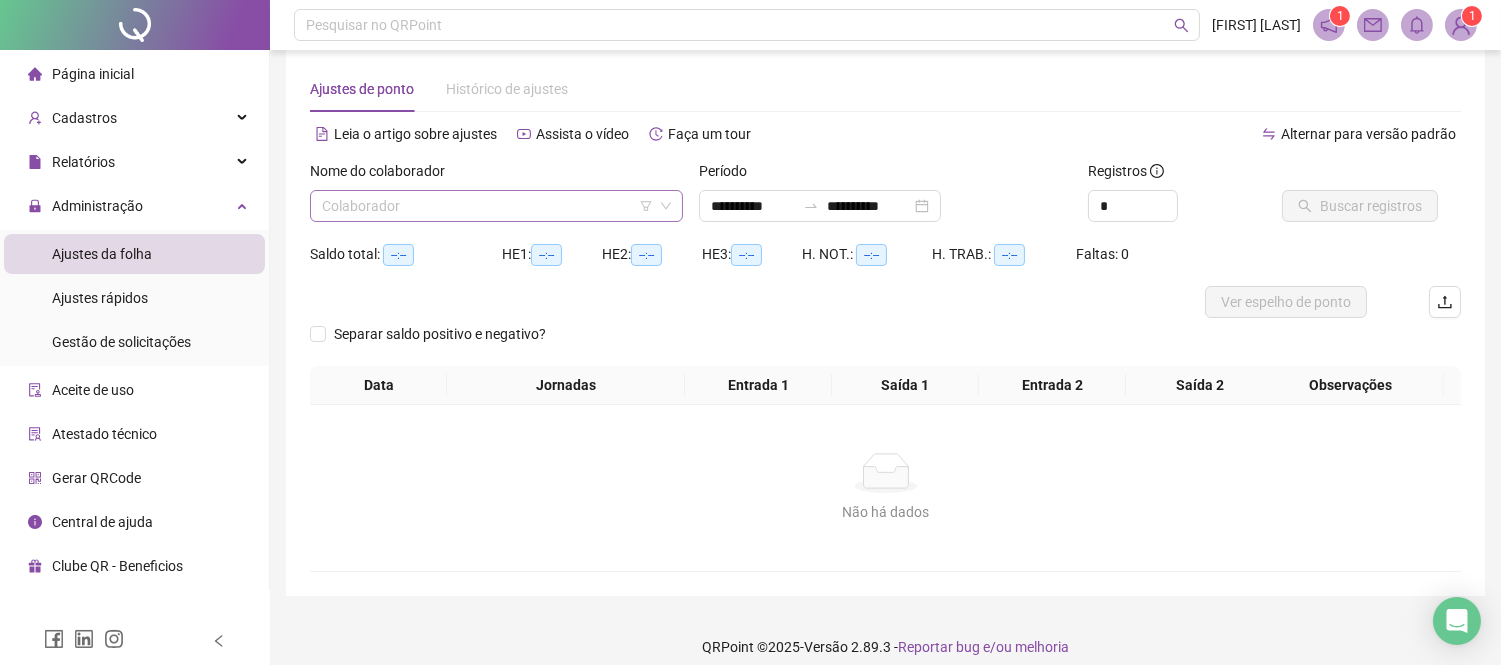 click at bounding box center [487, 206] 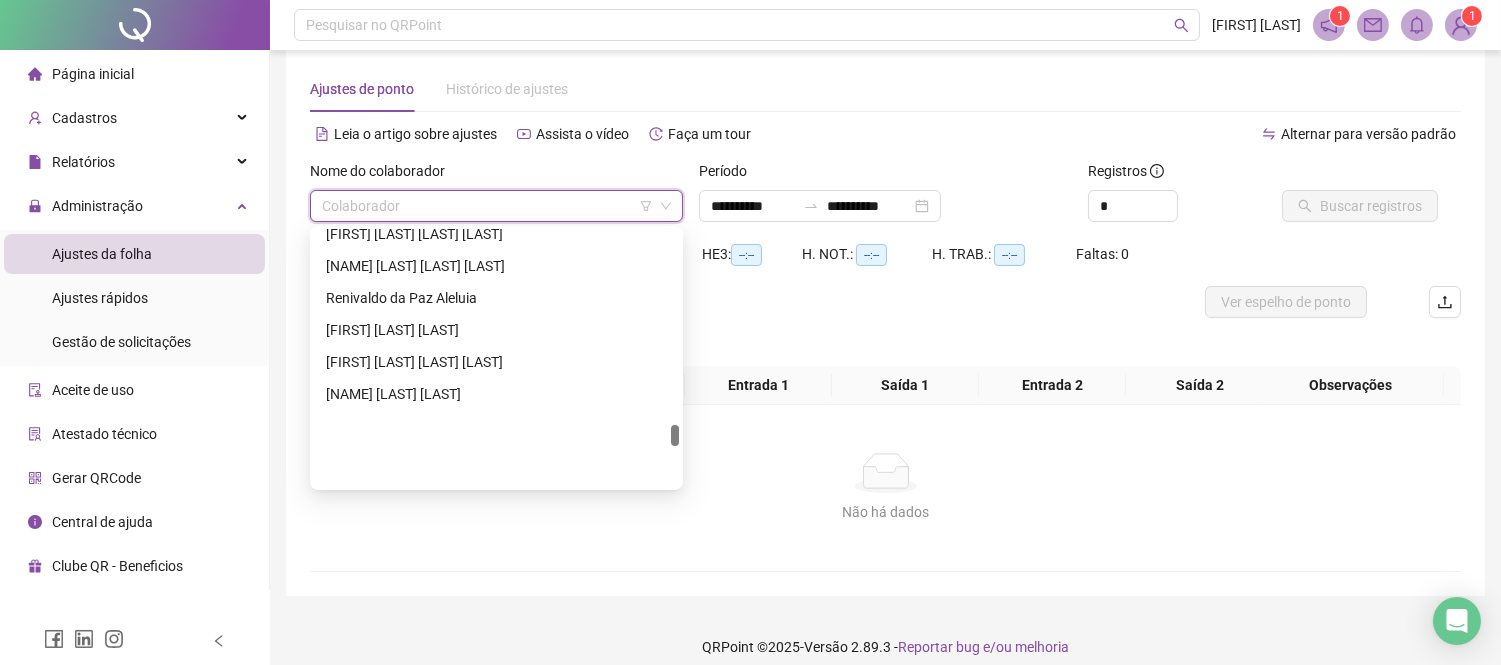 scroll, scrollTop: 2333, scrollLeft: 0, axis: vertical 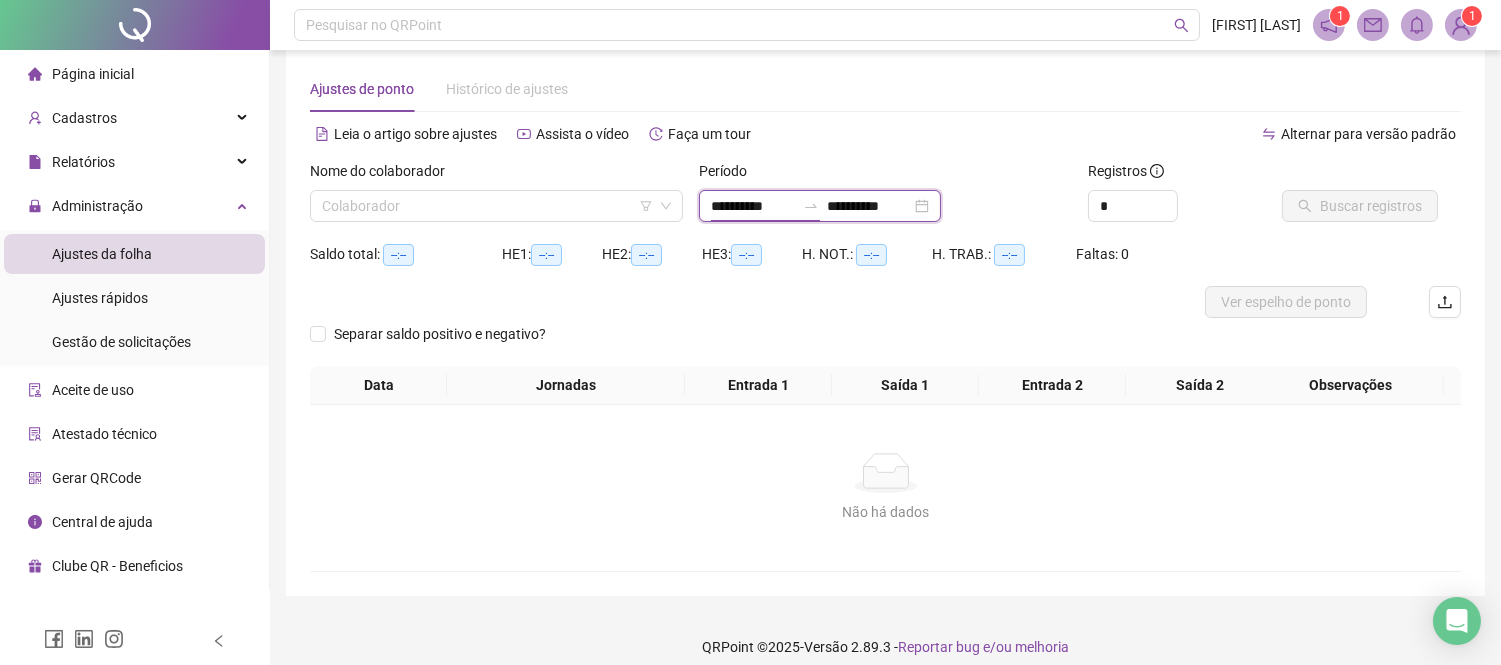 click on "**********" at bounding box center [753, 206] 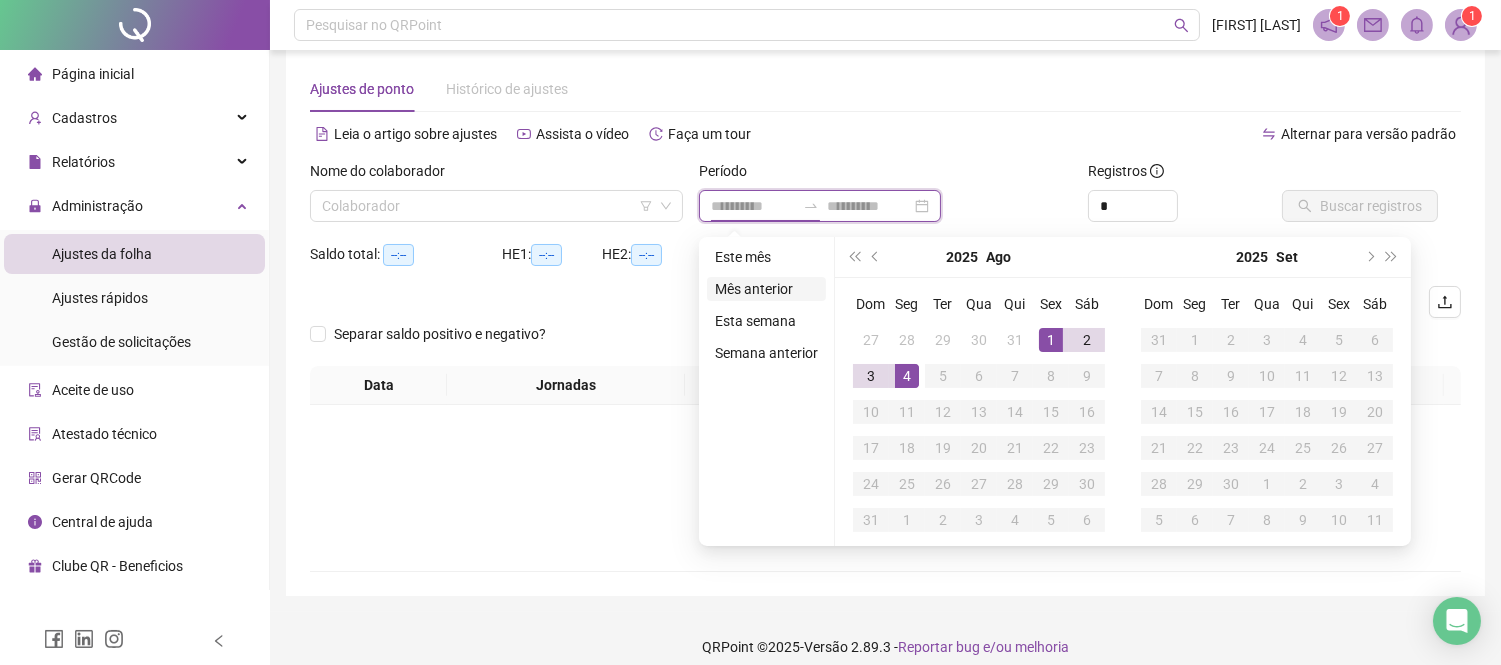 type on "**********" 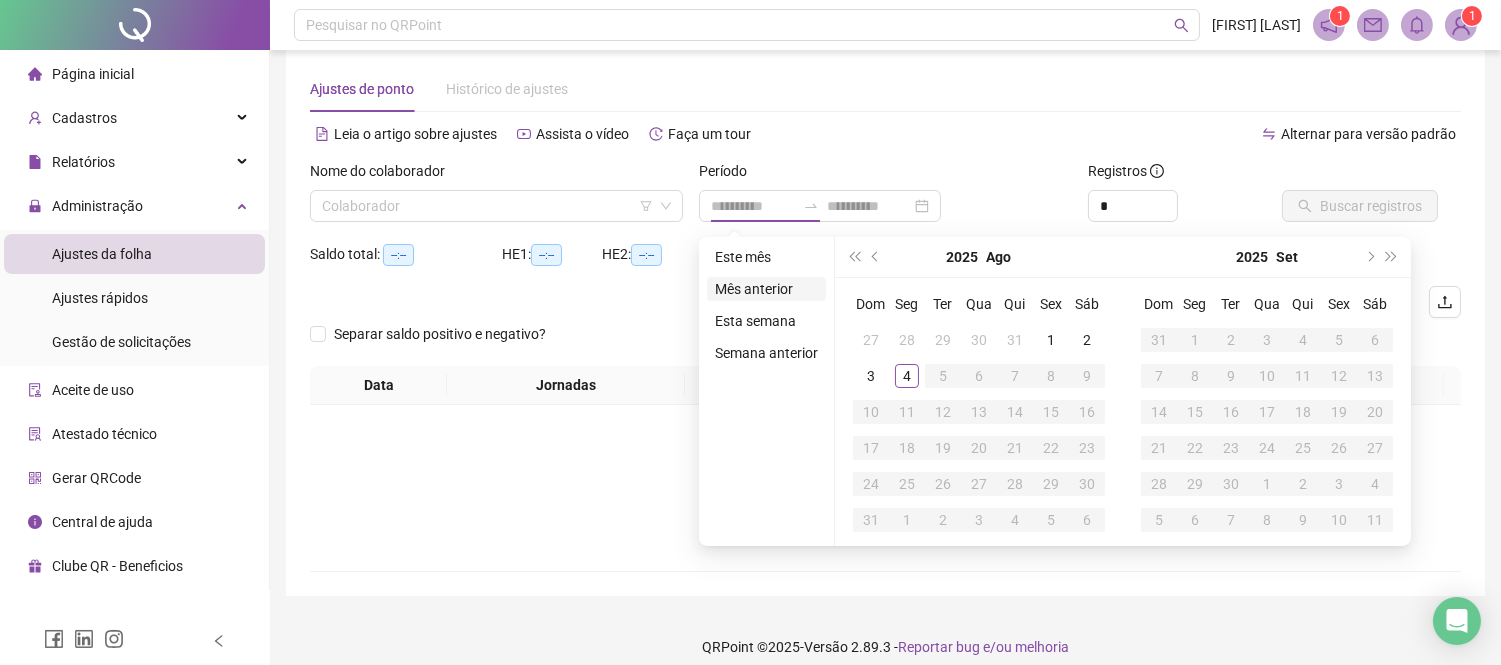 click on "Mês anterior" at bounding box center [766, 289] 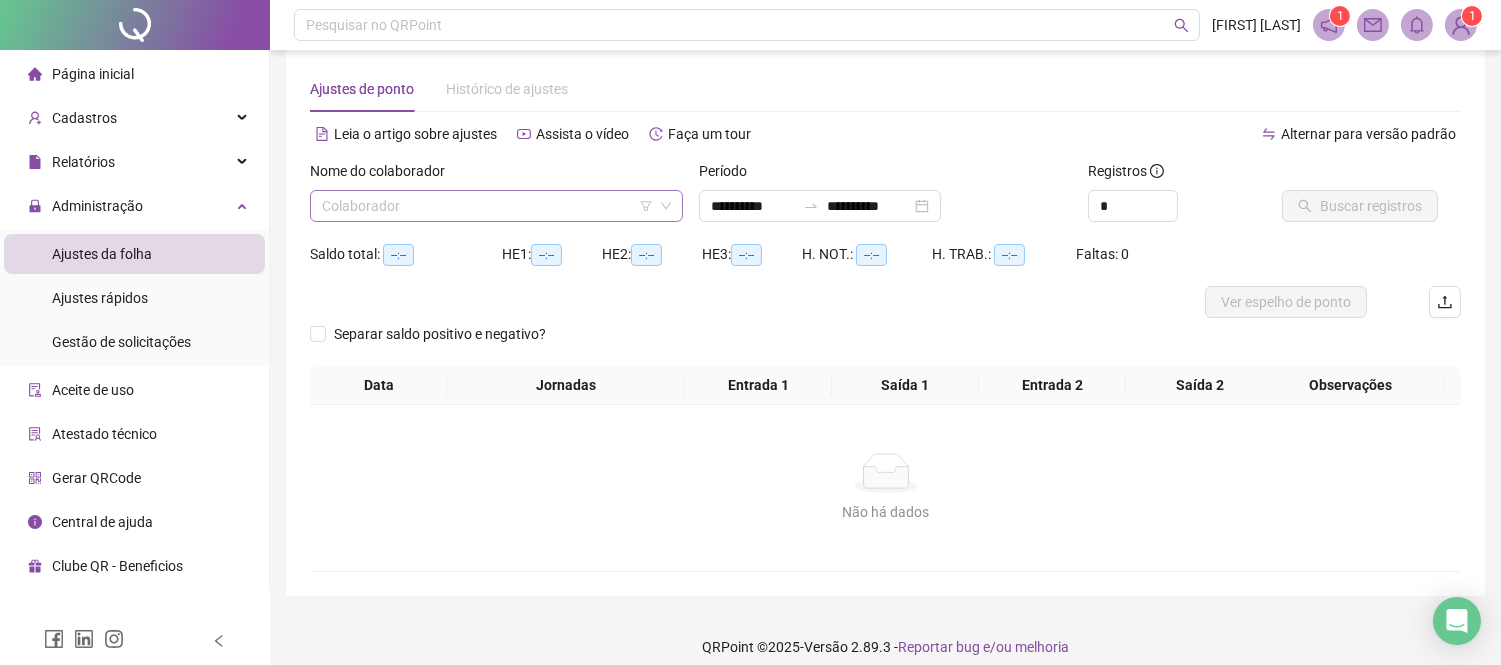 click at bounding box center [487, 206] 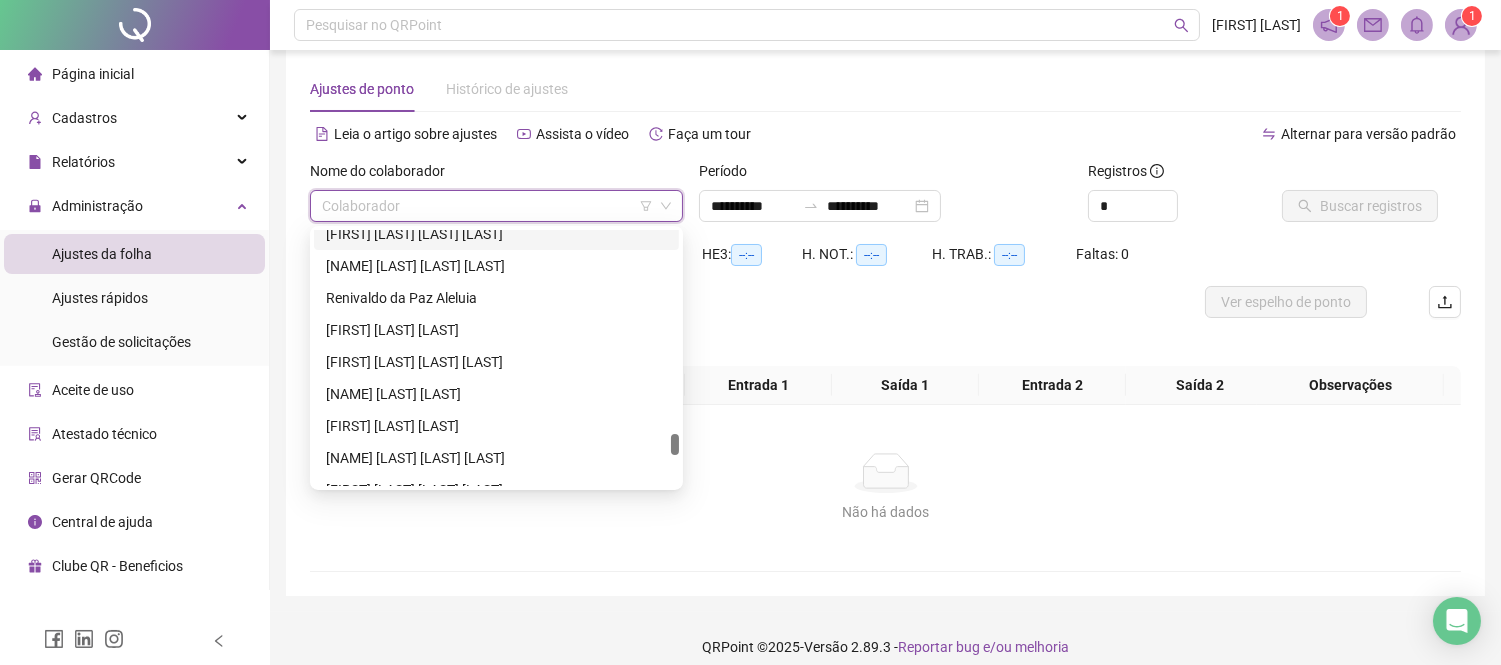 scroll, scrollTop: 2333, scrollLeft: 0, axis: vertical 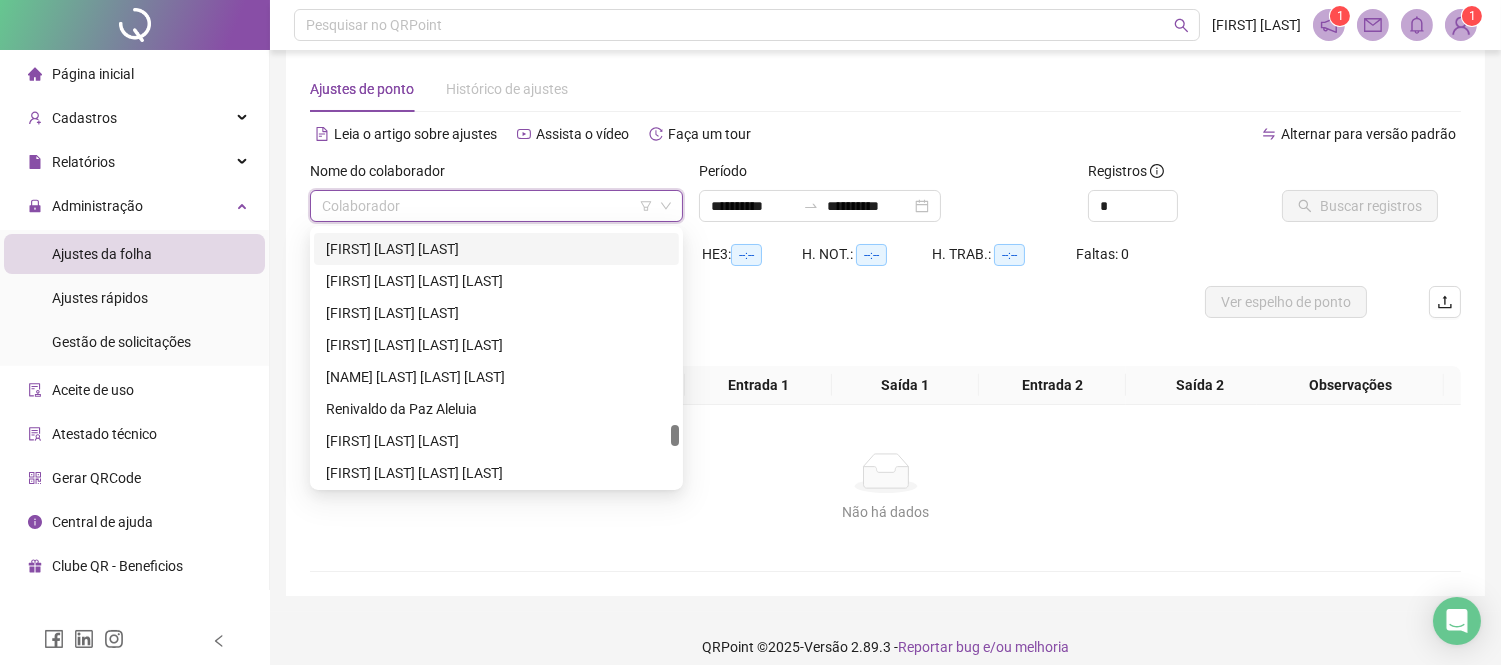 click on "[FIRST] [LAST] [LAST]" at bounding box center (496, 249) 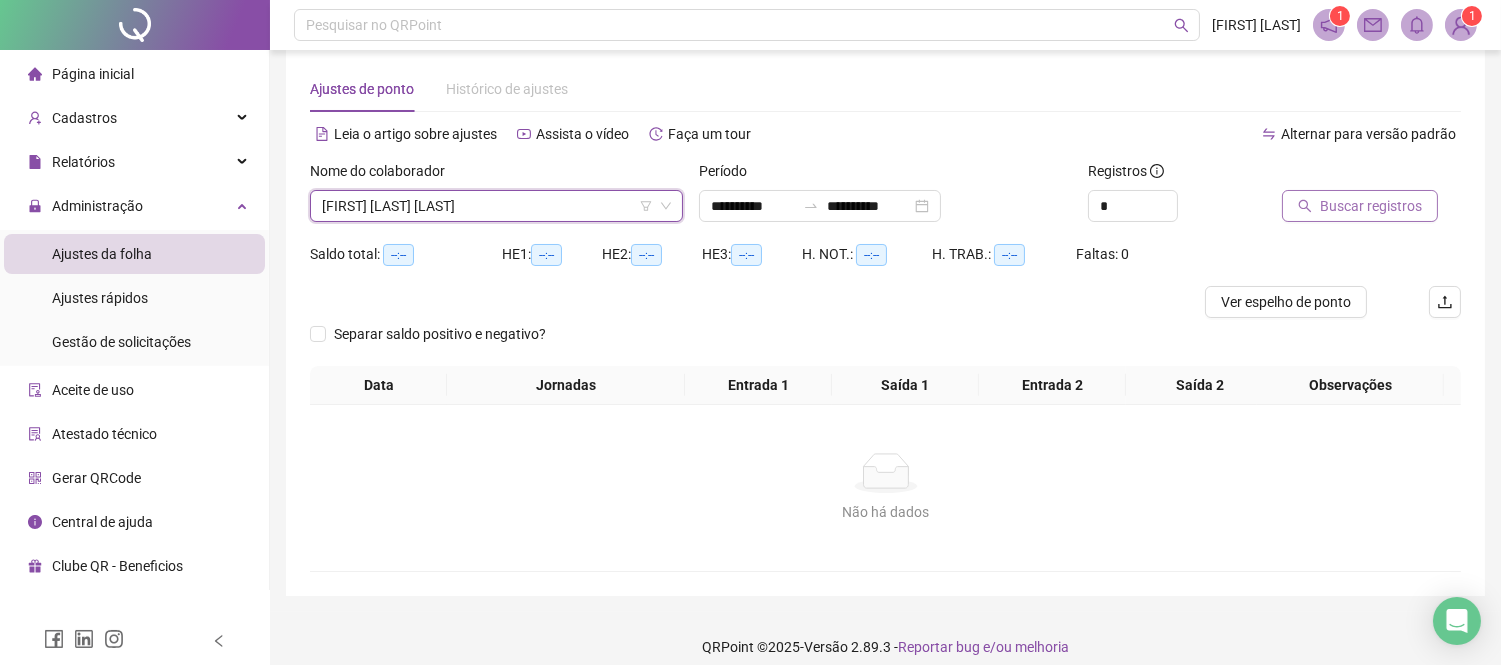 click on "Buscar registros" at bounding box center (1360, 206) 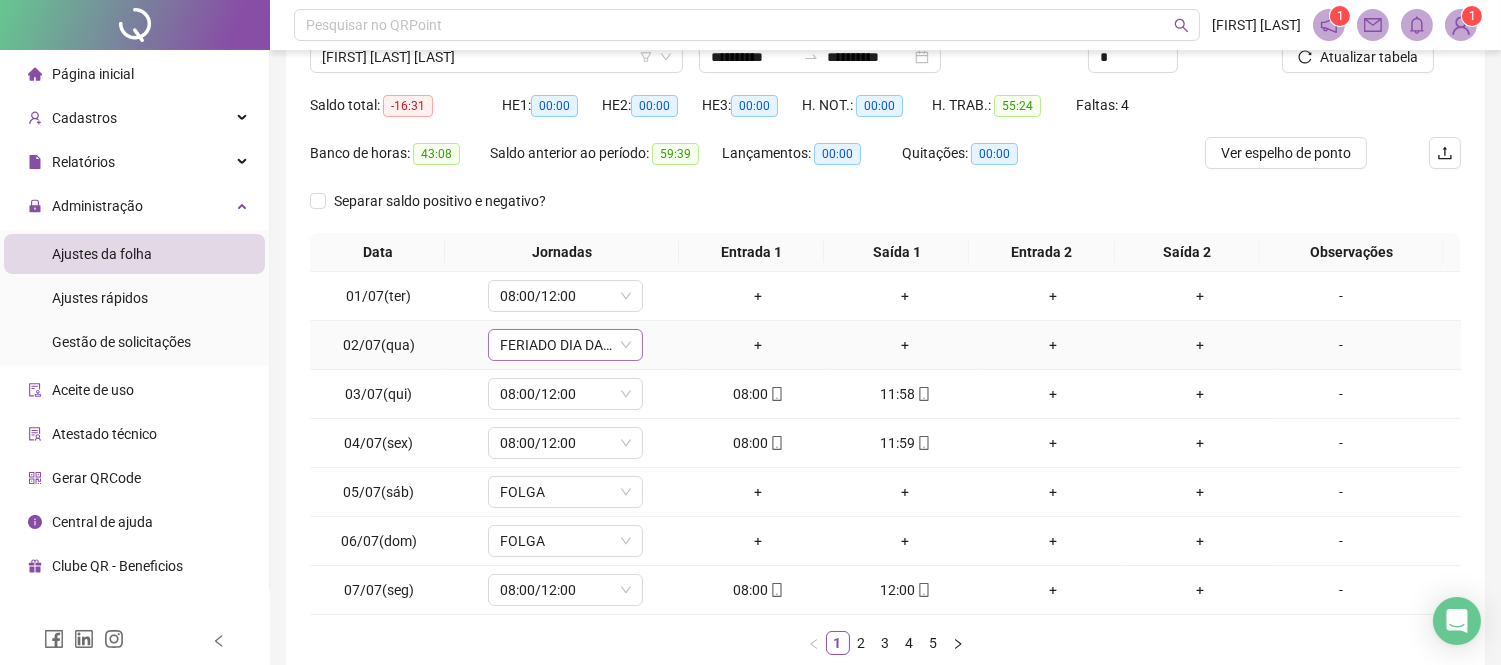 scroll, scrollTop: 0, scrollLeft: 0, axis: both 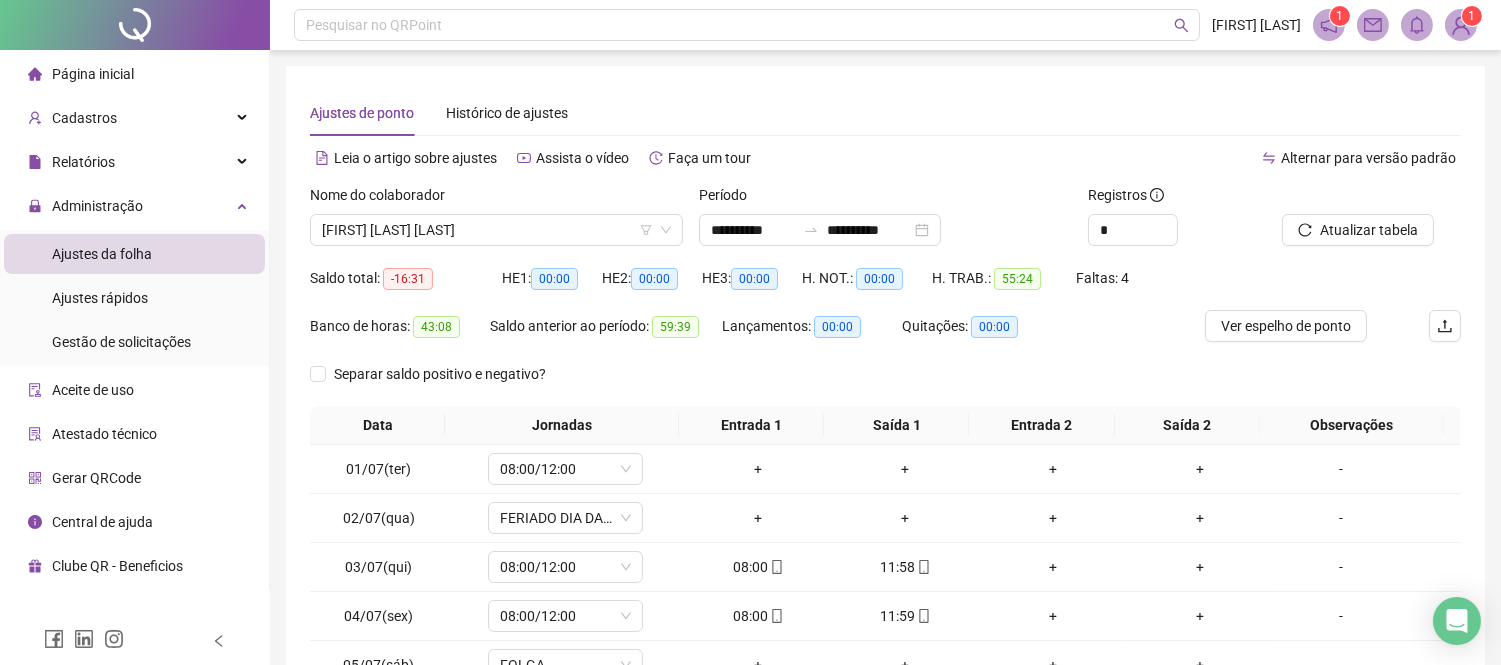 click on "Banco de horas:   43:08 Saldo anterior ao período:   59:39 Lançamentos:   00:00 Quitações:   00:00" at bounding box center [741, 334] 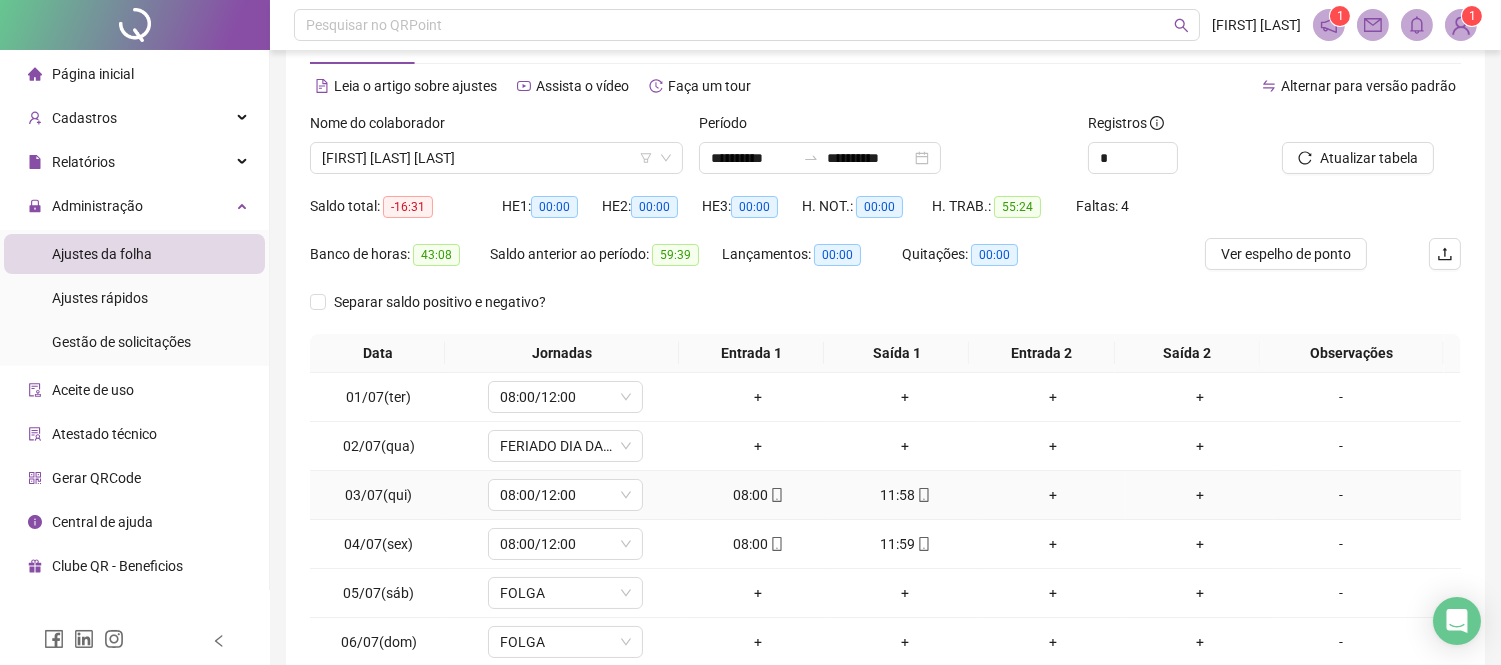 scroll, scrollTop: 111, scrollLeft: 0, axis: vertical 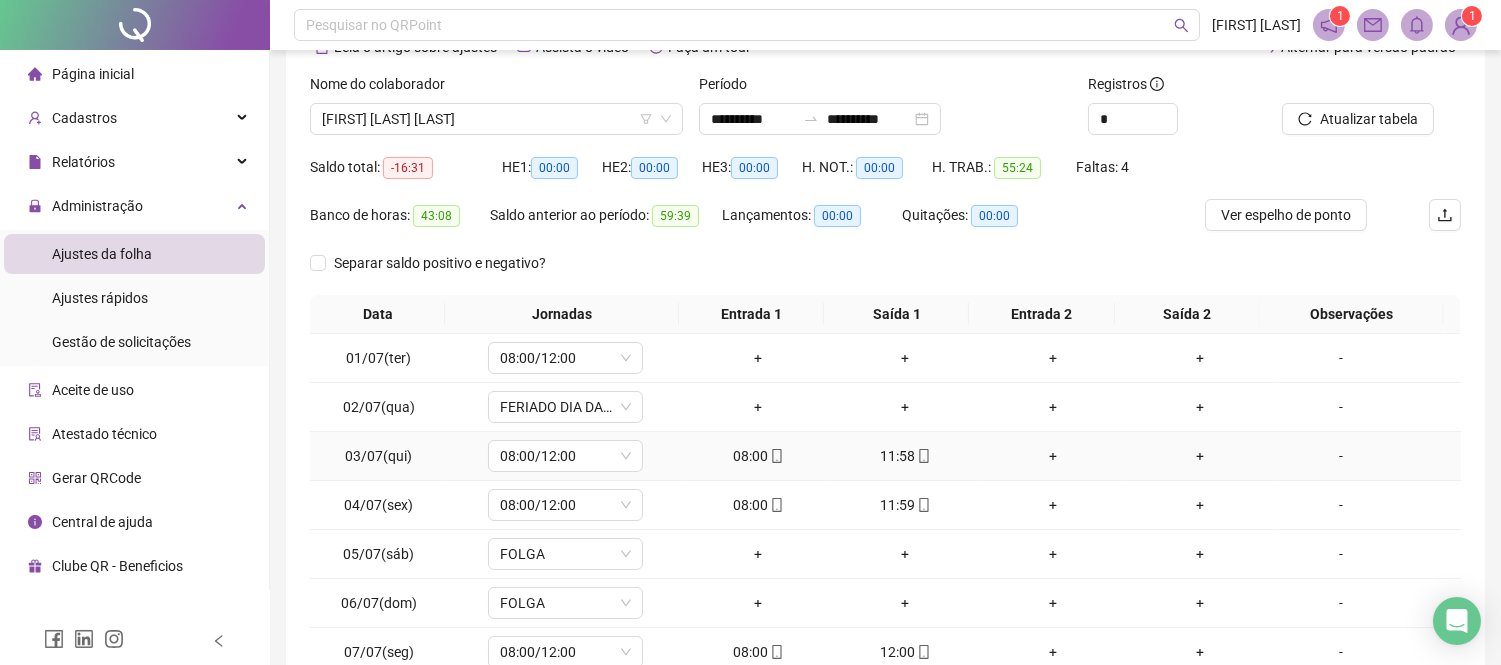 click on "08:00" at bounding box center [758, 456] 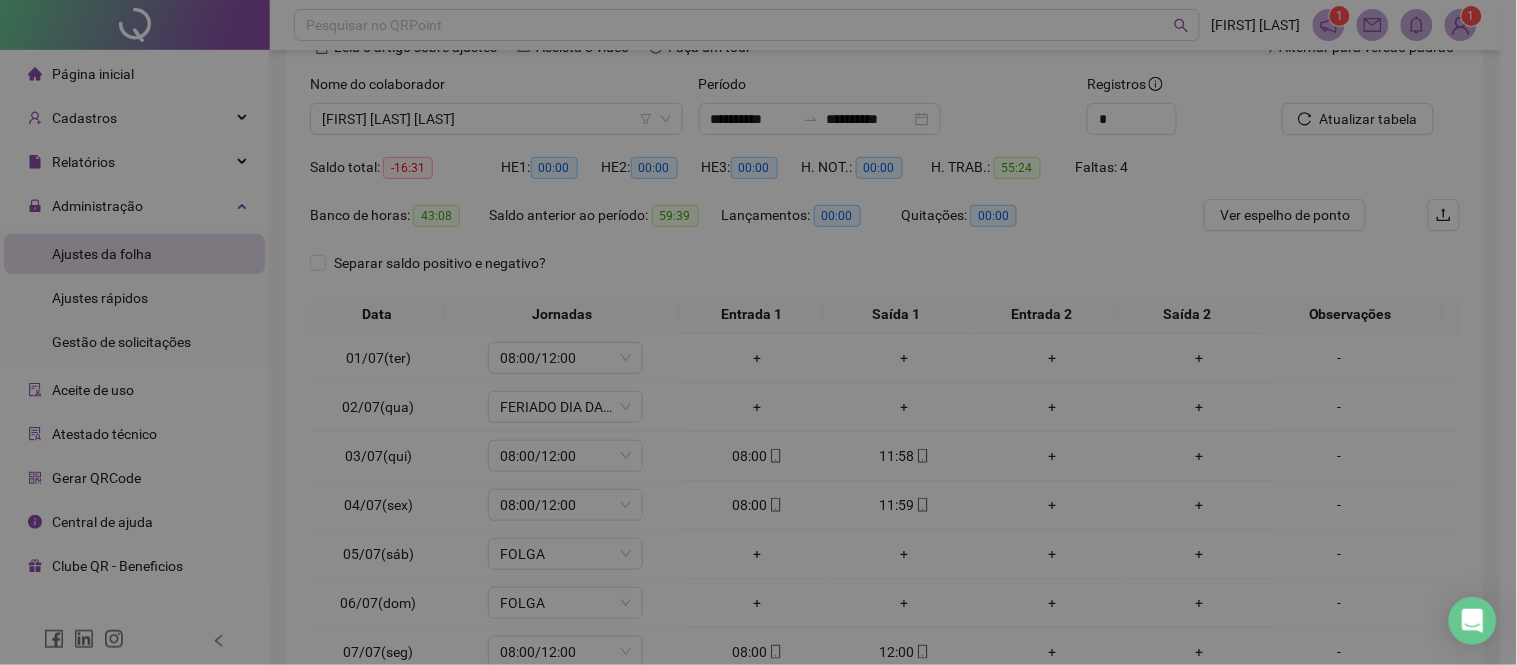 type on "**********" 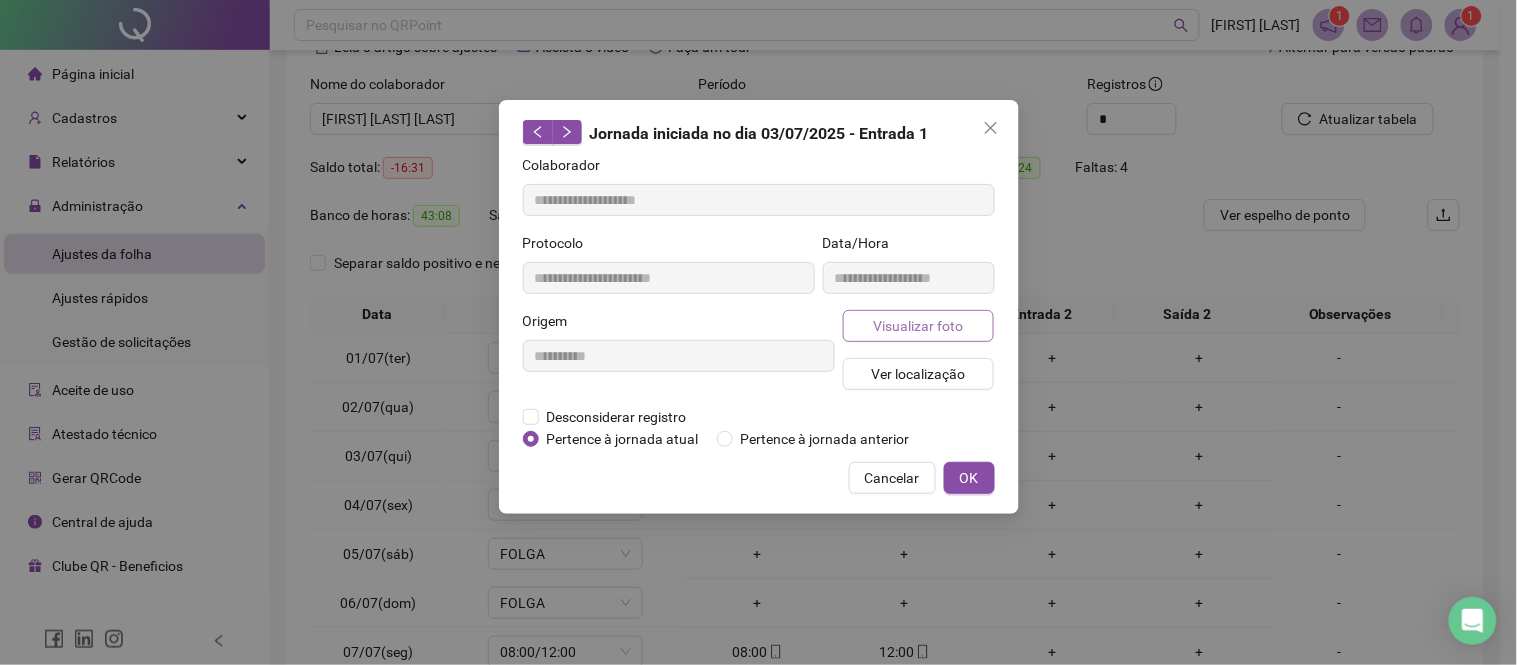 click on "Visualizar foto" at bounding box center [919, 326] 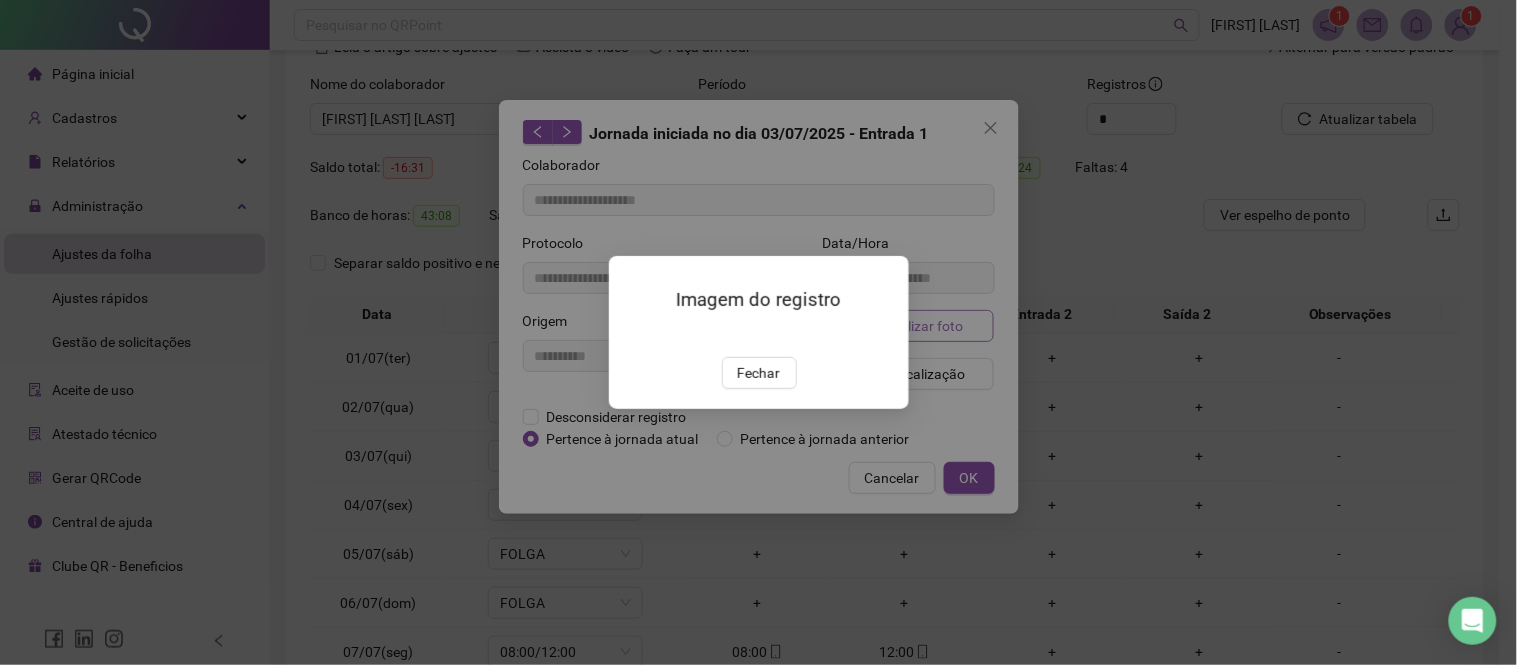 click on "Imagem do registro Fechar" at bounding box center [758, 332] 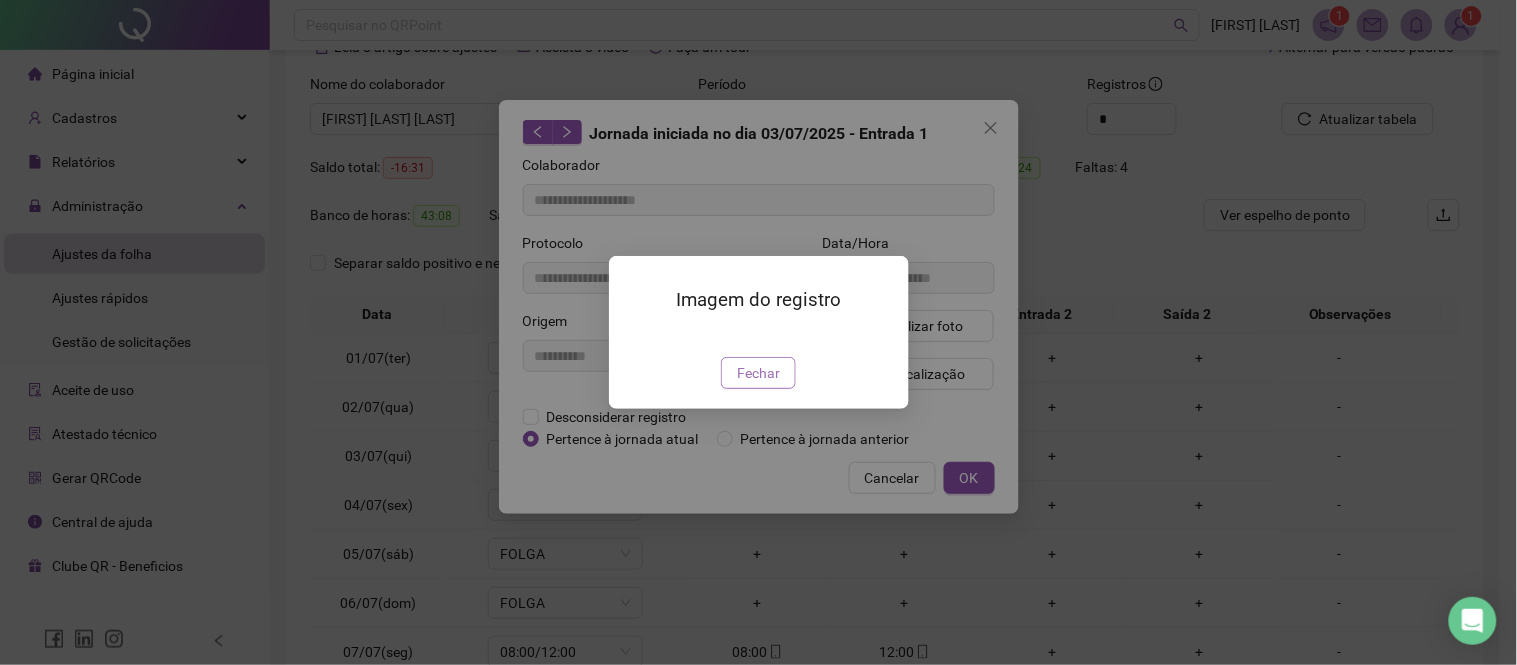 click on "Fechar" at bounding box center [758, 373] 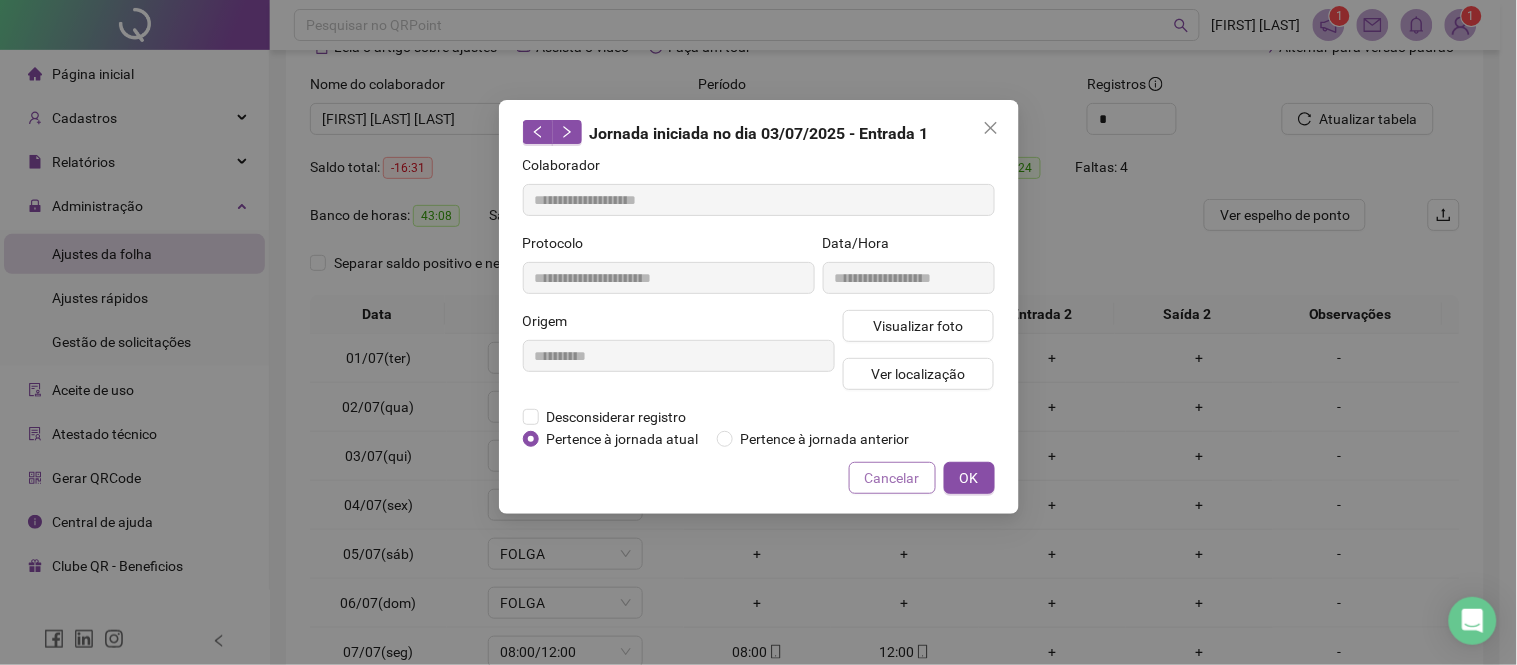 click on "Cancelar" at bounding box center (892, 478) 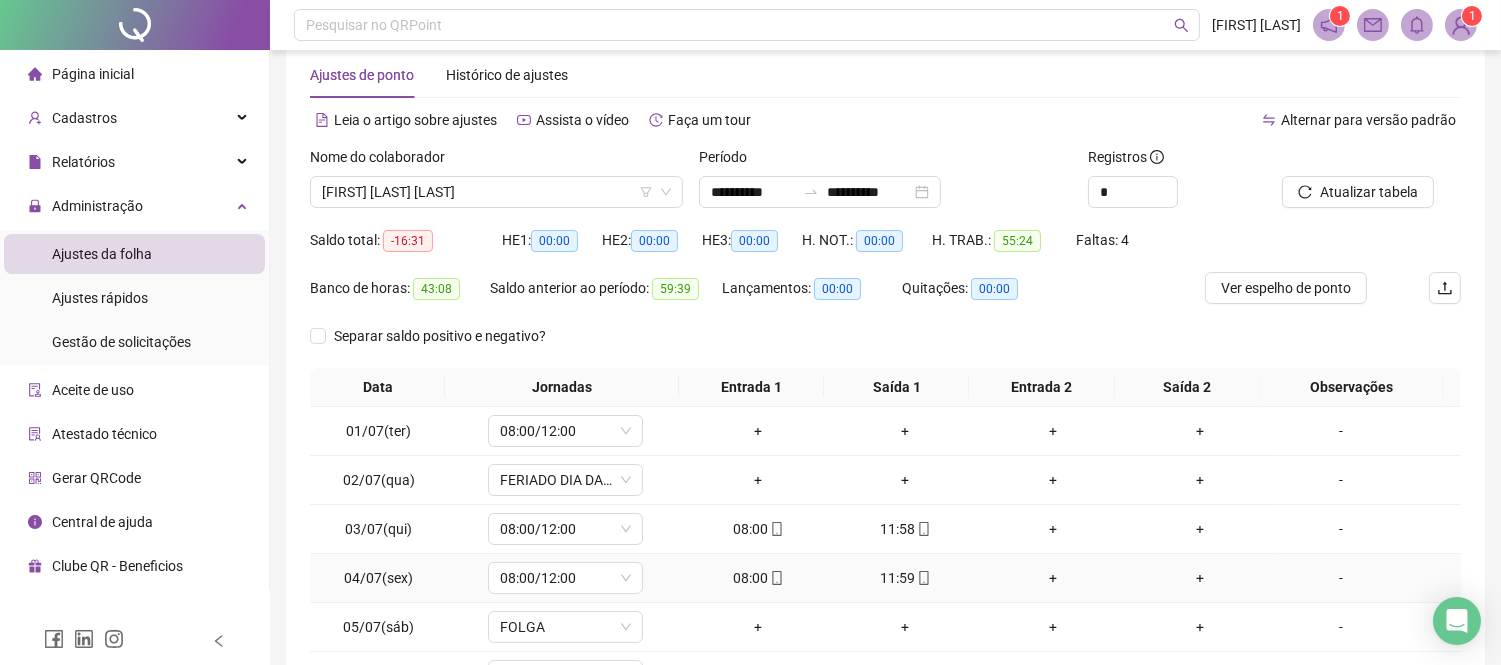 scroll, scrollTop: 0, scrollLeft: 0, axis: both 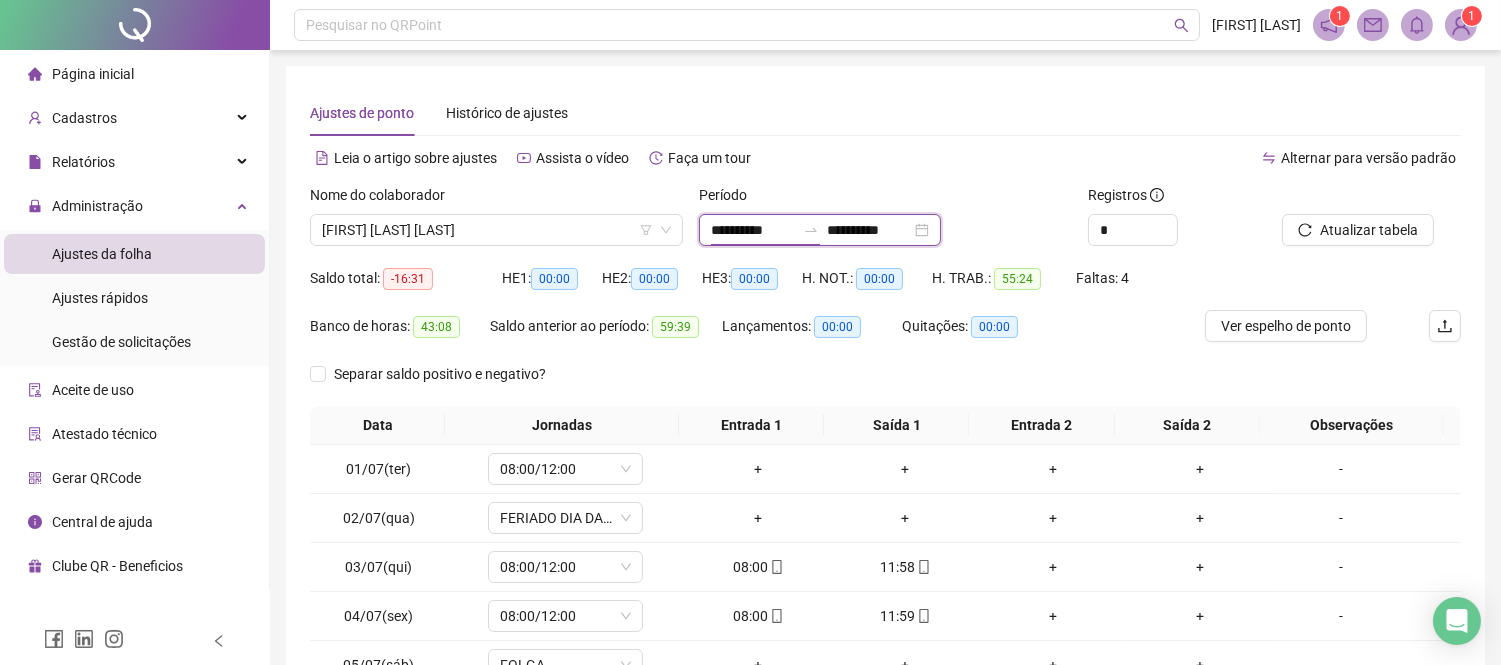 click on "**********" at bounding box center (753, 230) 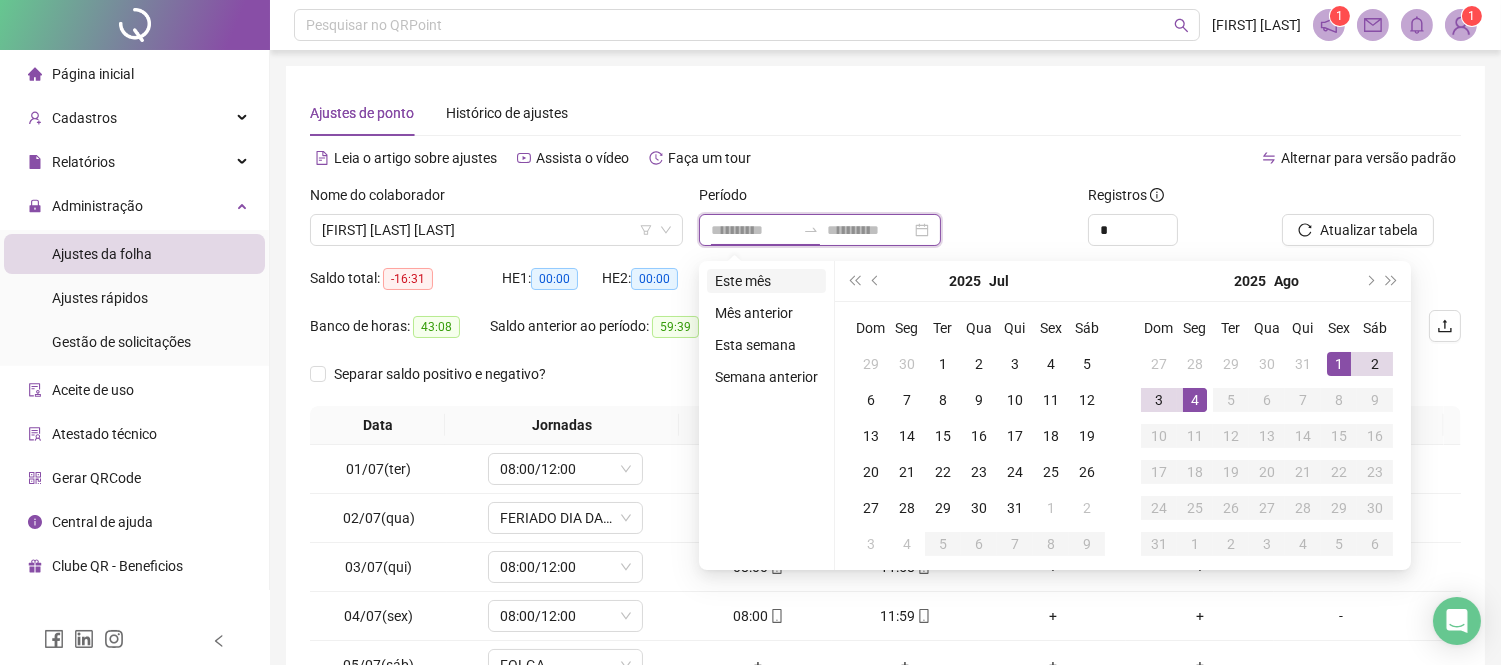 type on "**********" 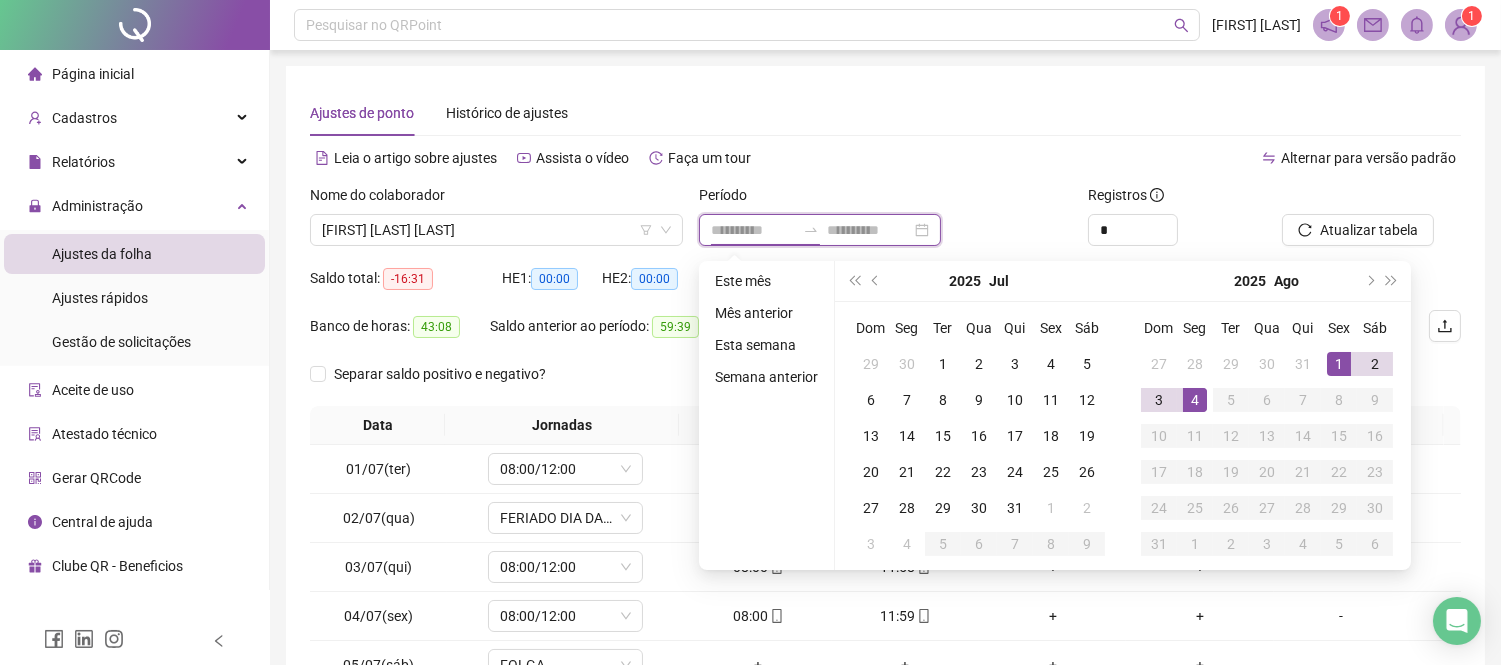 type on "**********" 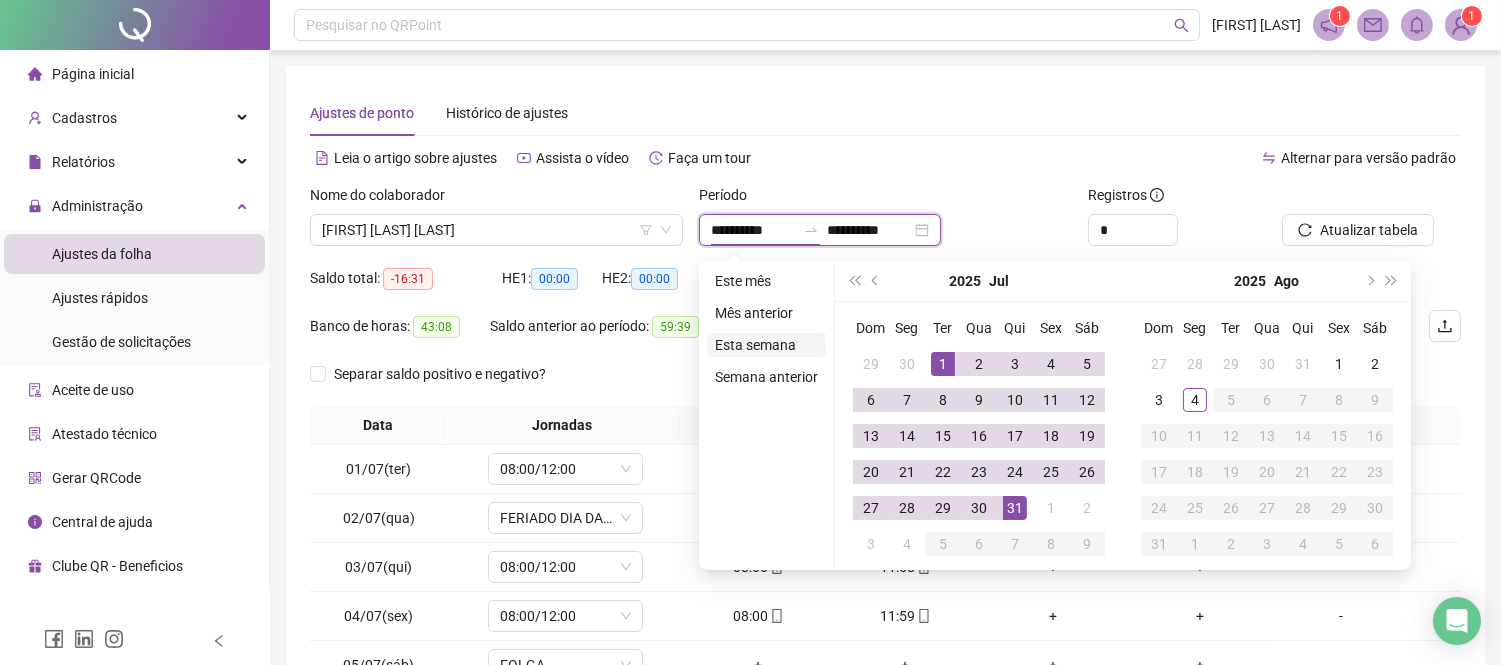 type on "**********" 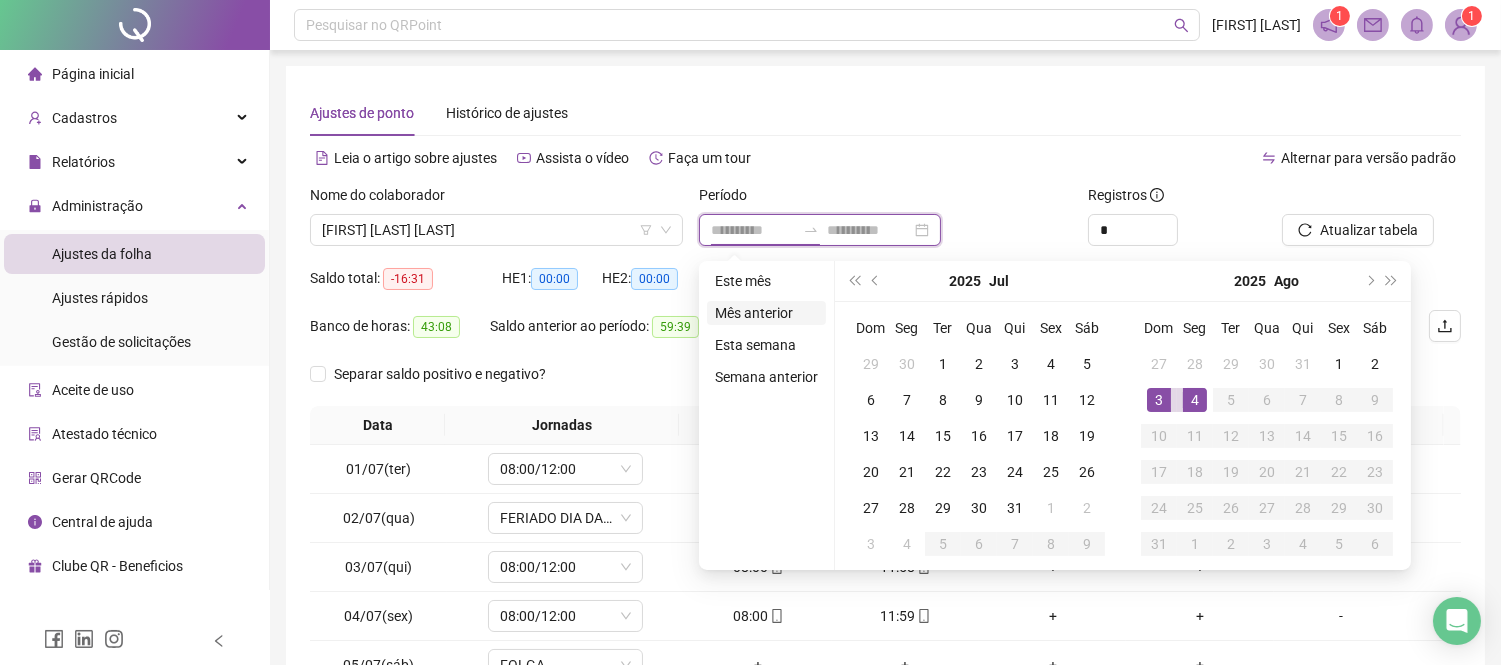 type on "**********" 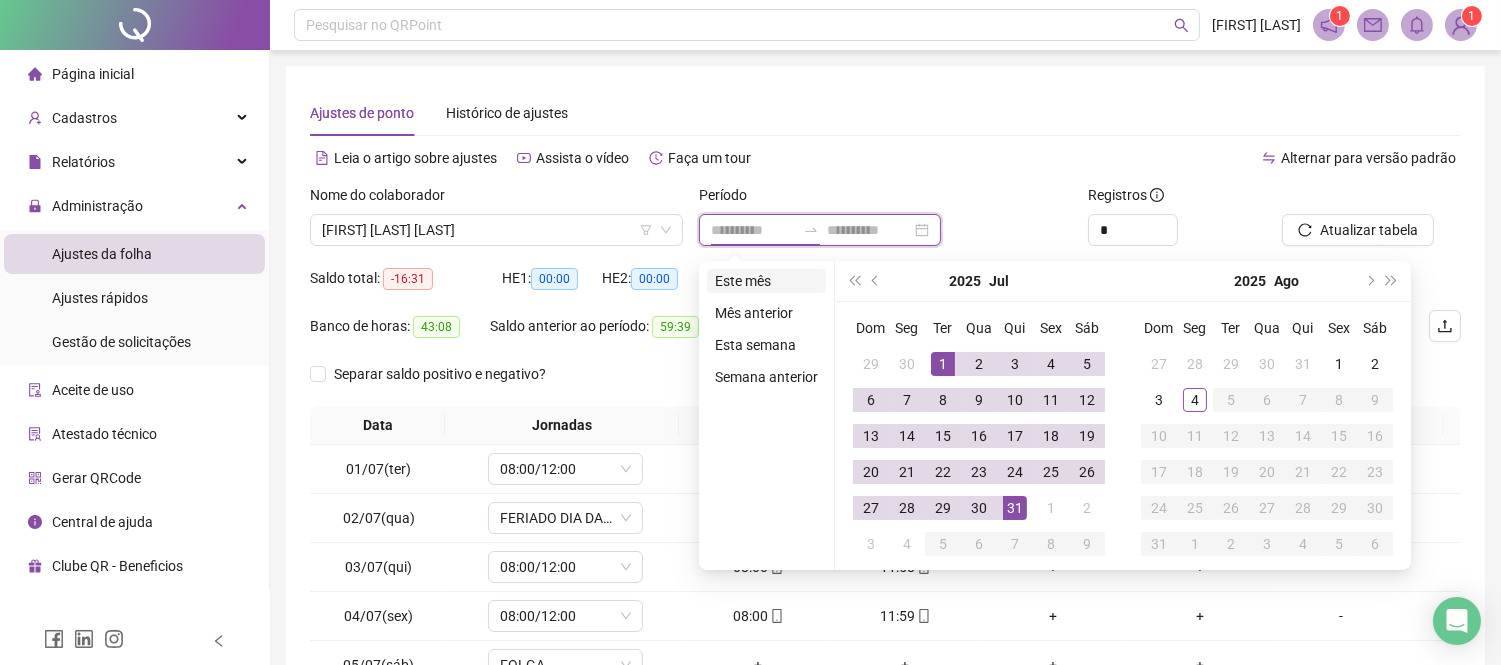 type on "**********" 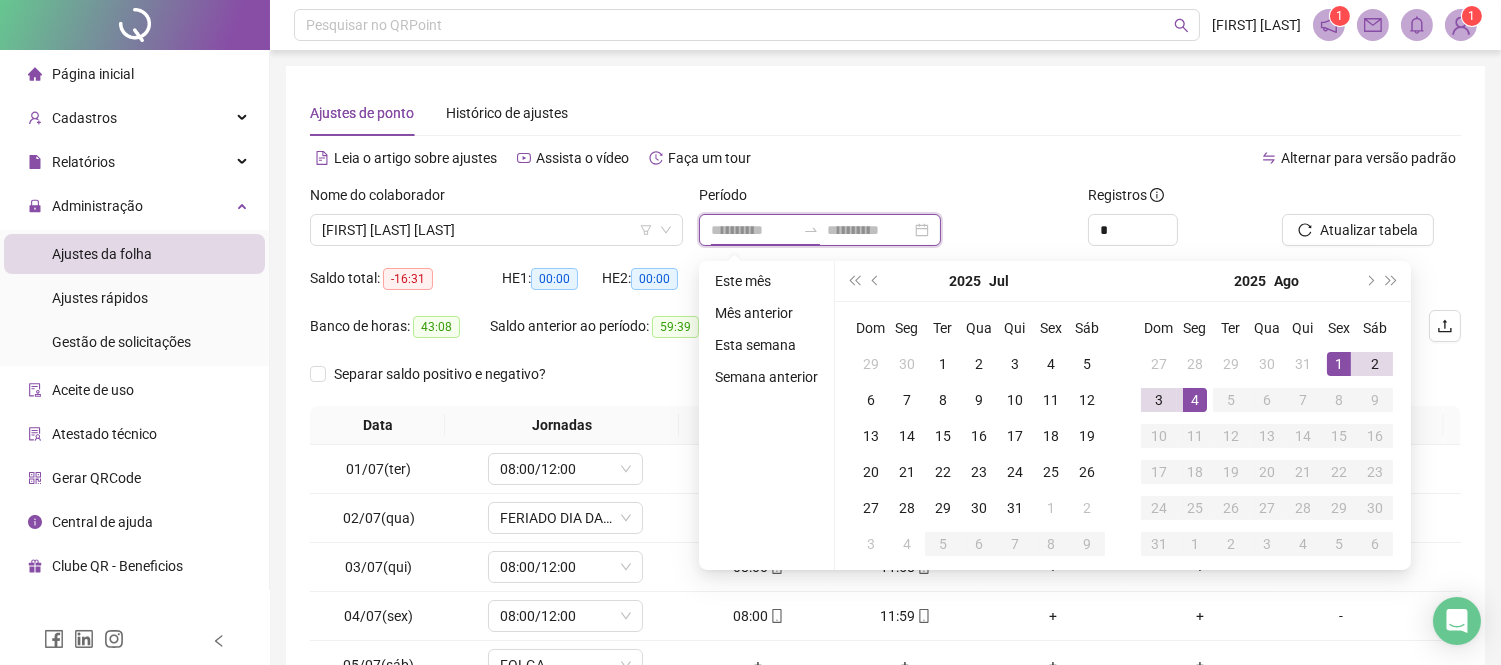 type on "**********" 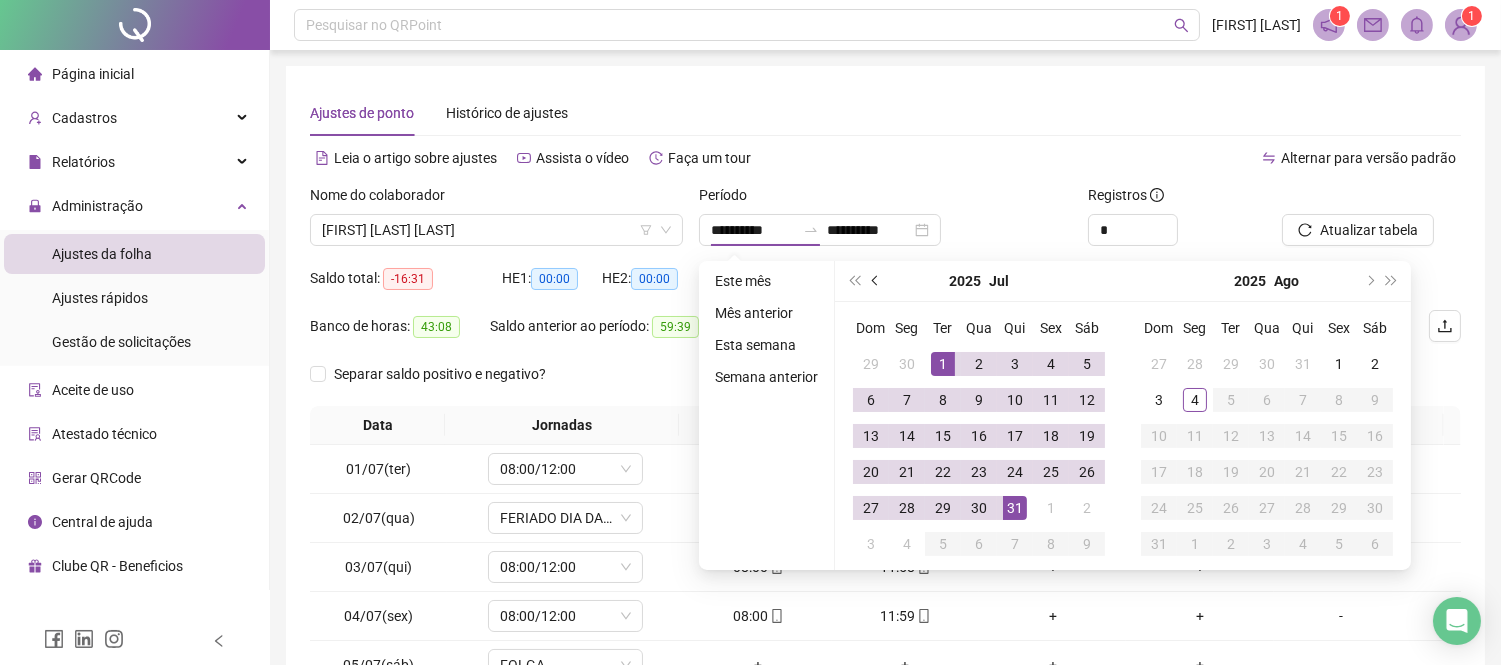 click at bounding box center [877, 281] 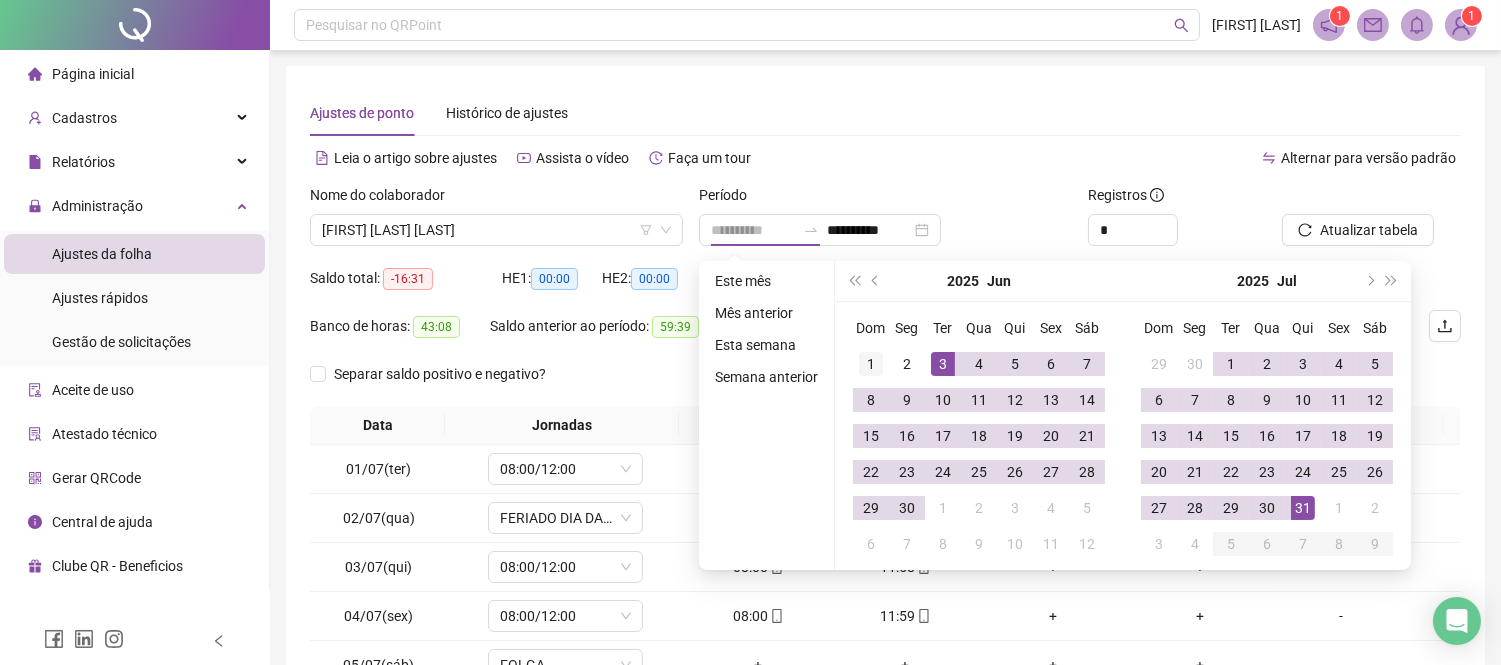 type on "**********" 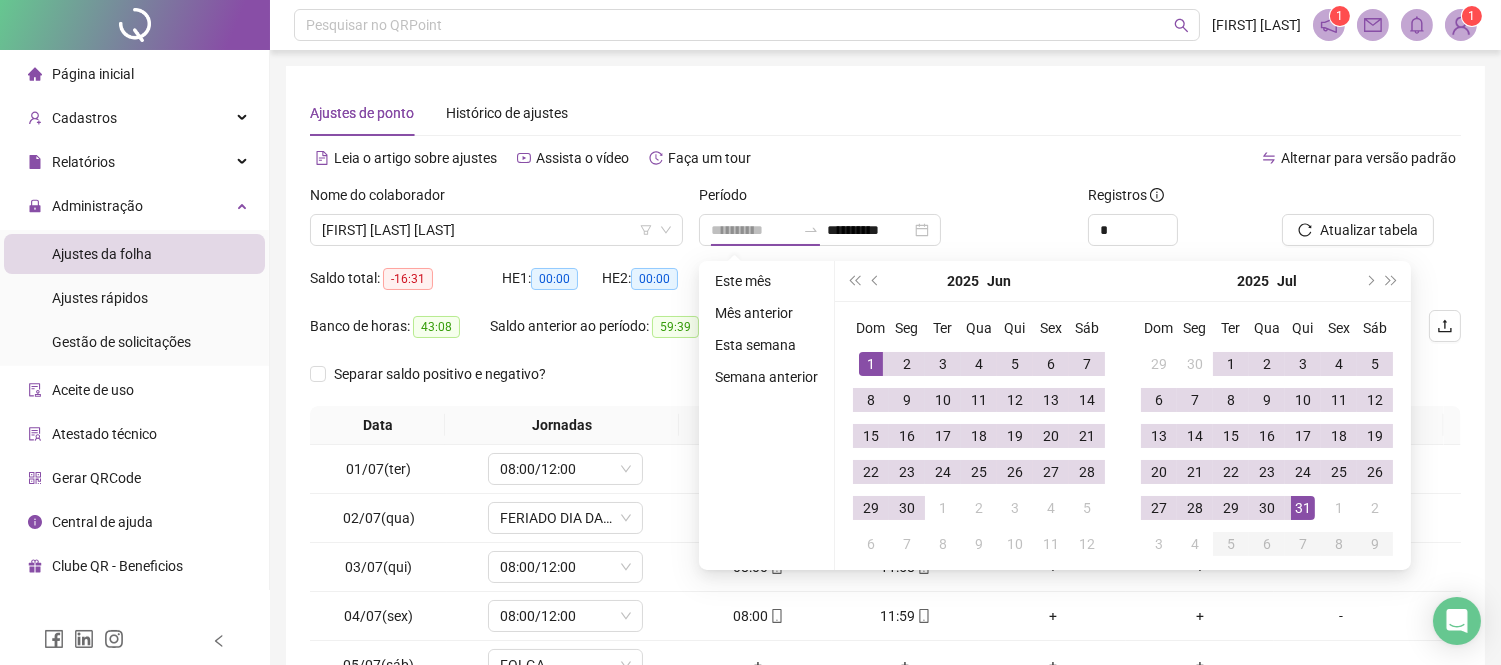 click on "1" at bounding box center [871, 364] 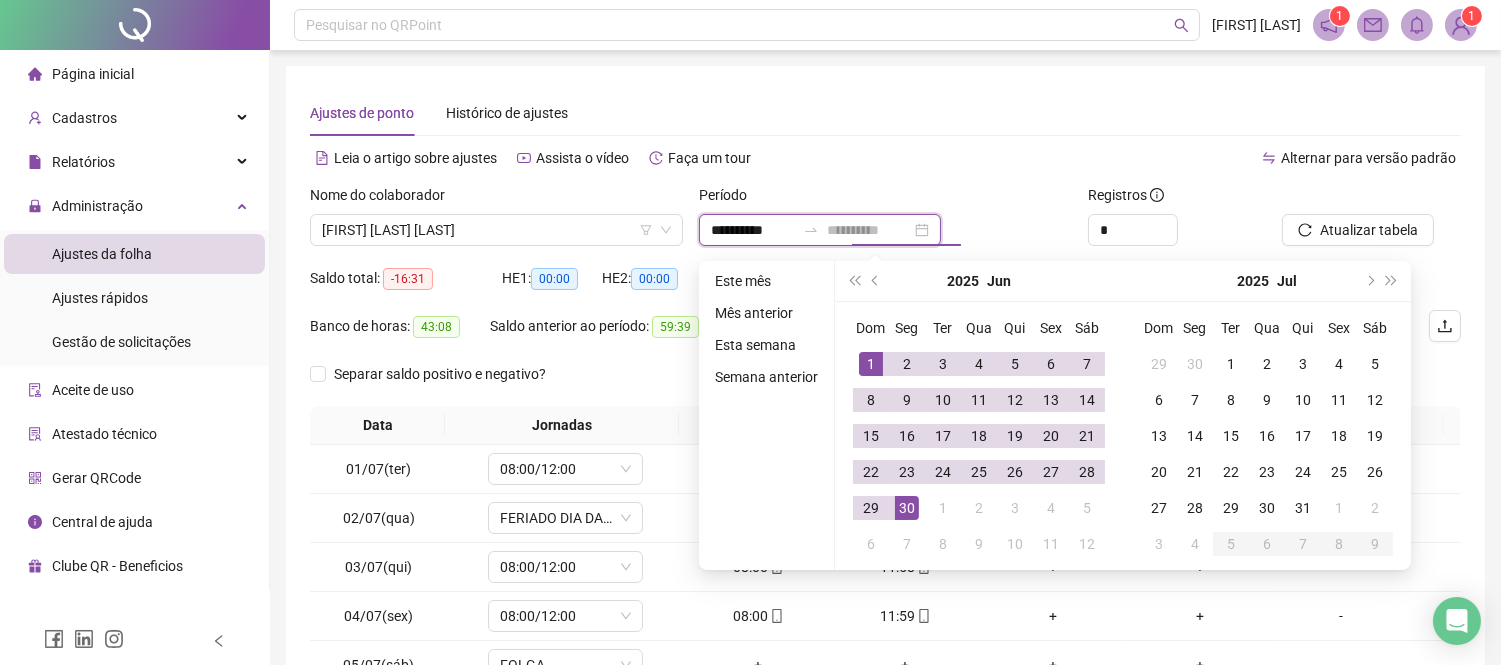 type on "**********" 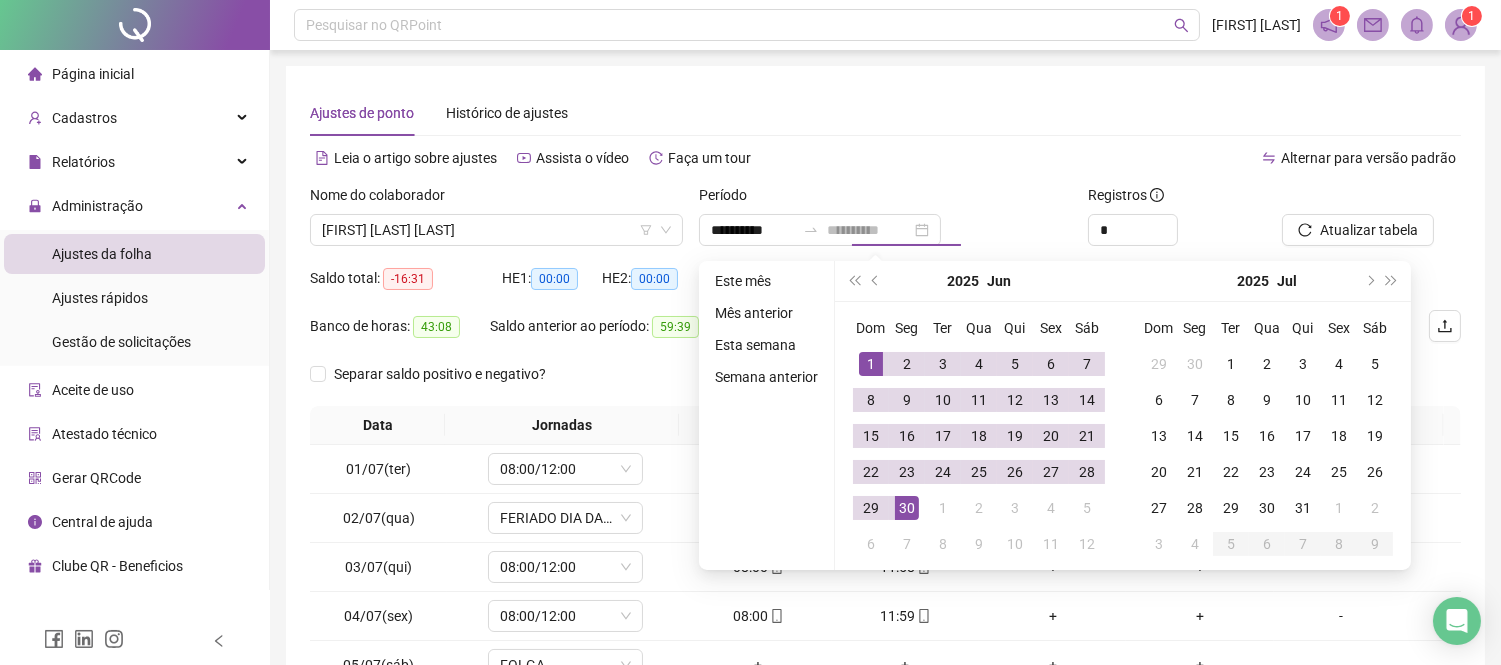 click on "30" at bounding box center [907, 508] 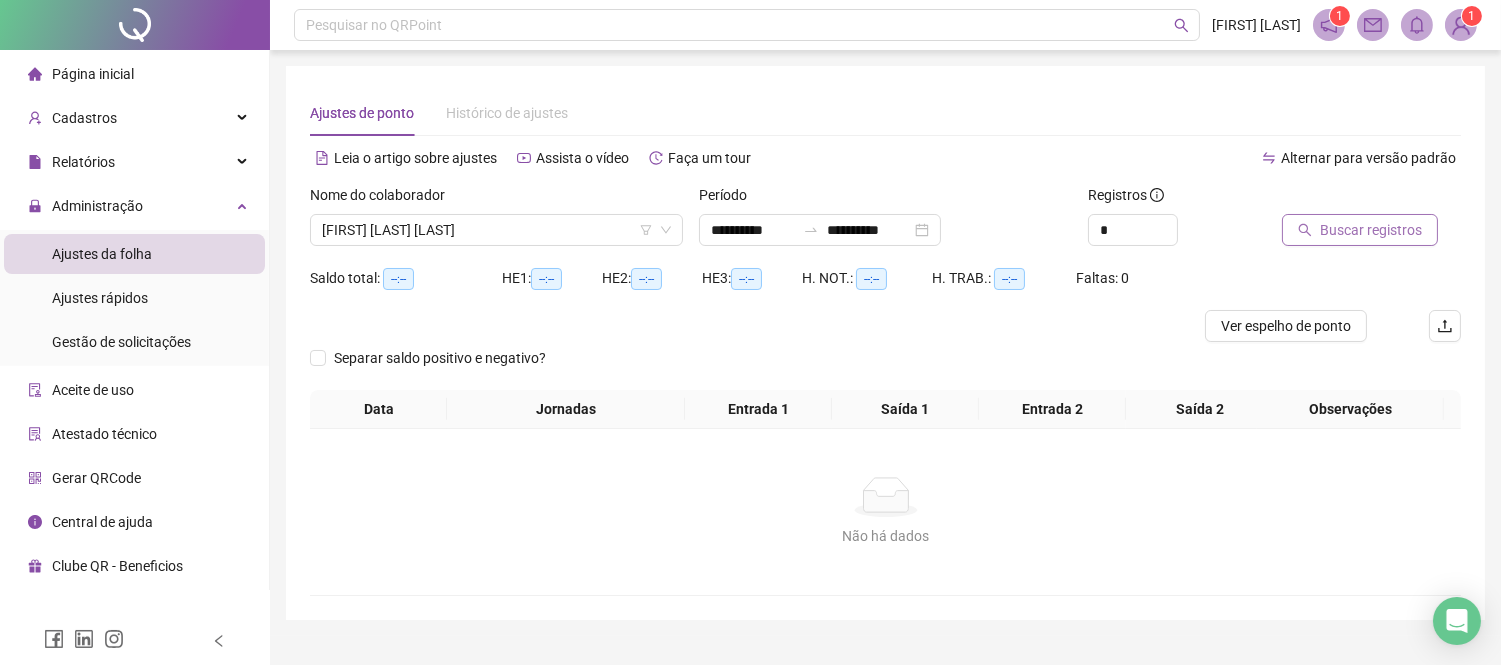 click on "Buscar registros" at bounding box center [1371, 230] 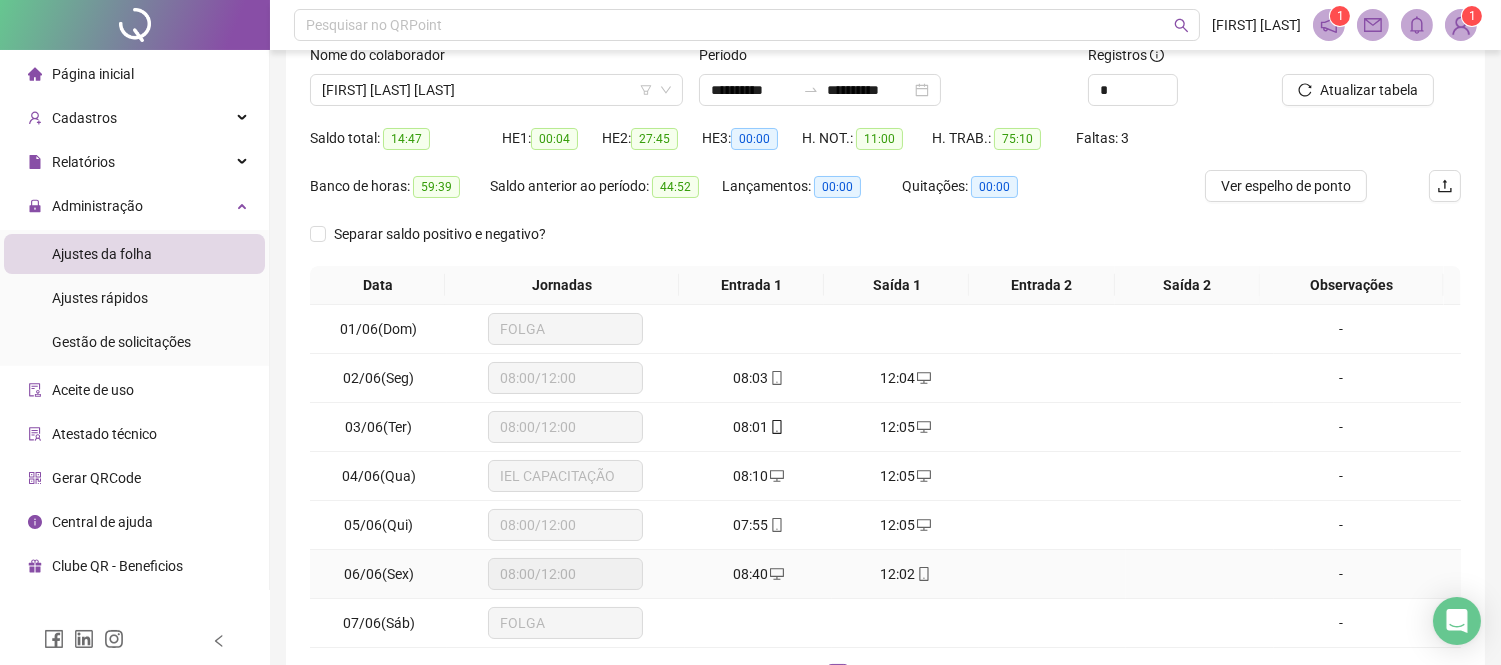 scroll, scrollTop: 288, scrollLeft: 0, axis: vertical 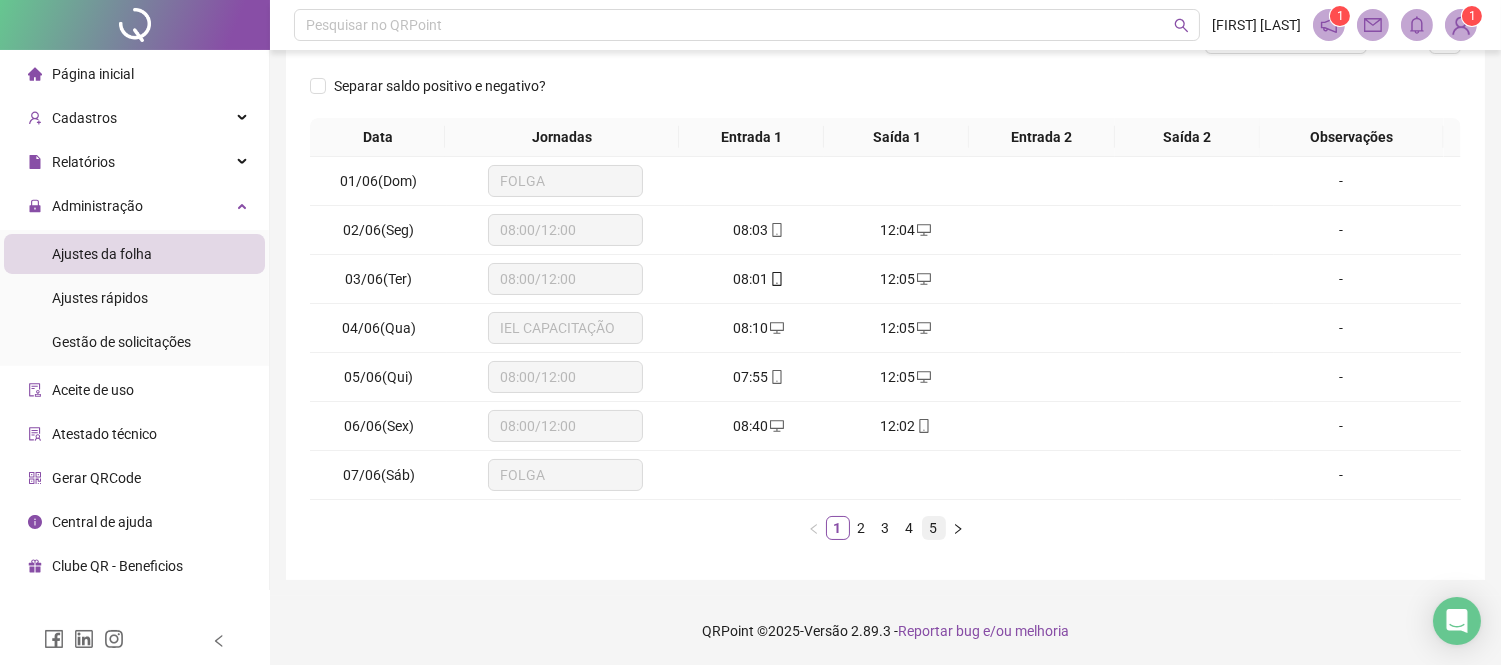 click on "5" at bounding box center [934, 528] 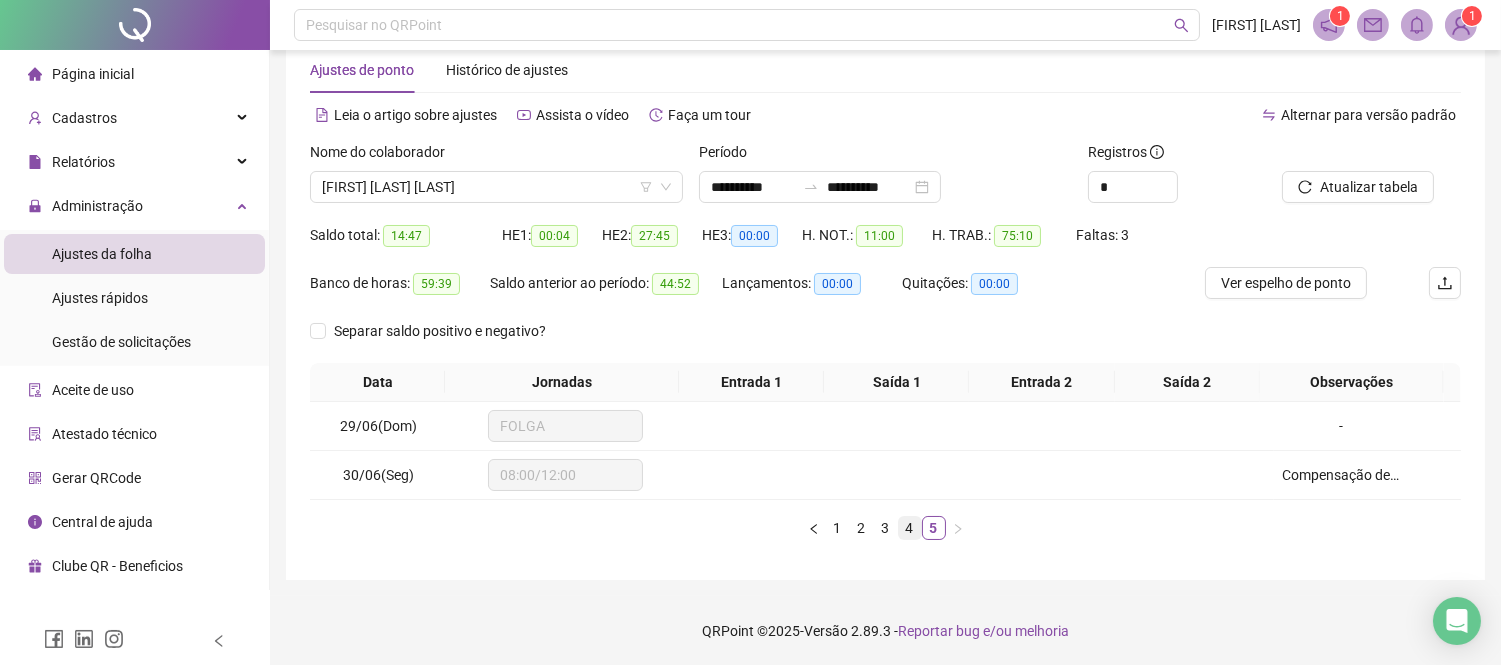click on "4" at bounding box center [910, 528] 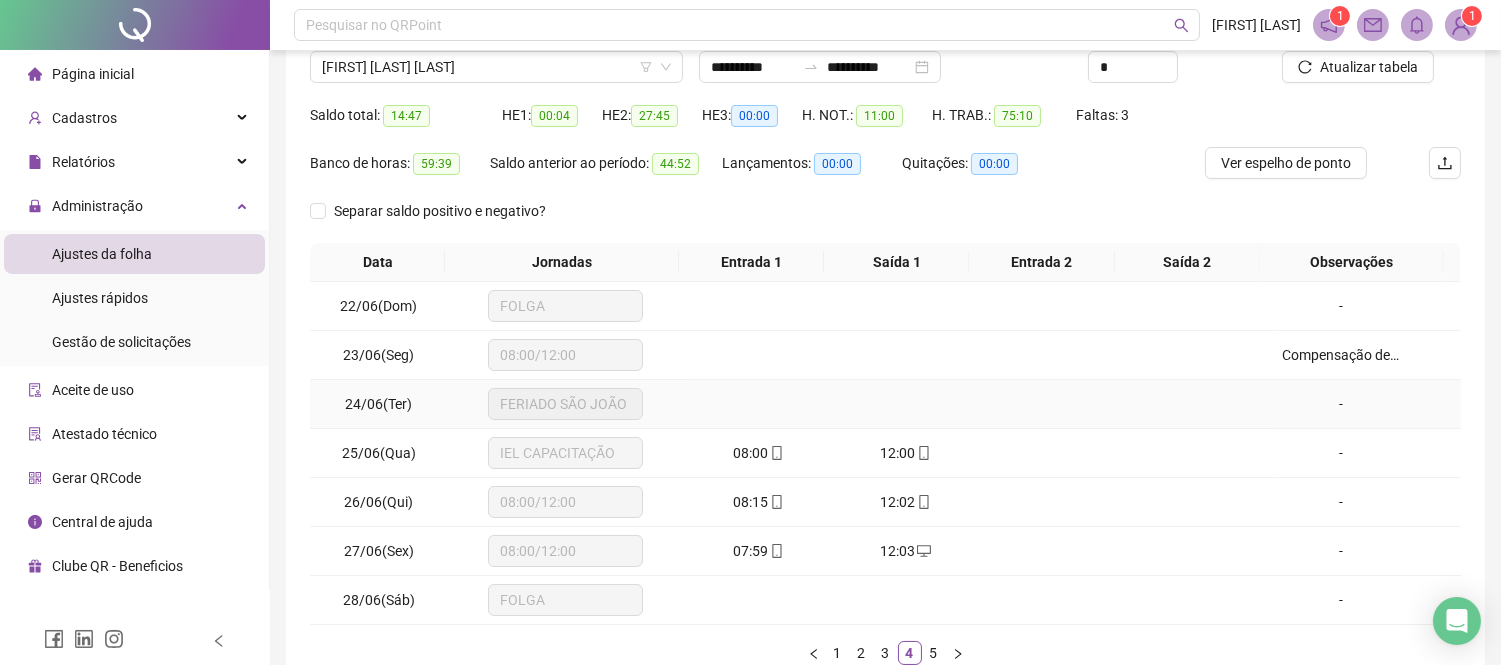 scroll, scrollTop: 265, scrollLeft: 0, axis: vertical 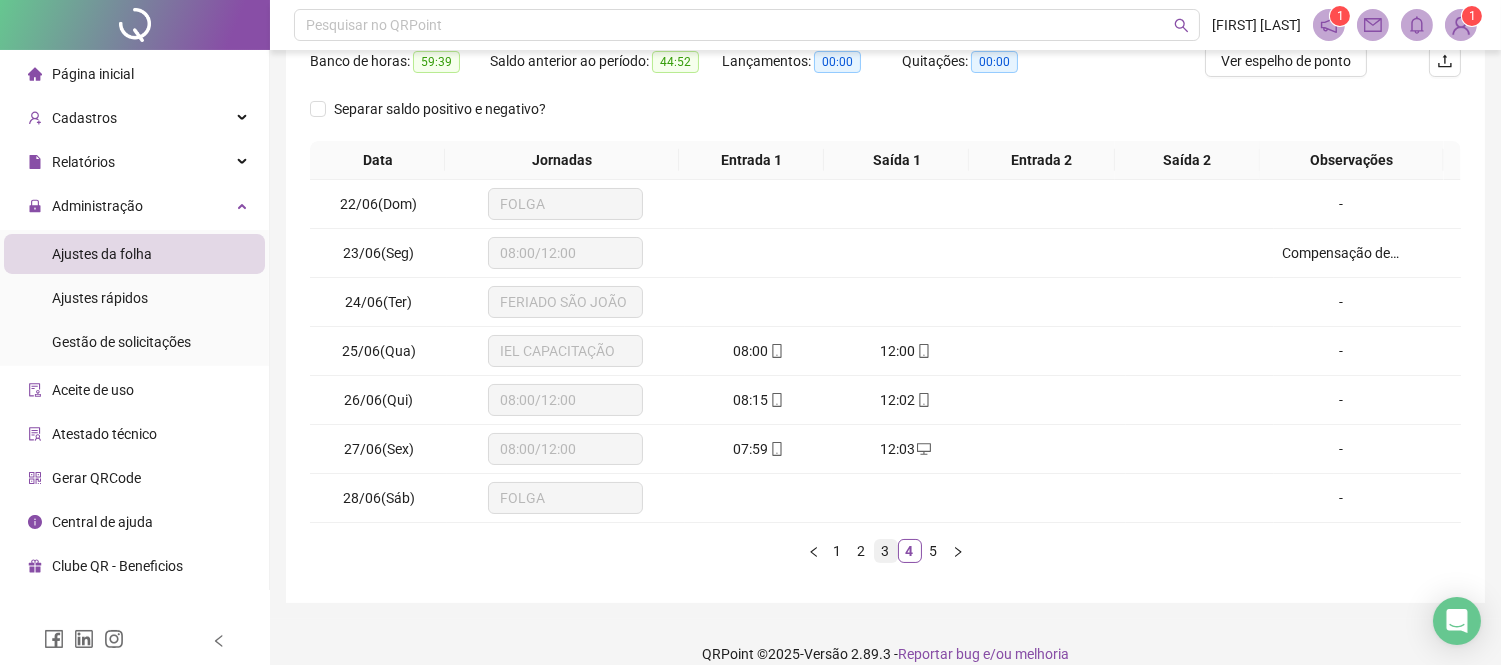 click on "3" at bounding box center [886, 551] 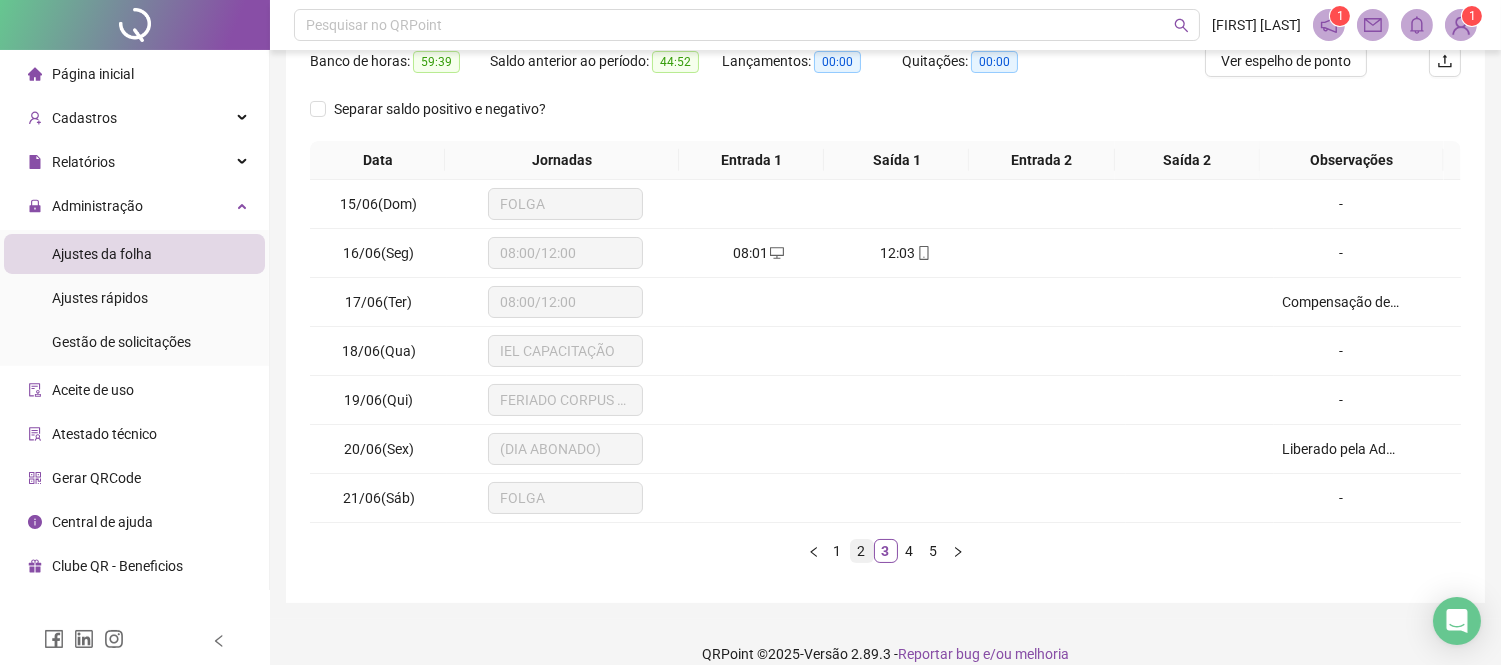 click on "2" at bounding box center [862, 551] 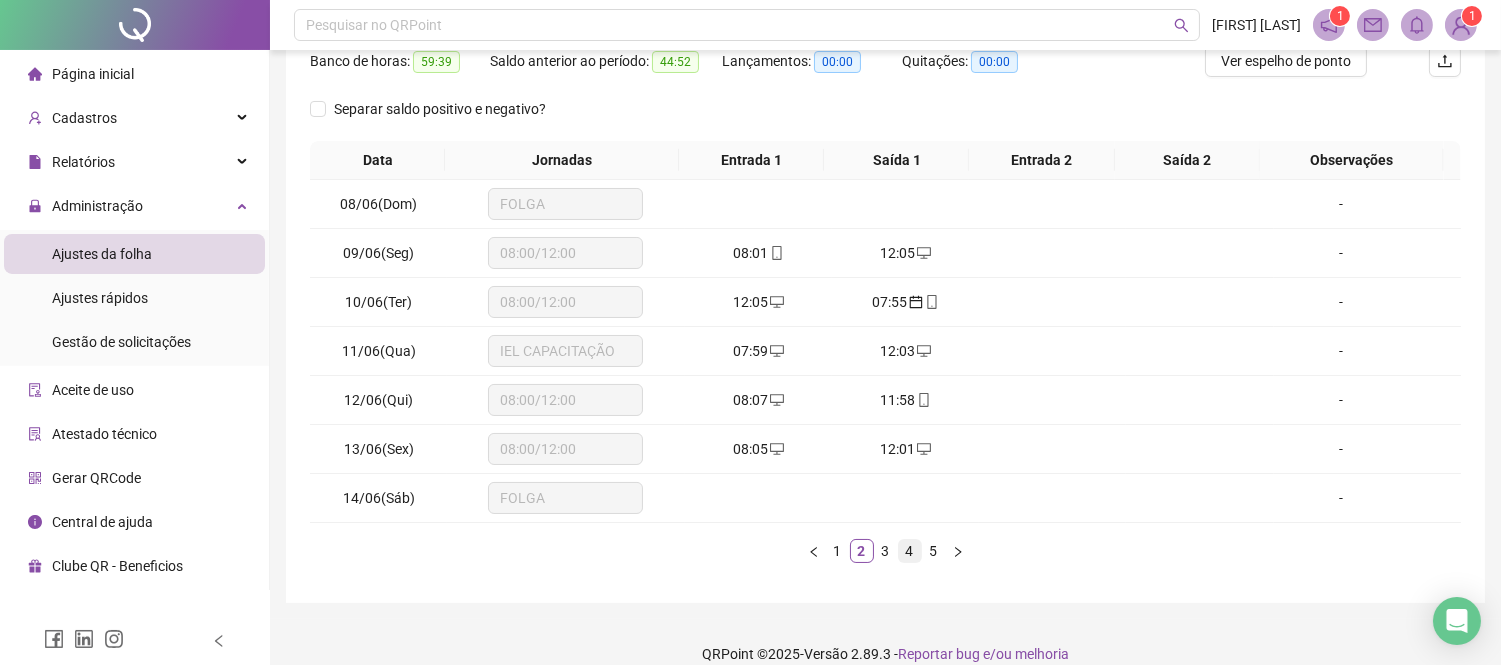 click on "4" at bounding box center (910, 551) 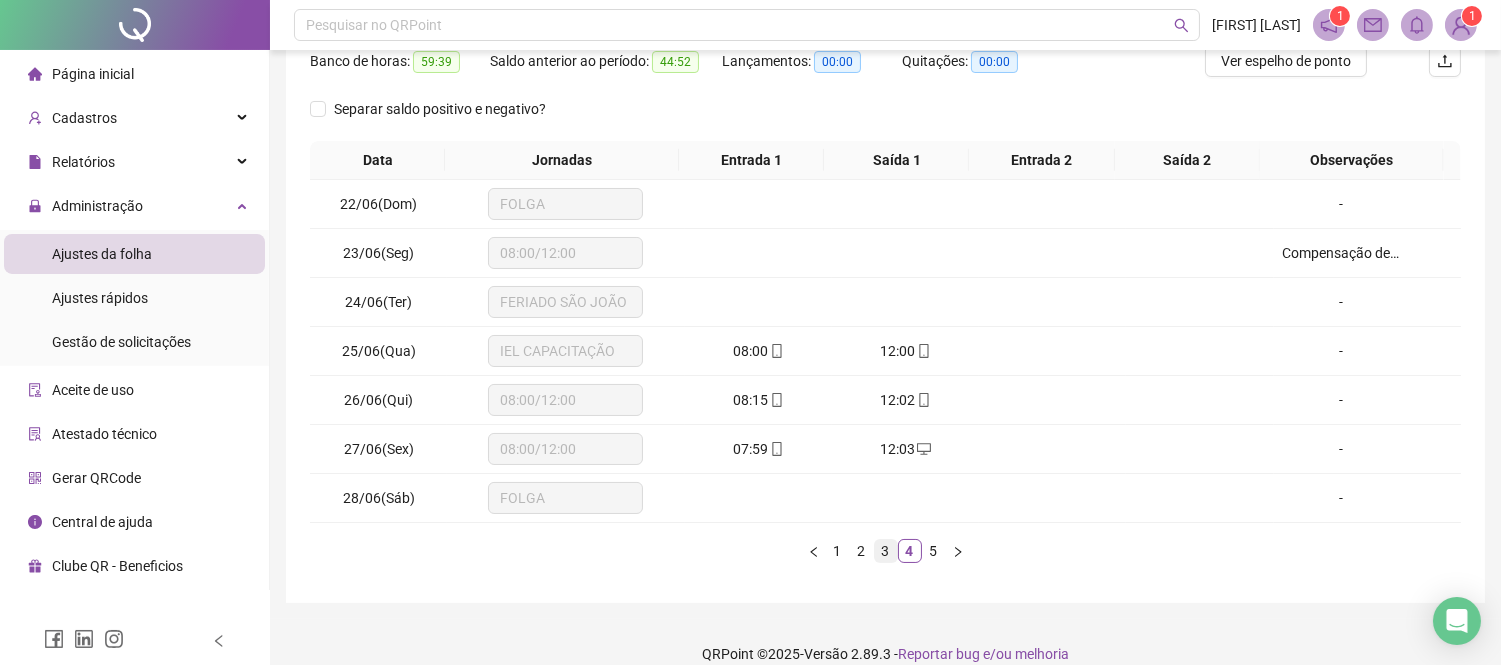 click on "3" at bounding box center [886, 551] 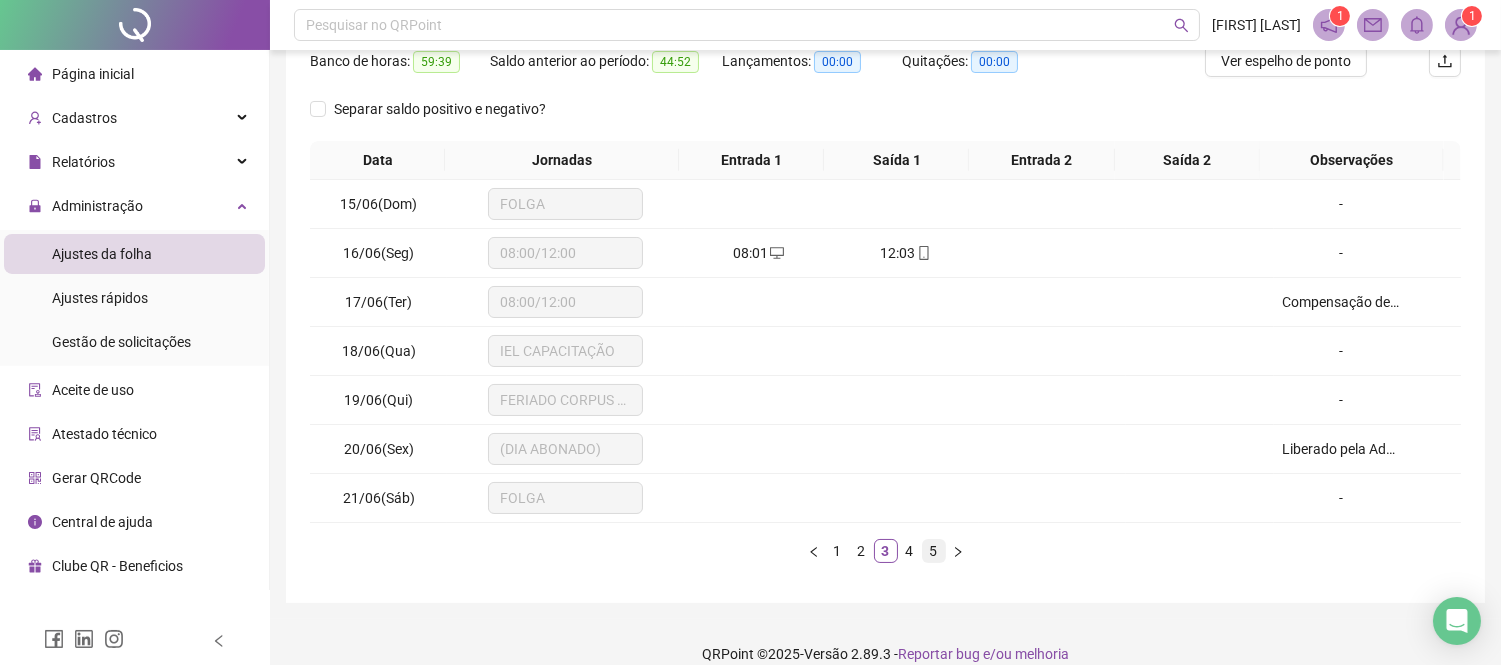 click on "5" at bounding box center [934, 551] 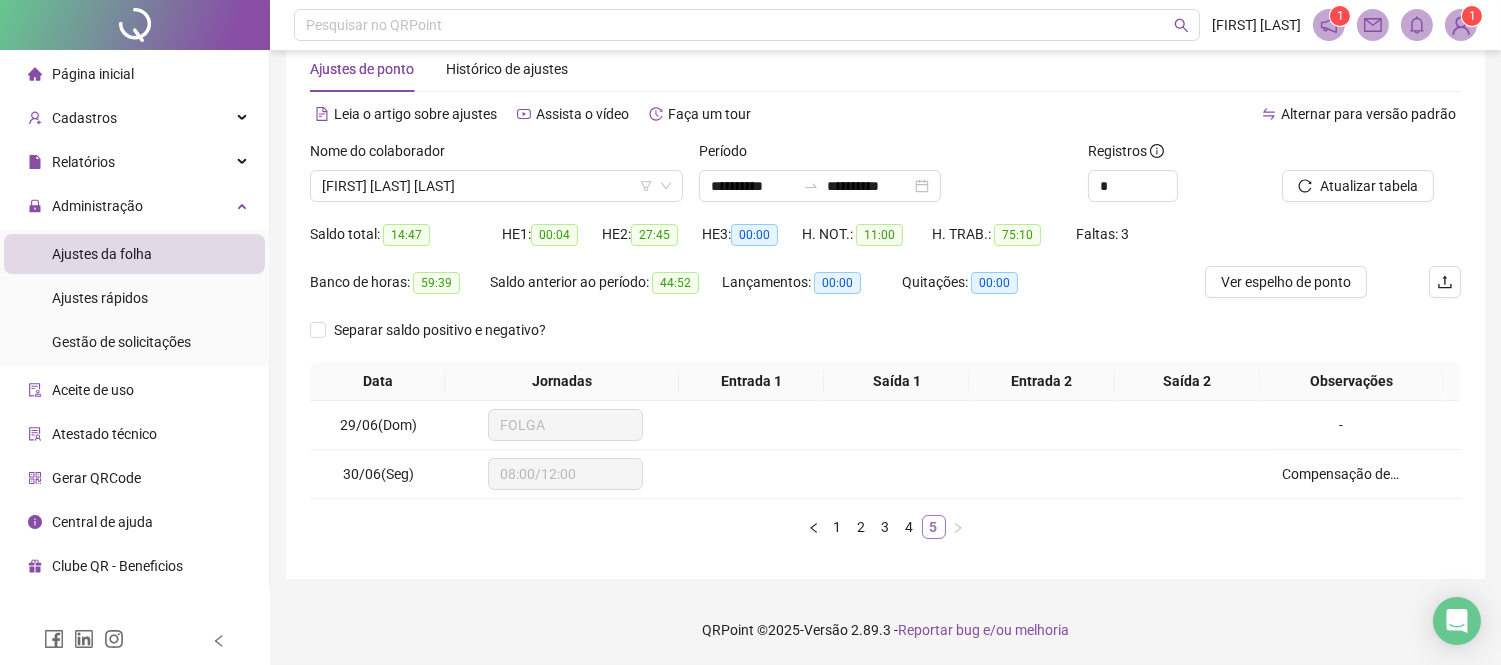 scroll, scrollTop: 43, scrollLeft: 0, axis: vertical 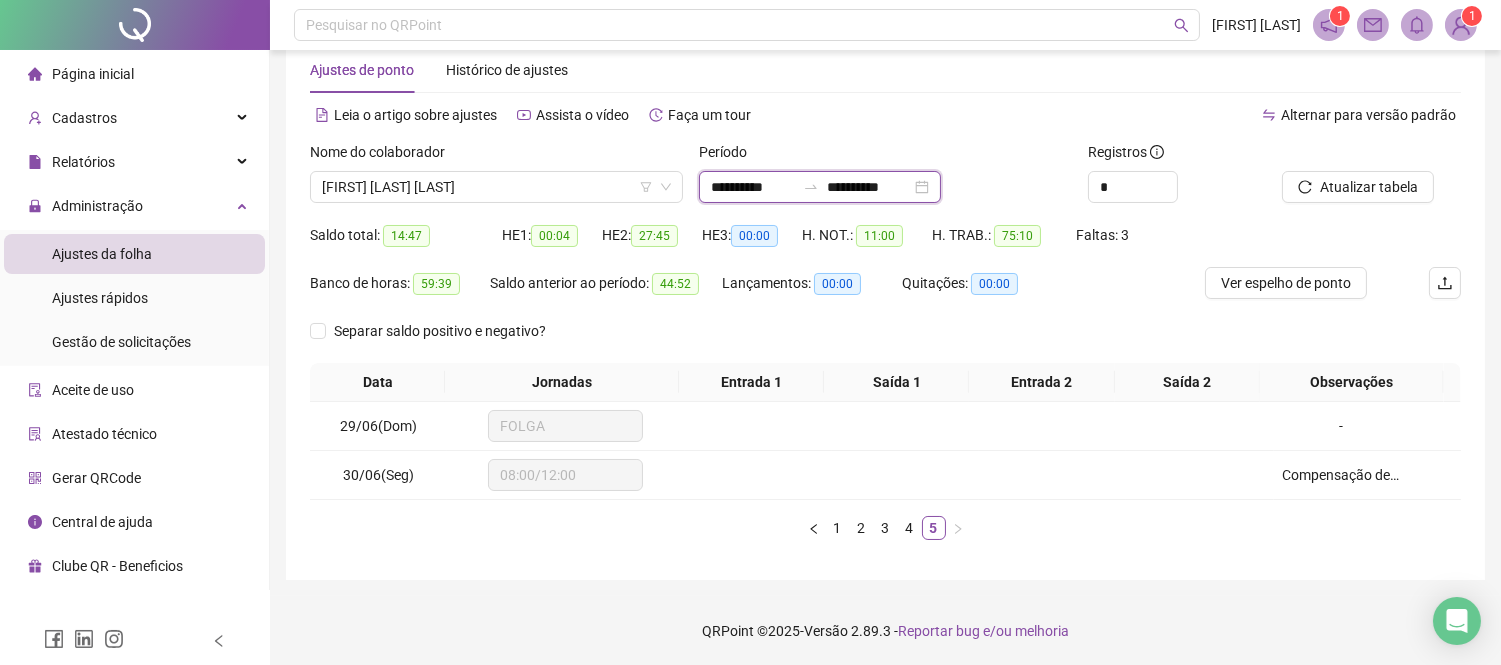 click on "**********" at bounding box center (753, 187) 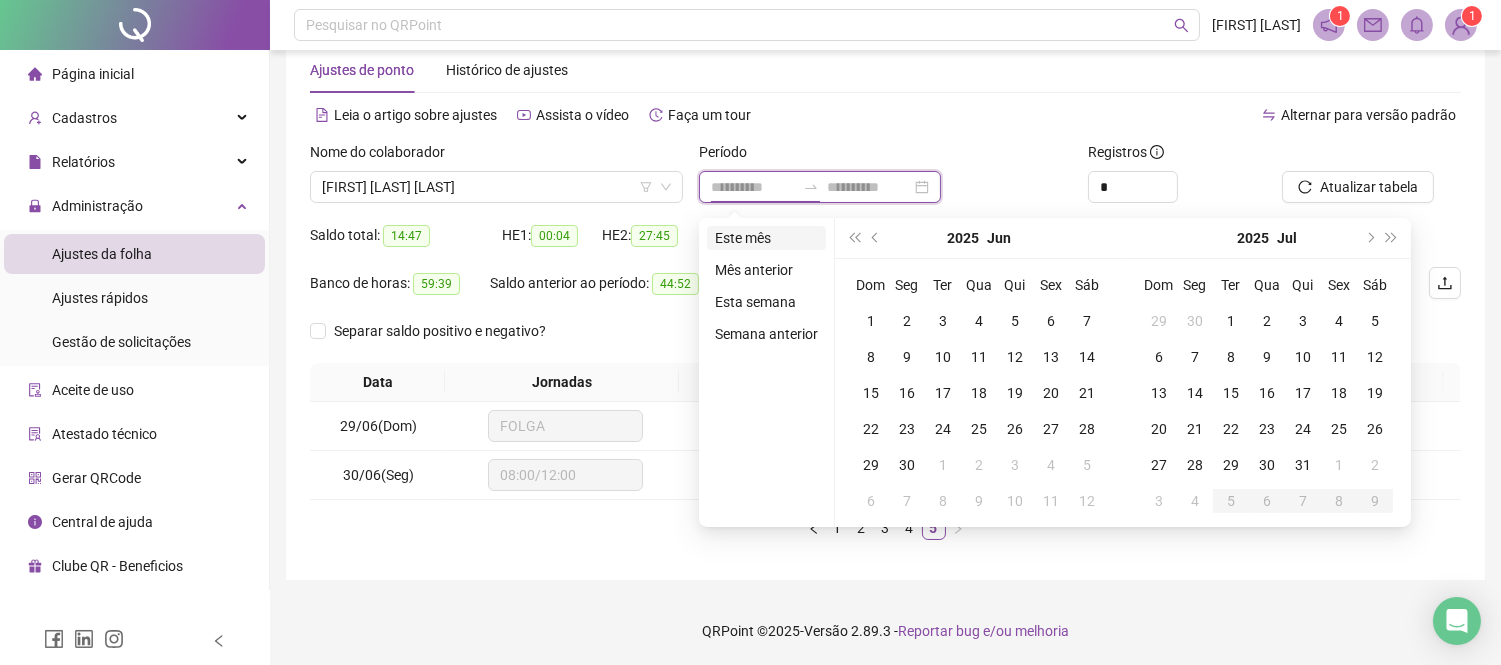 type on "**********" 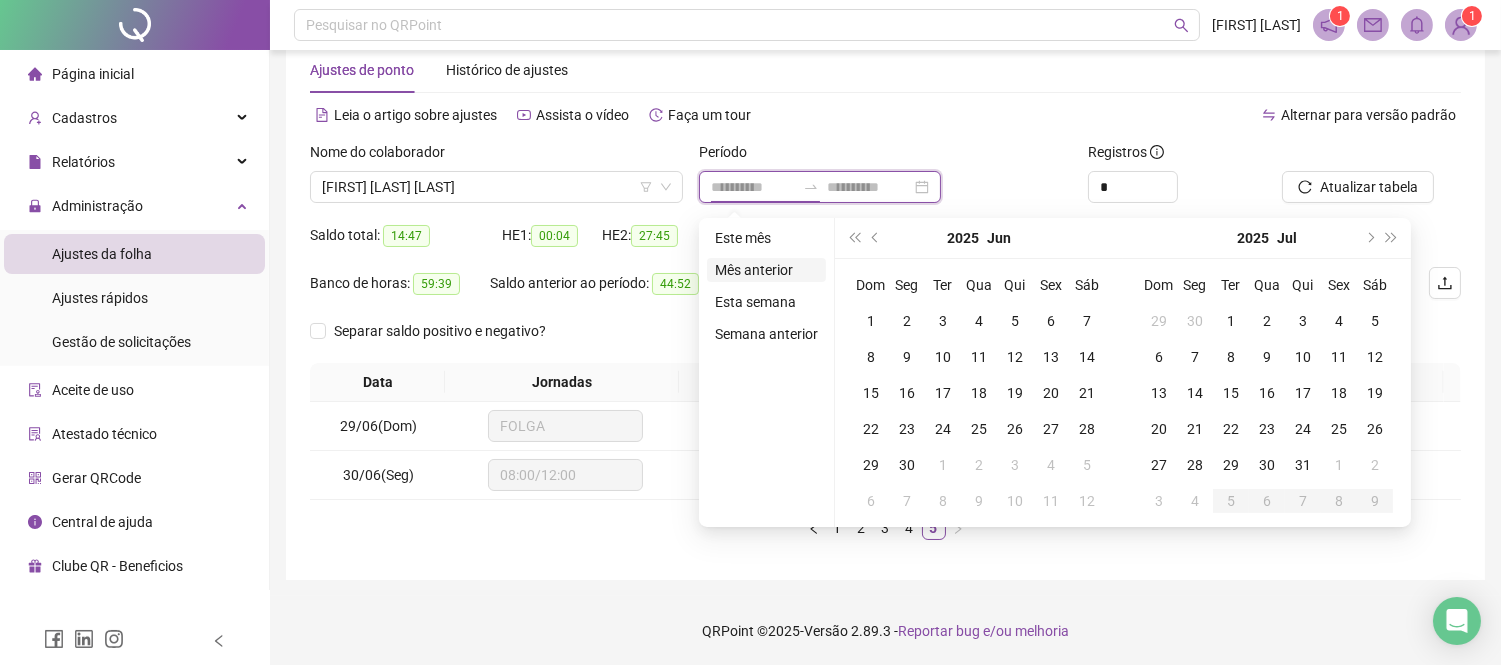 type on "**********" 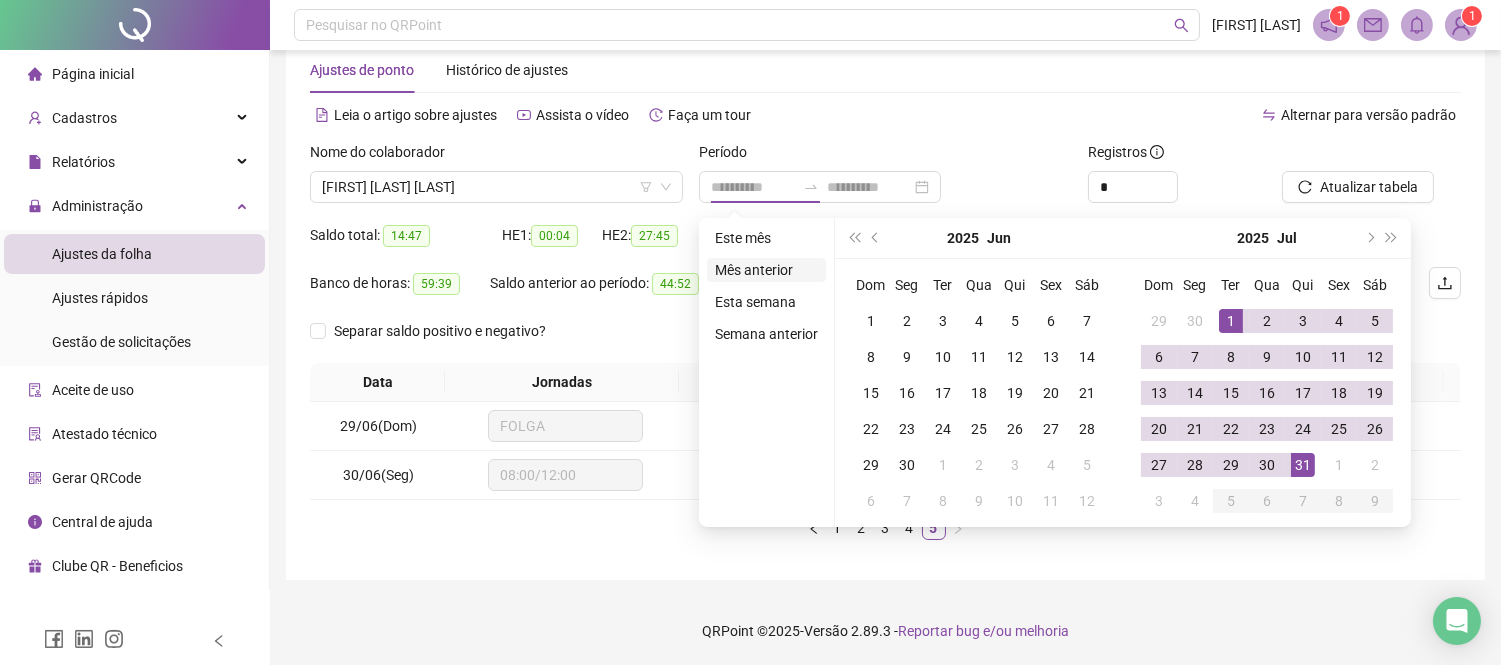 click on "Mês anterior" at bounding box center [766, 270] 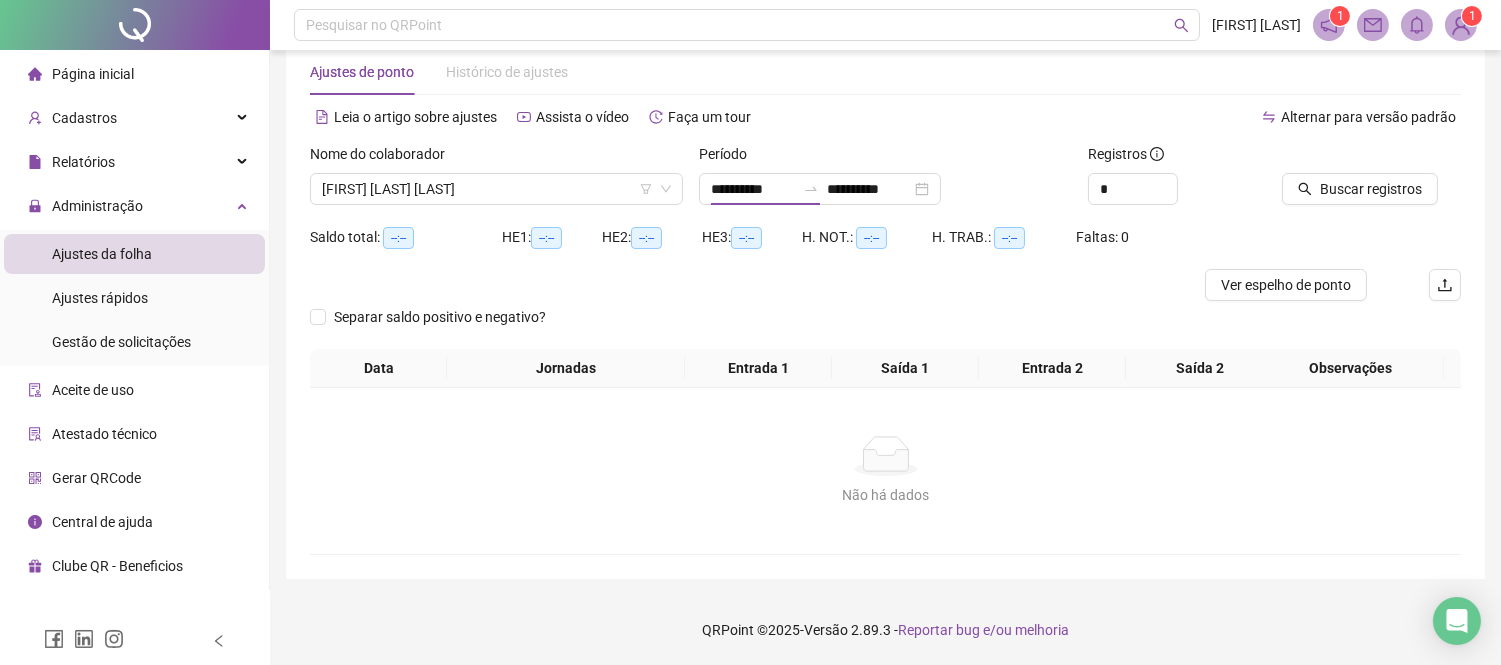 scroll, scrollTop: 40, scrollLeft: 0, axis: vertical 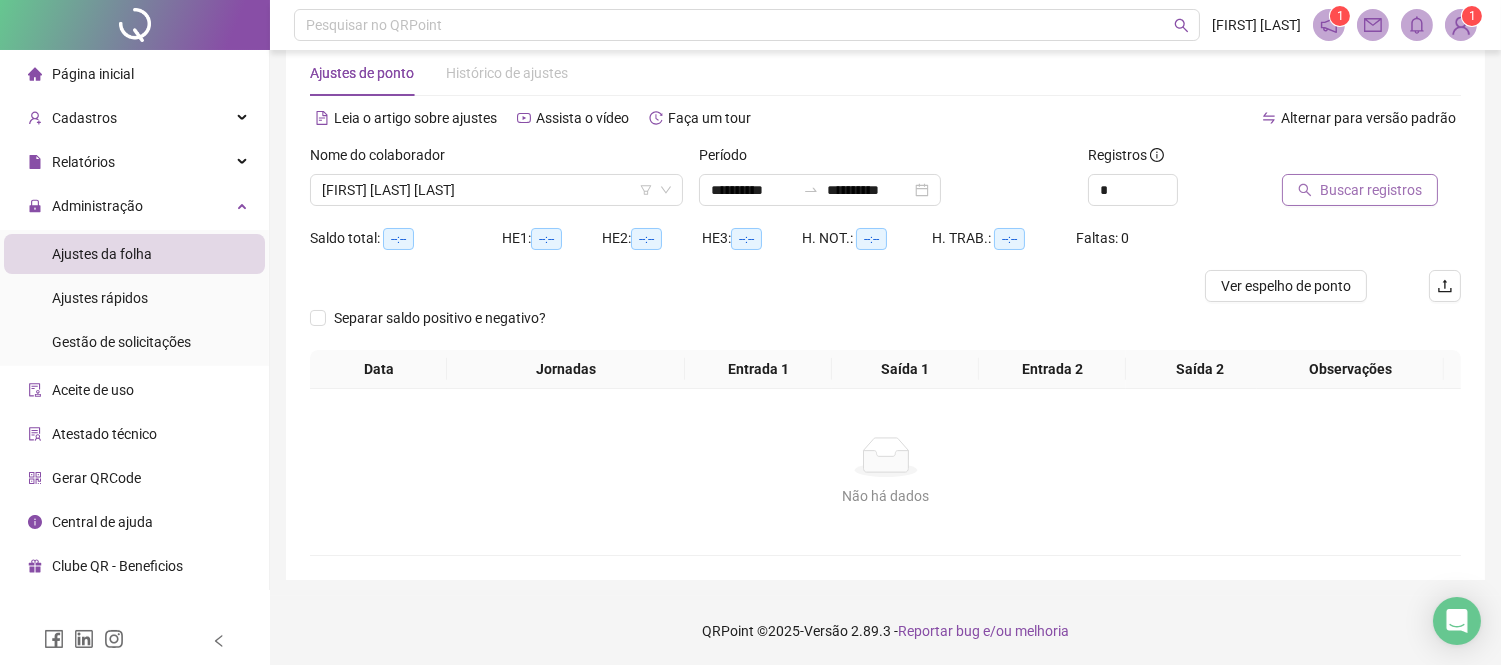 click on "Buscar registros" at bounding box center [1371, 190] 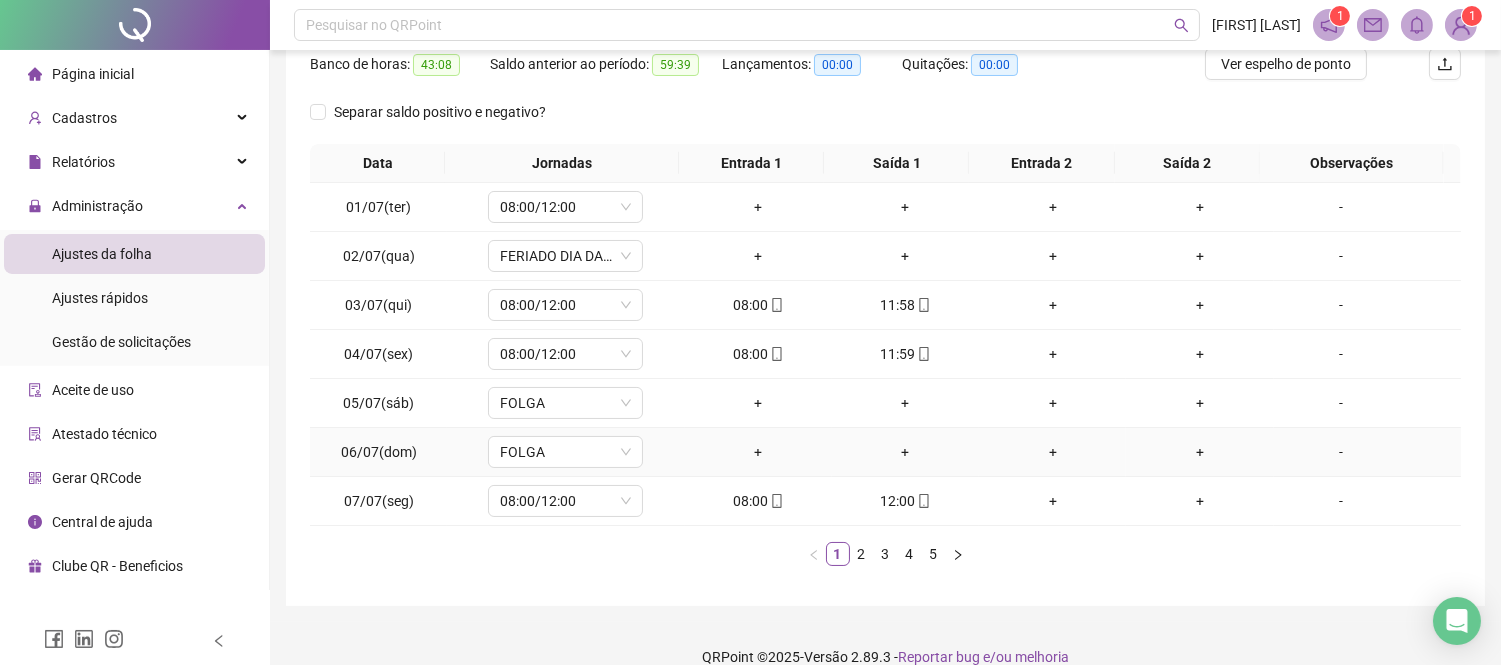 scroll, scrollTop: 288, scrollLeft: 0, axis: vertical 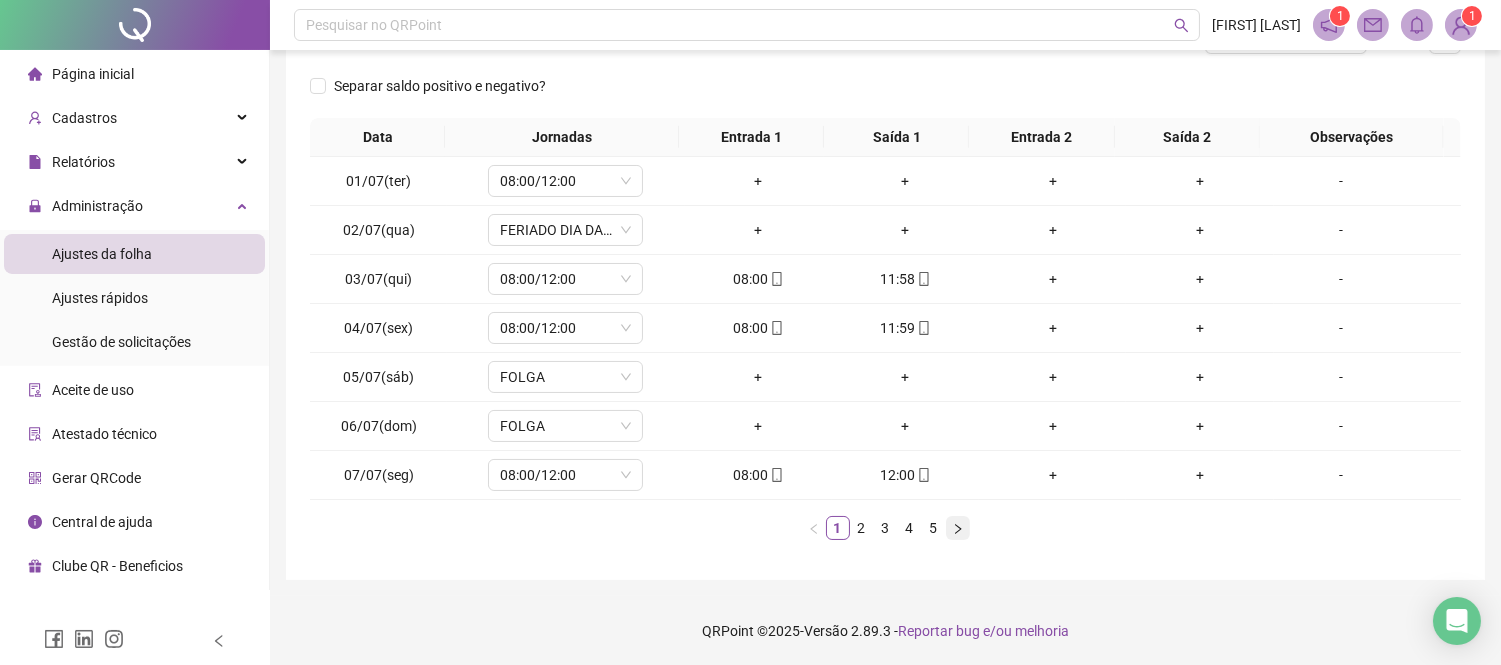 click 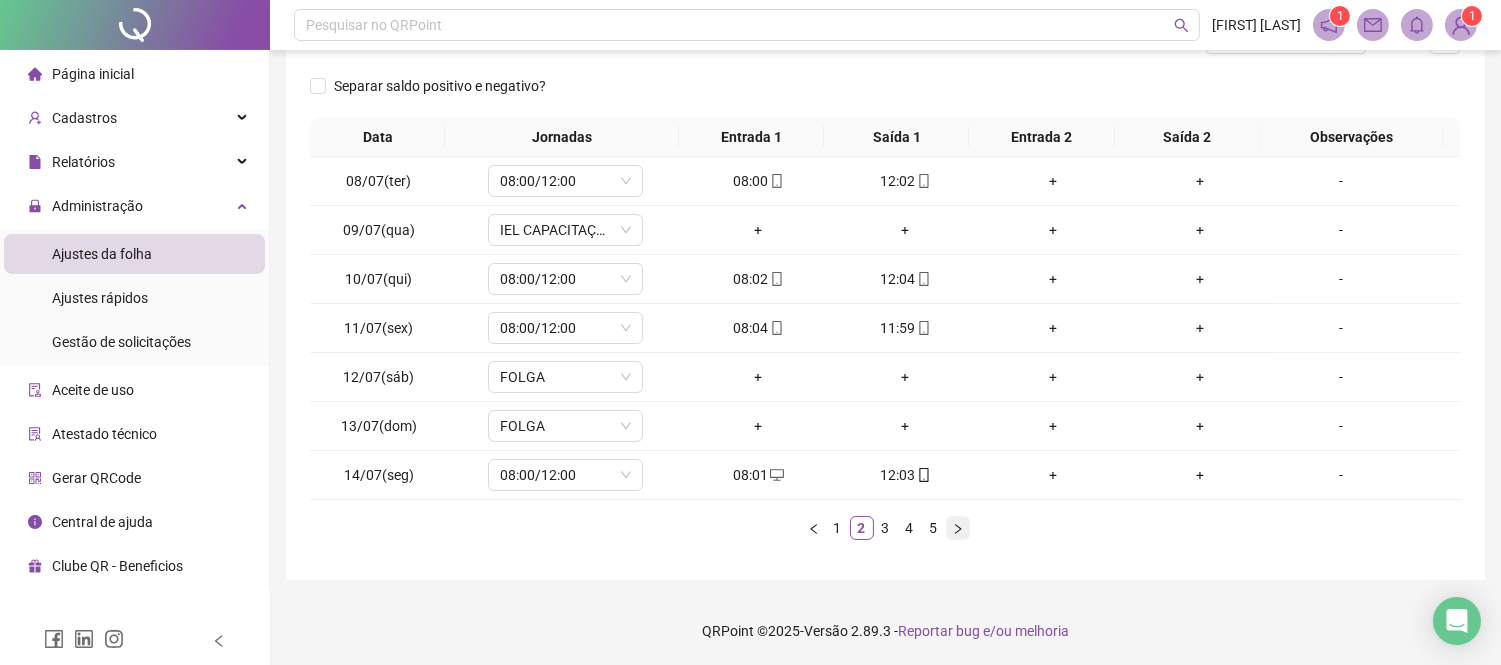 click 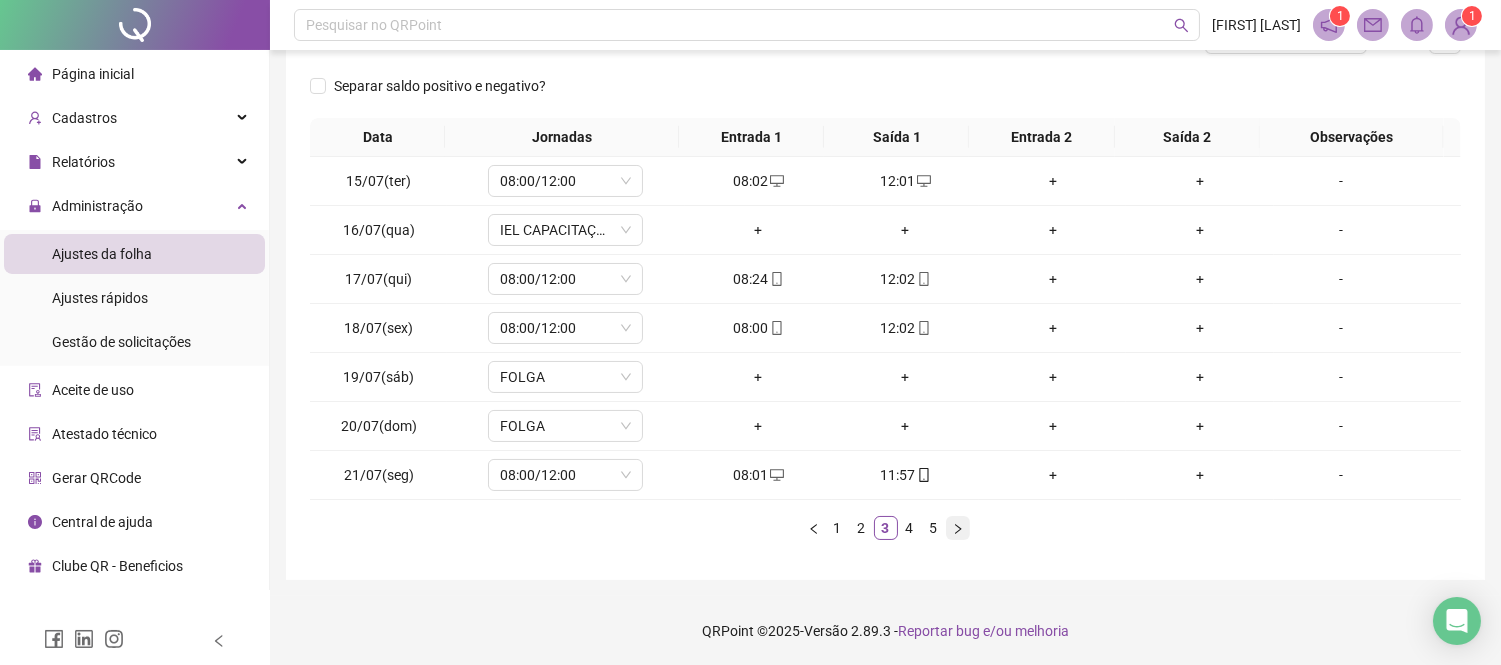 click 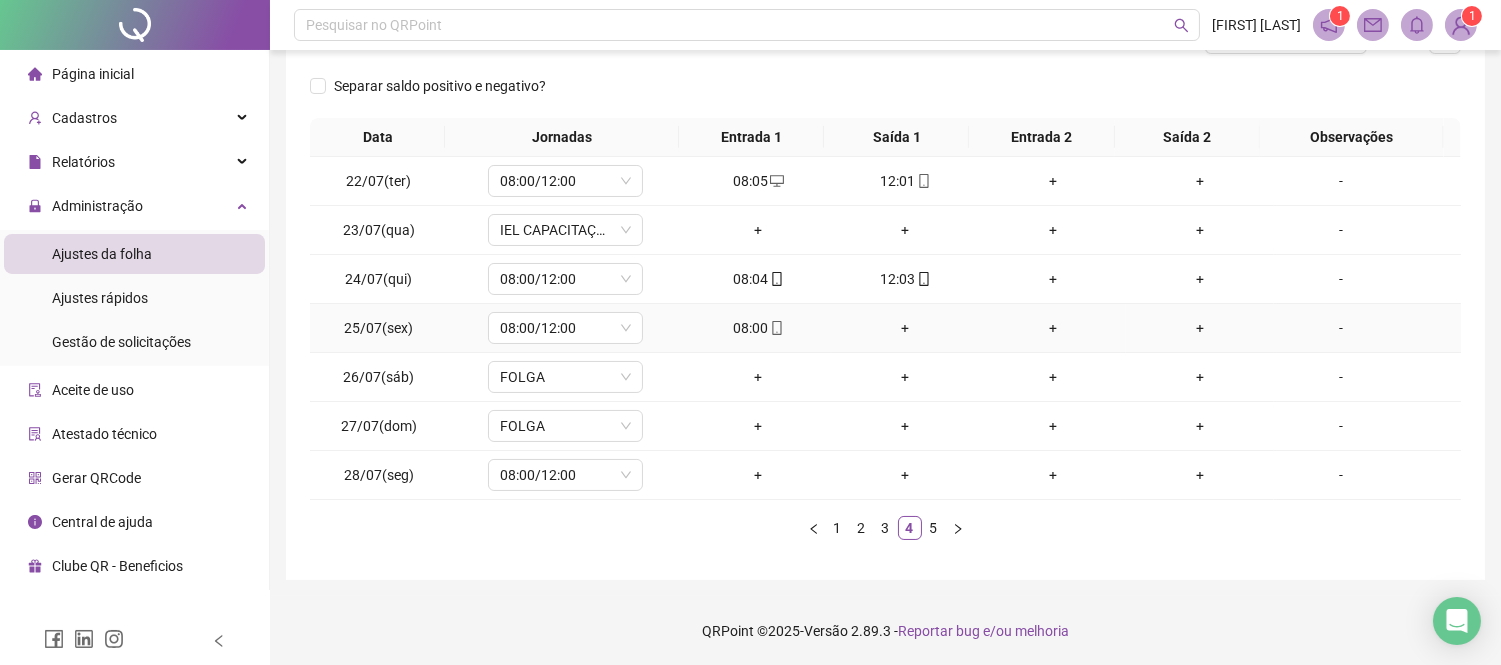 click on "+" at bounding box center (905, 328) 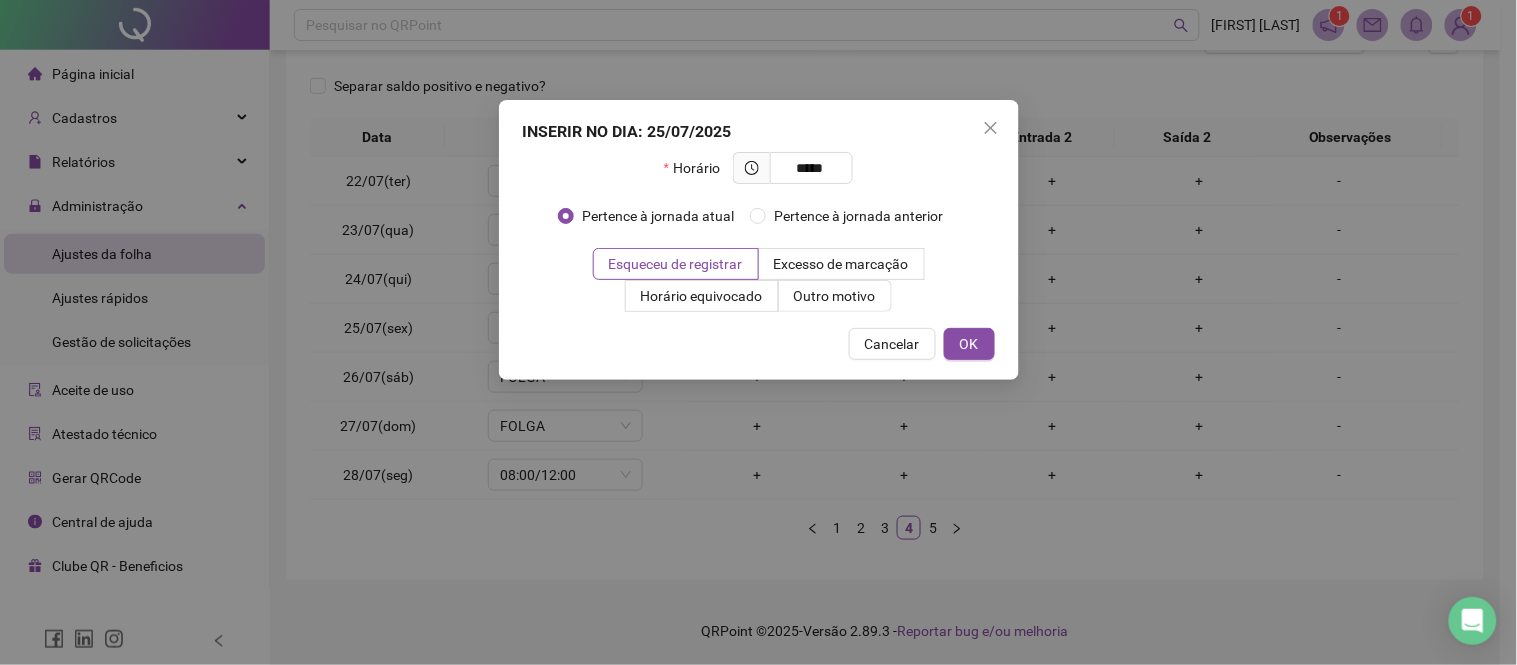 type on "*****" 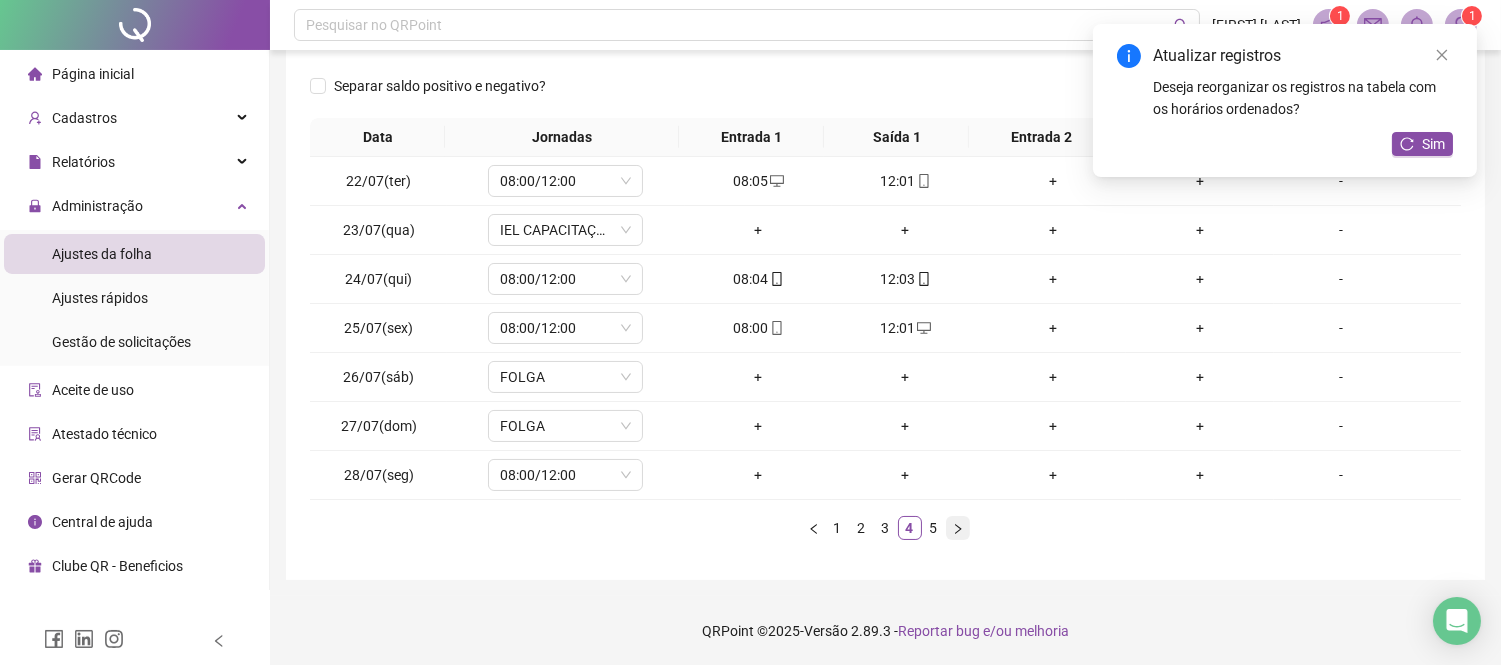 click 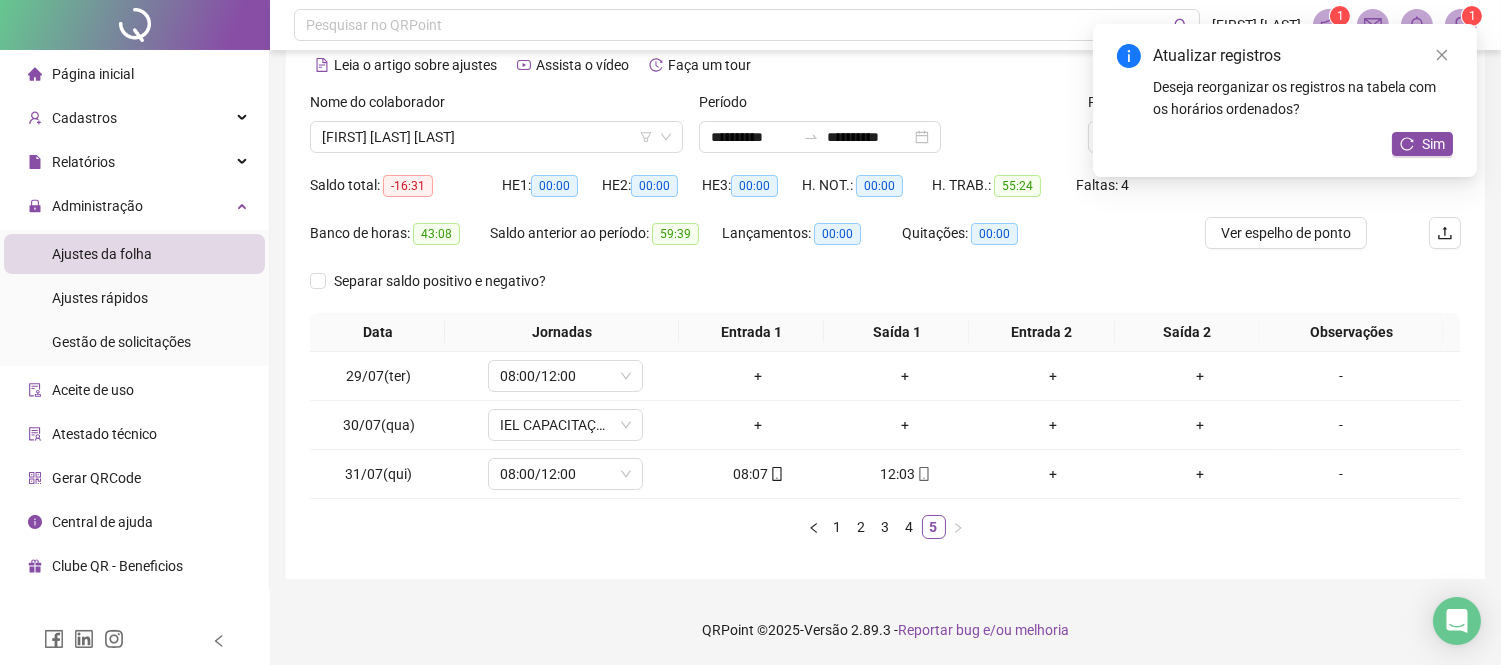 scroll, scrollTop: 92, scrollLeft: 0, axis: vertical 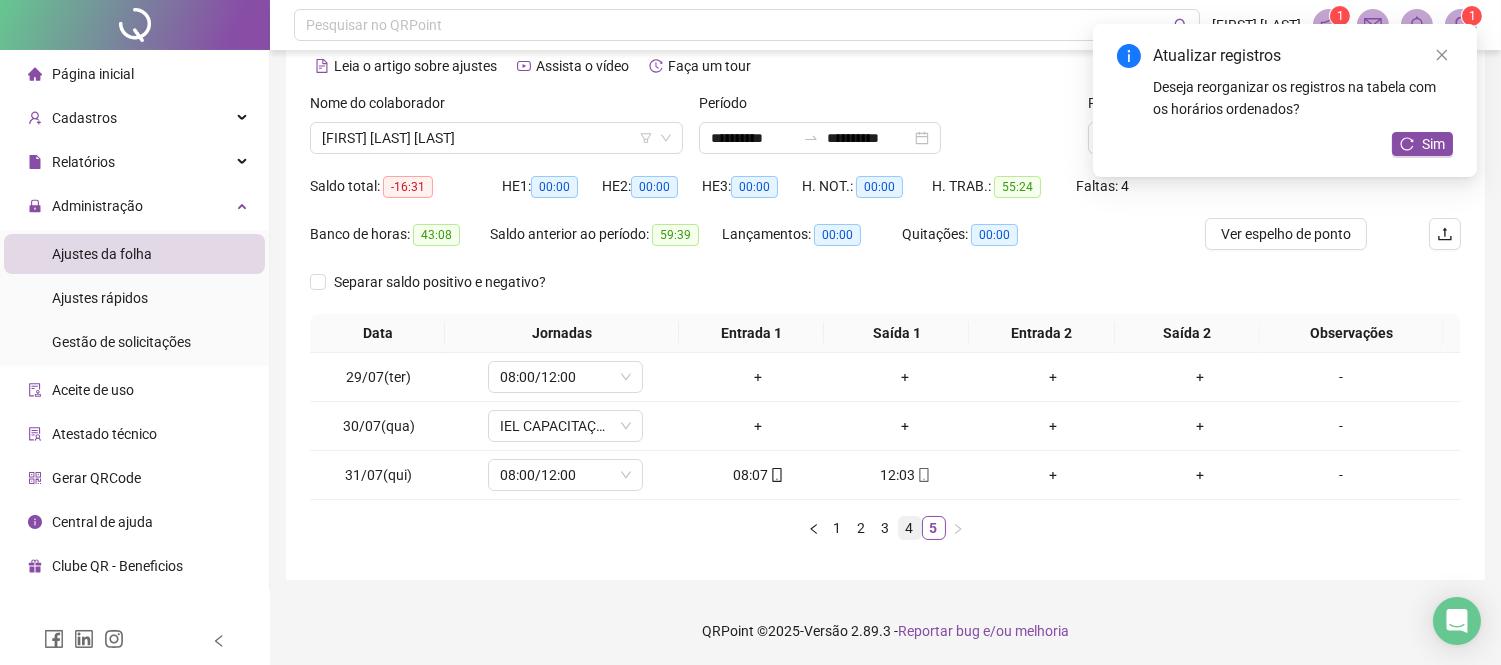 click on "4" at bounding box center (910, 528) 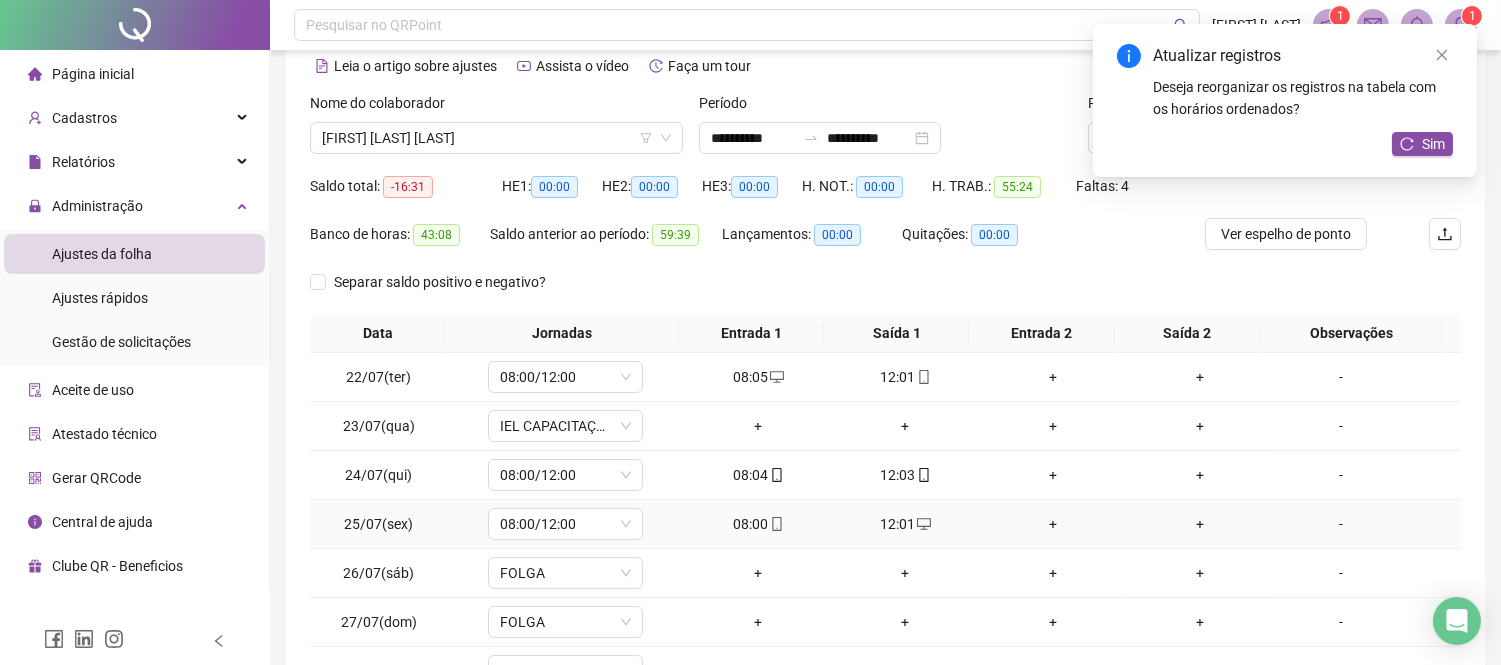 scroll, scrollTop: 288, scrollLeft: 0, axis: vertical 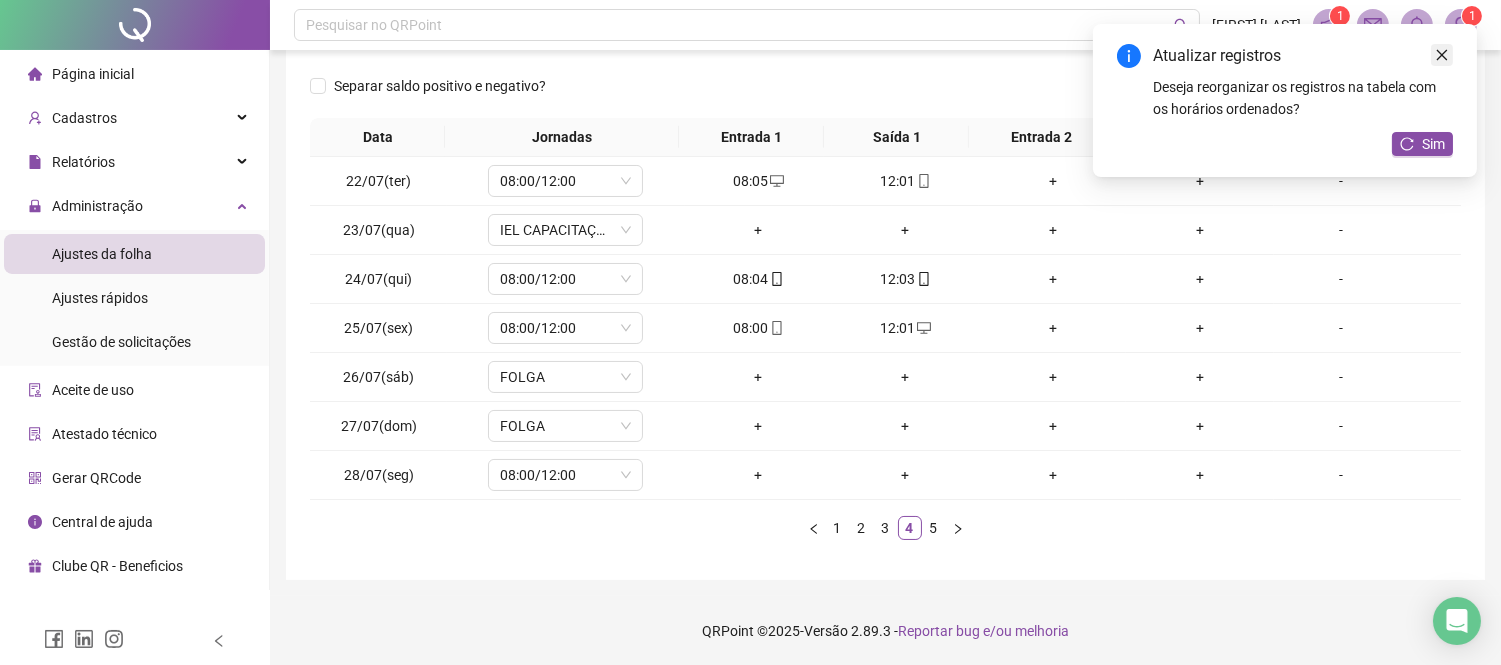 click at bounding box center [1442, 55] 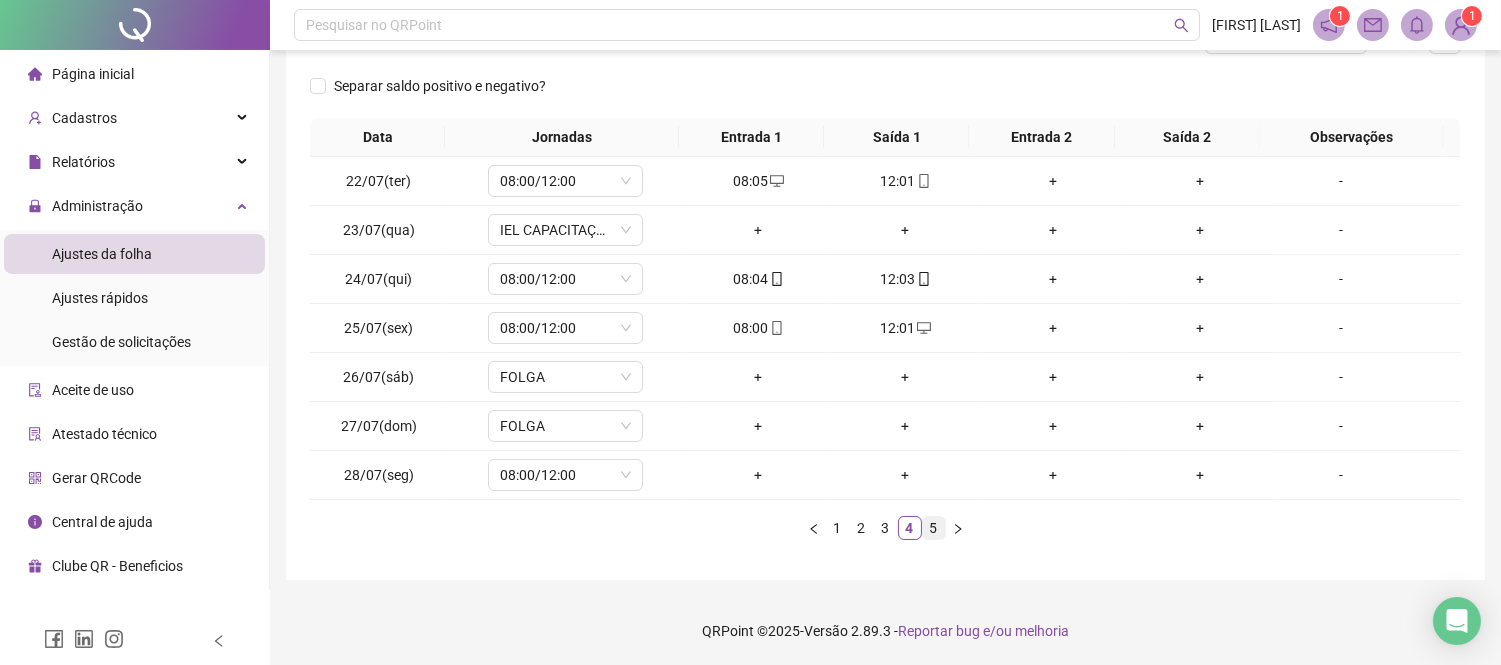 click on "5" at bounding box center [934, 528] 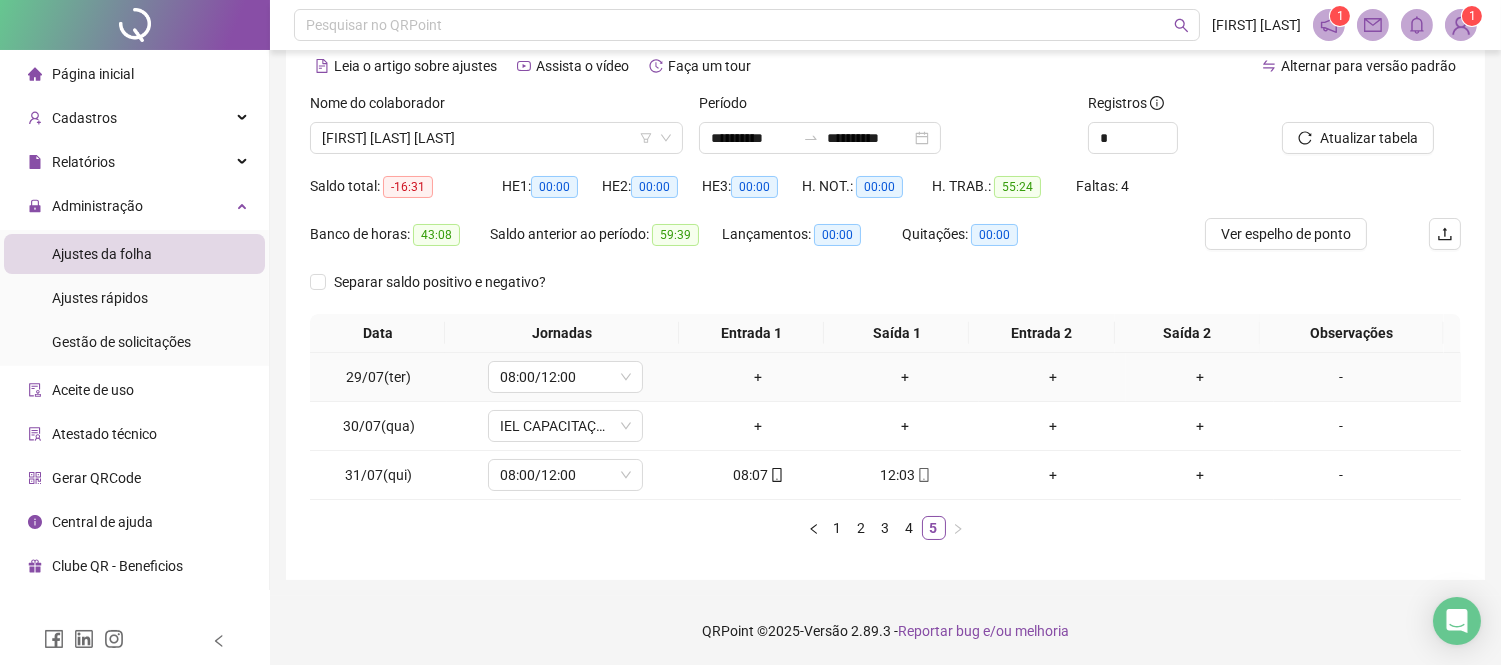 click on "+" at bounding box center (758, 377) 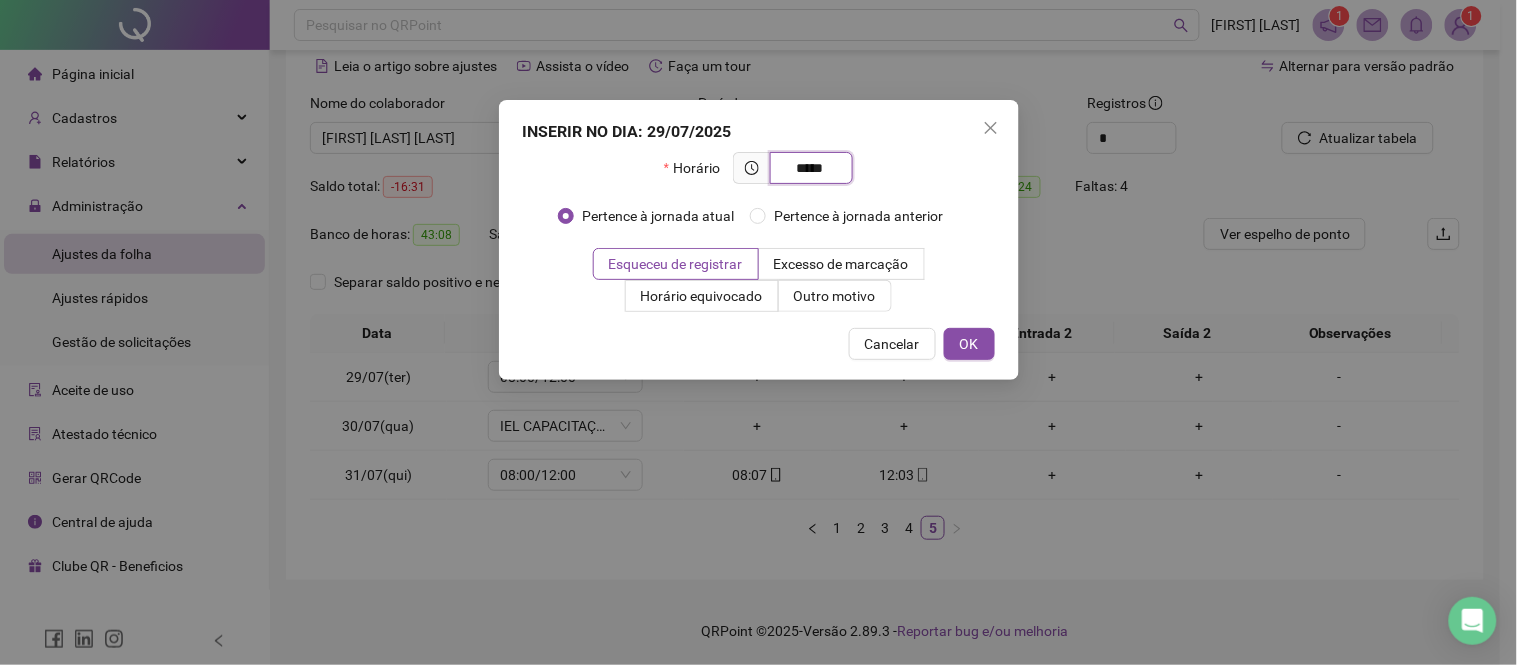 type on "*****" 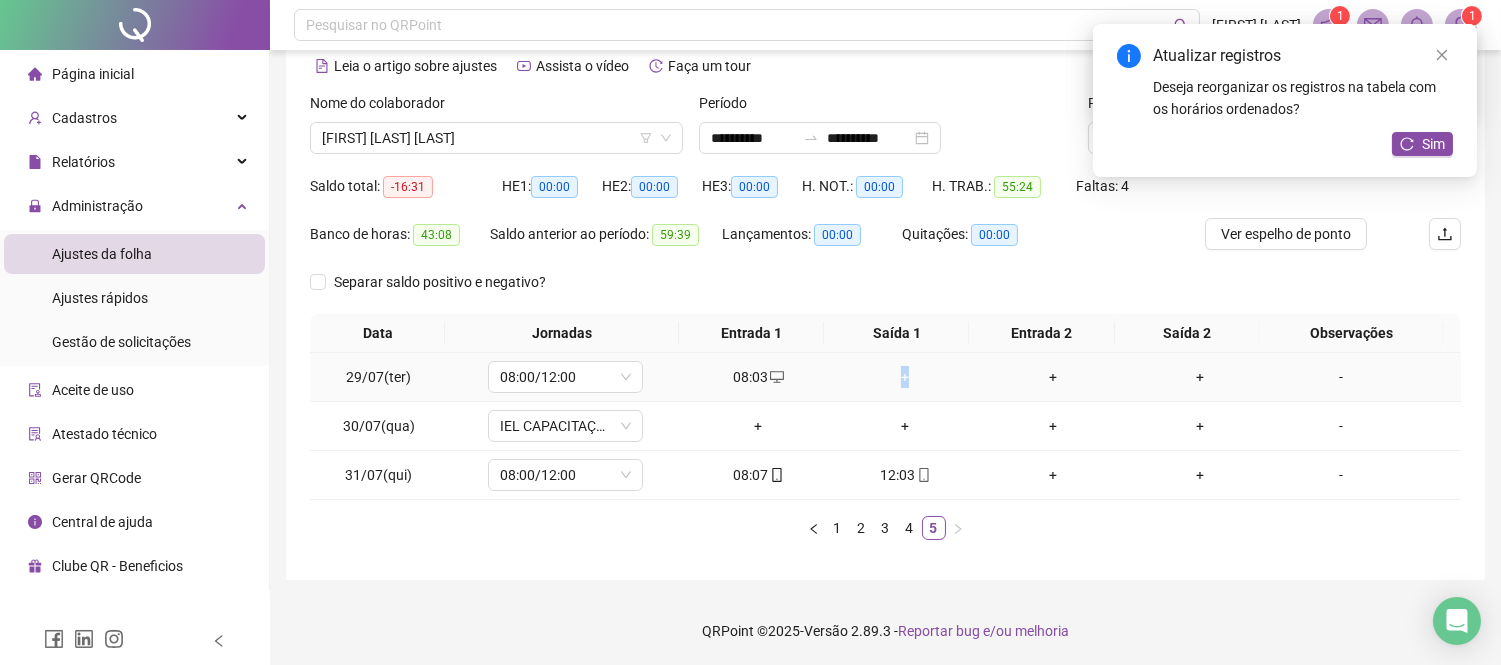 click on "+" at bounding box center (905, 377) 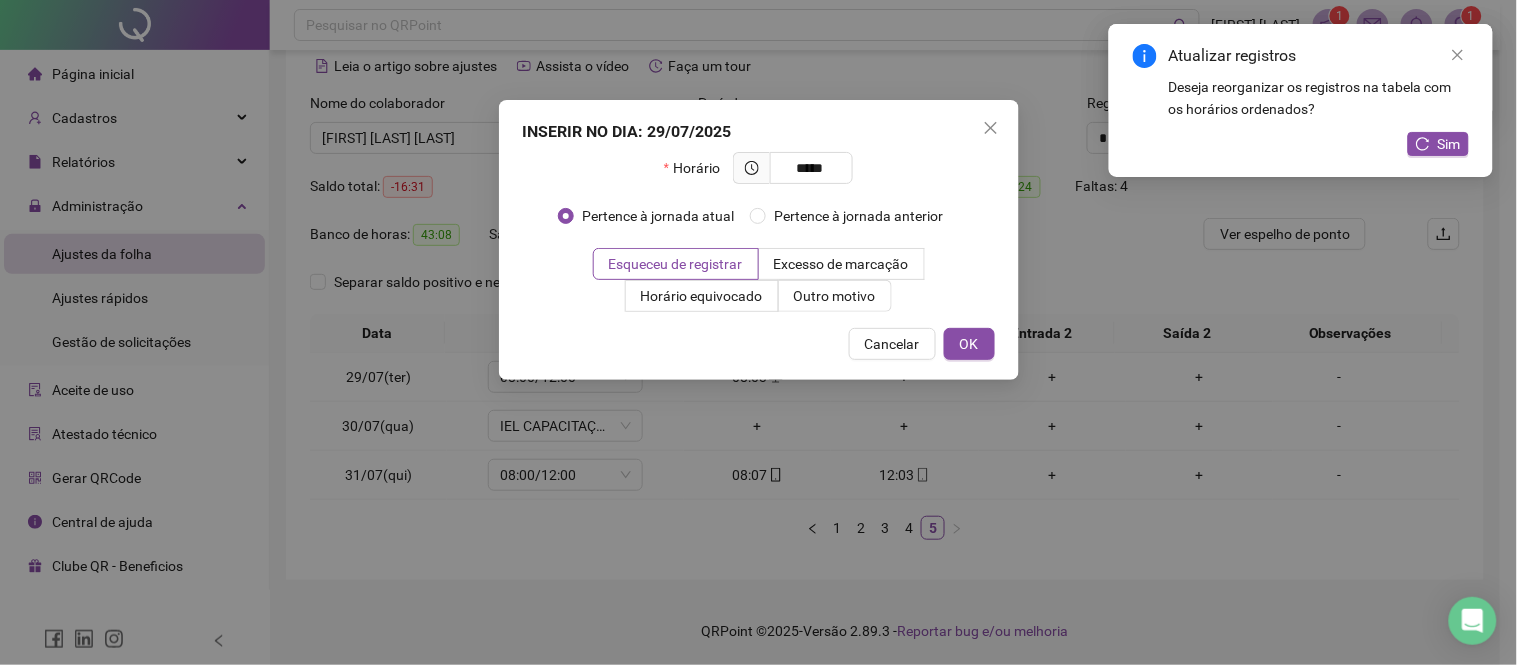type on "*****" 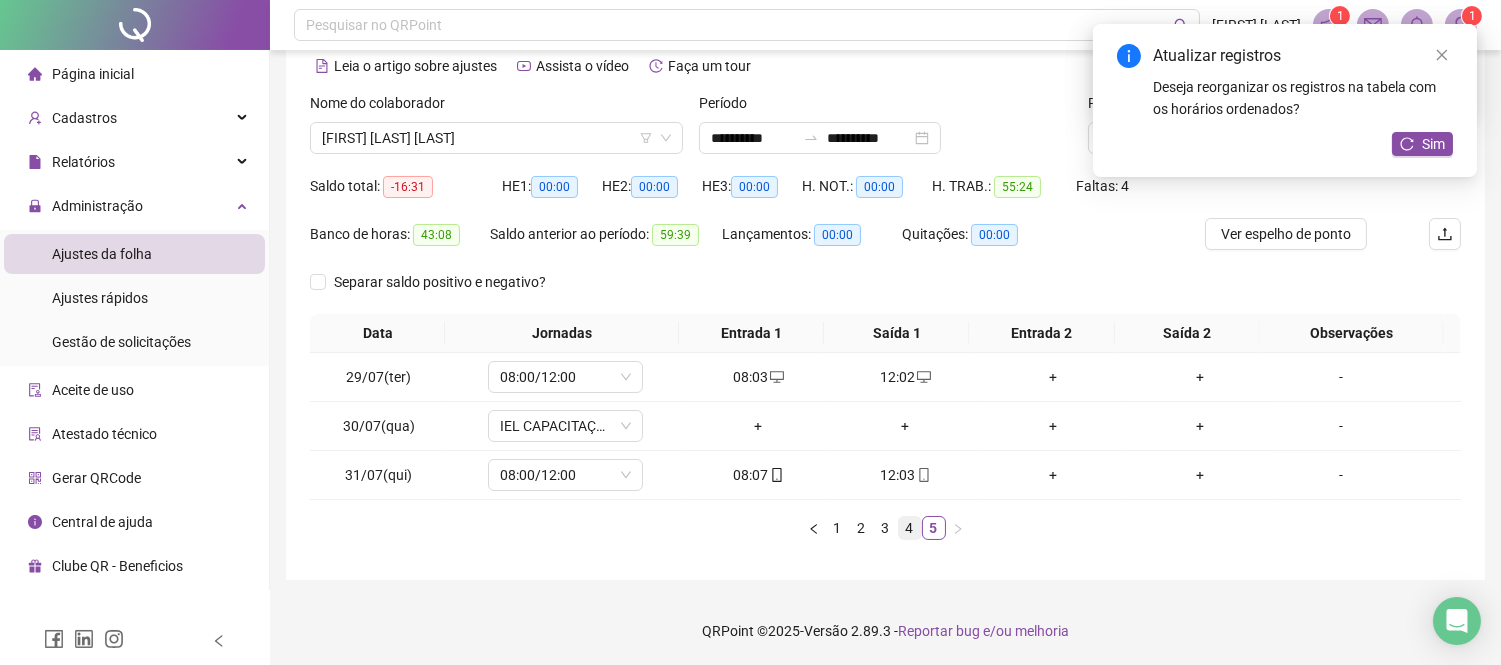 click on "4" at bounding box center (910, 528) 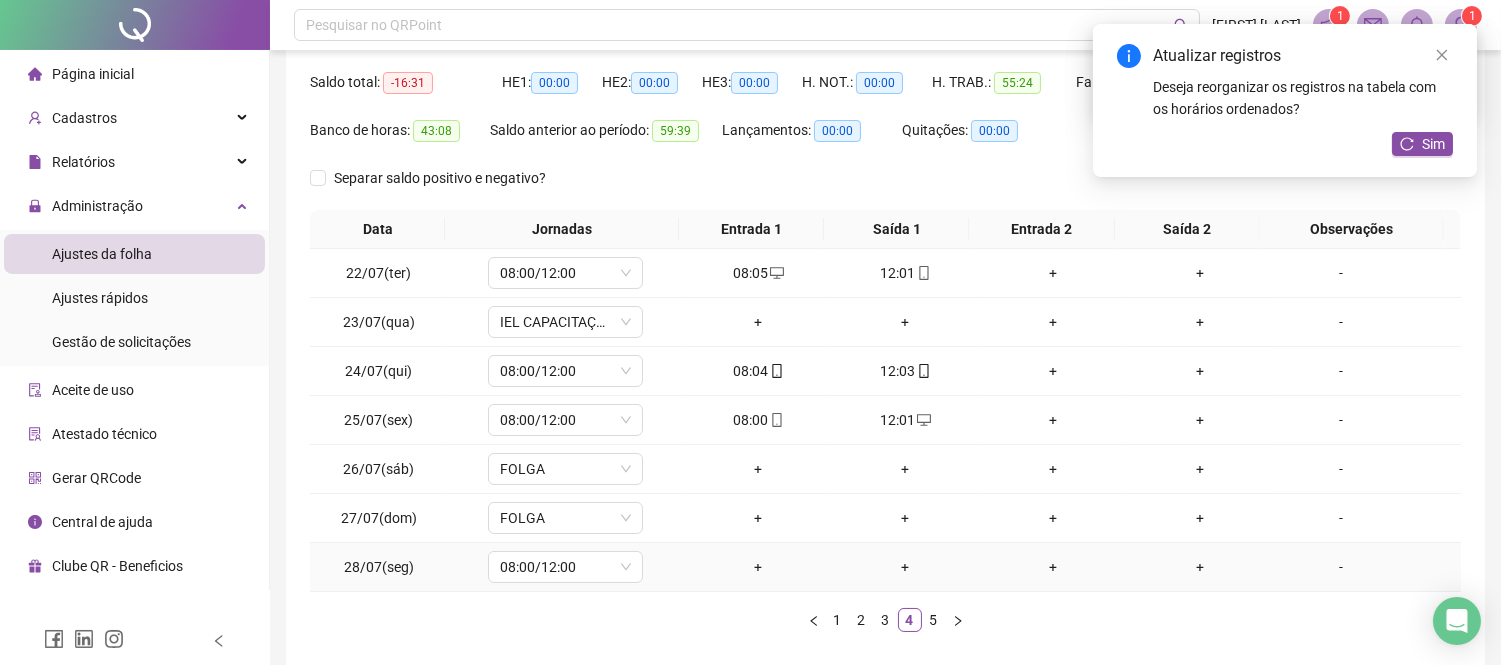 scroll, scrollTop: 288, scrollLeft: 0, axis: vertical 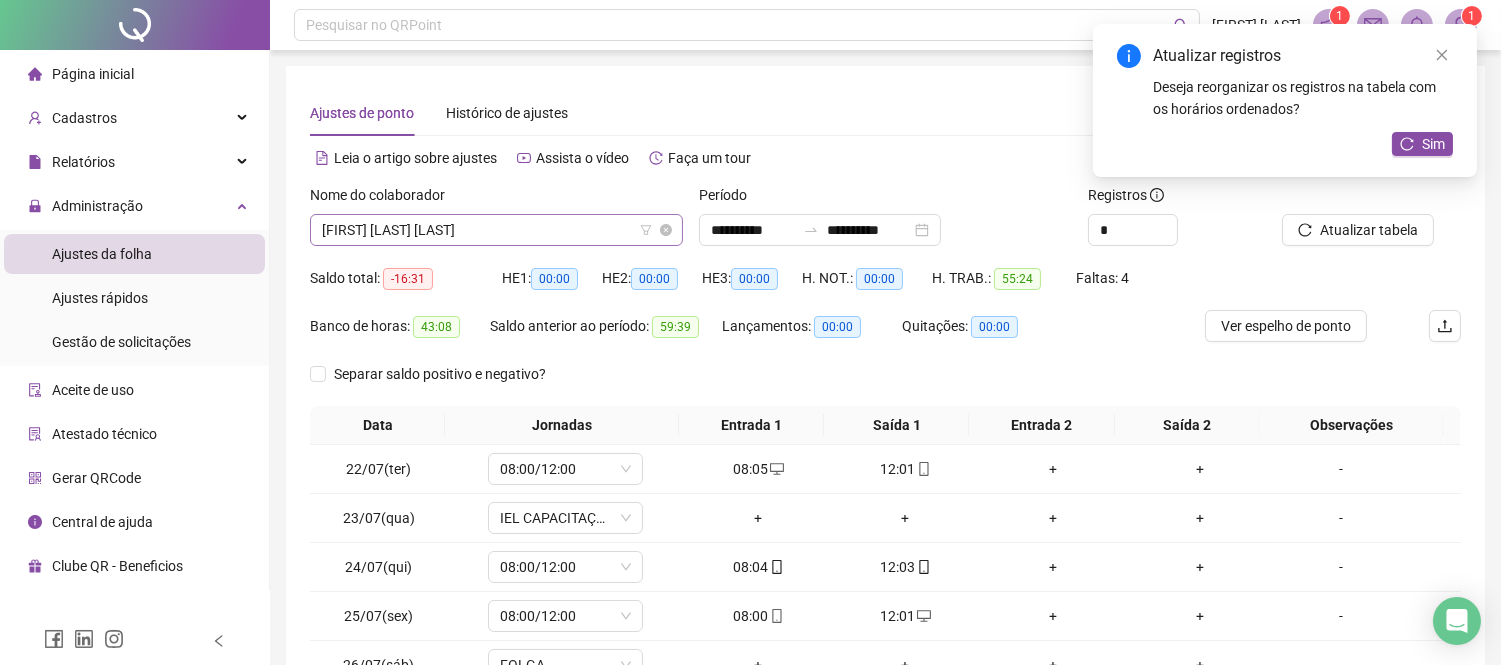 click on "[FIRST] [LAST] [LAST]" at bounding box center (496, 230) 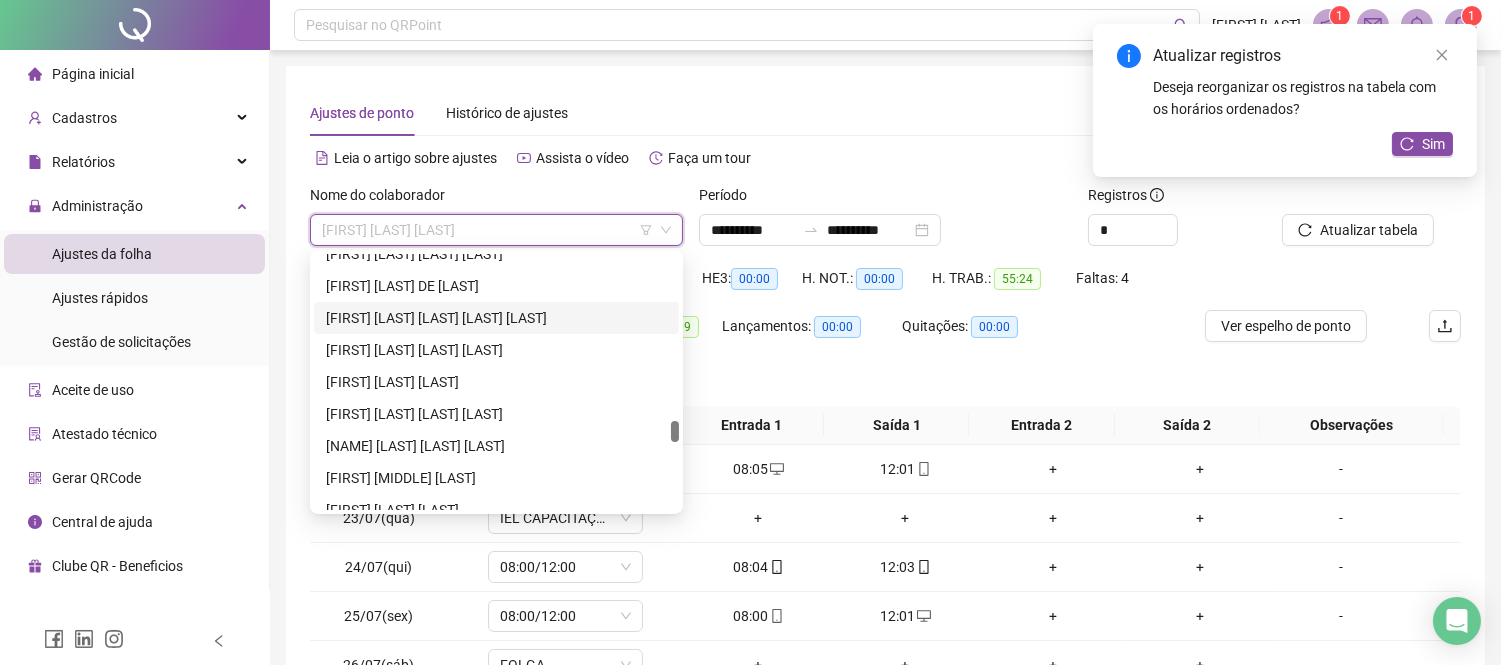 scroll, scrollTop: 1888, scrollLeft: 0, axis: vertical 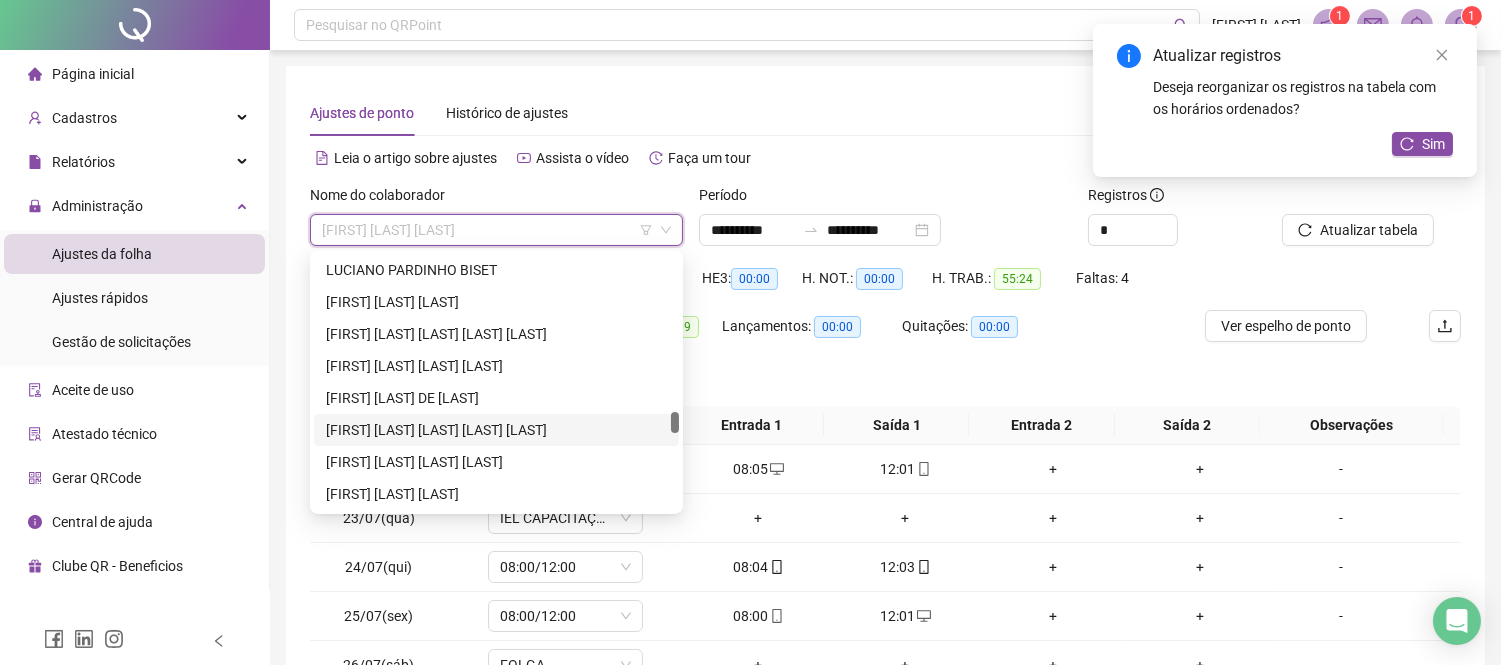 click on "[FIRST] [LAST] [LAST] [LAST] [LAST]" at bounding box center (496, 430) 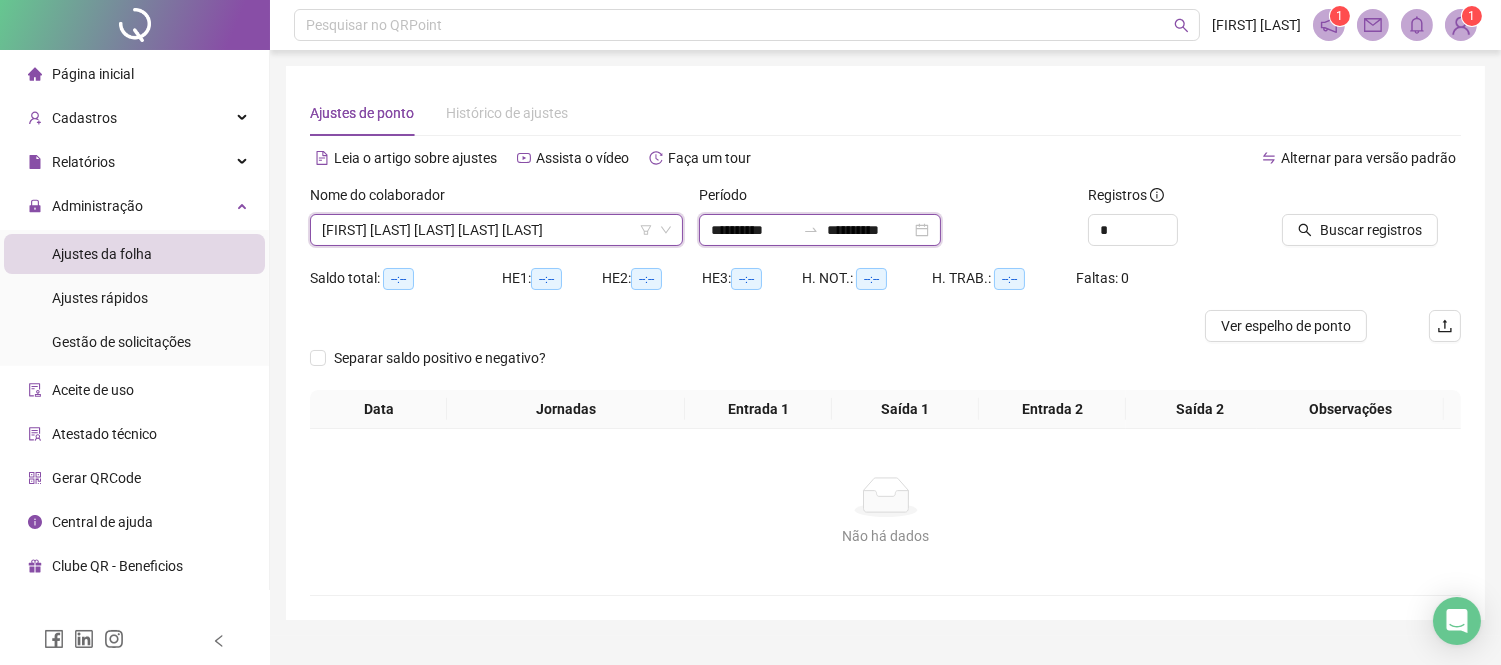 click on "**********" at bounding box center [753, 230] 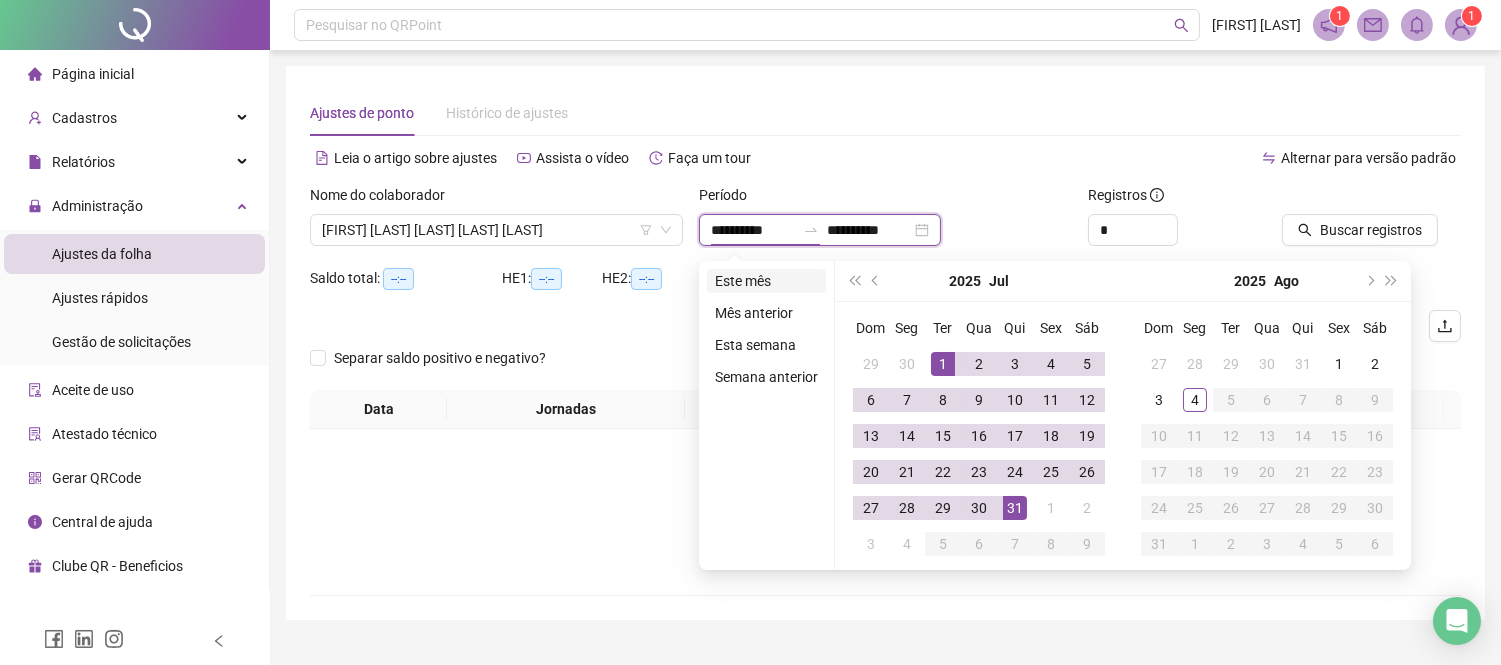 type on "**********" 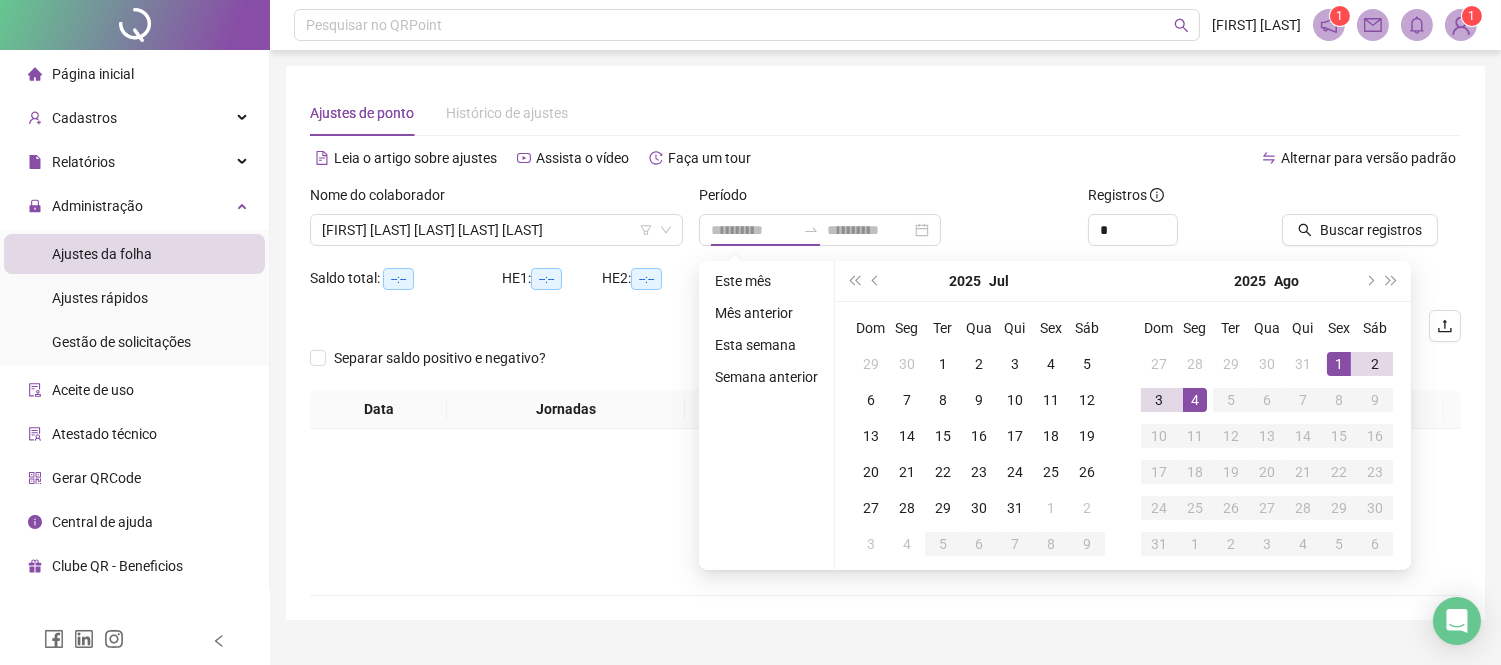 click on "Este mês" at bounding box center [766, 281] 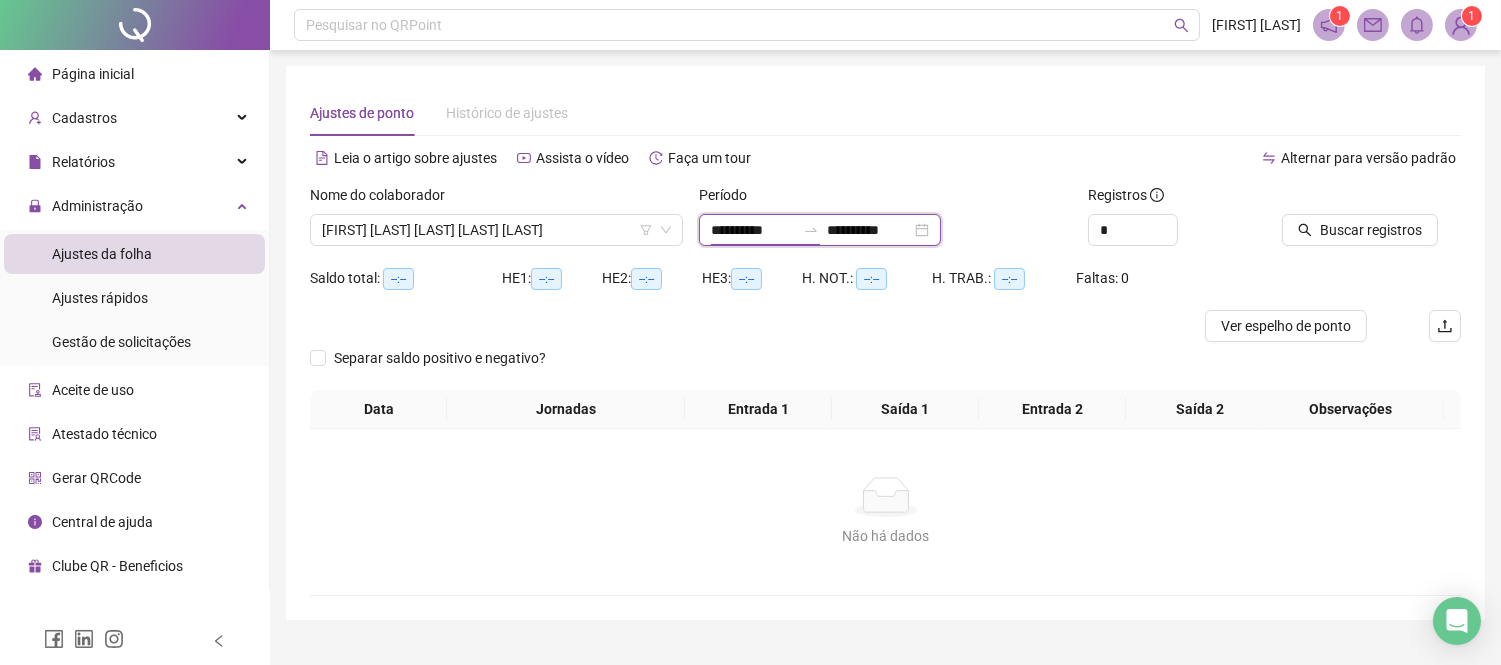click on "**********" at bounding box center (753, 230) 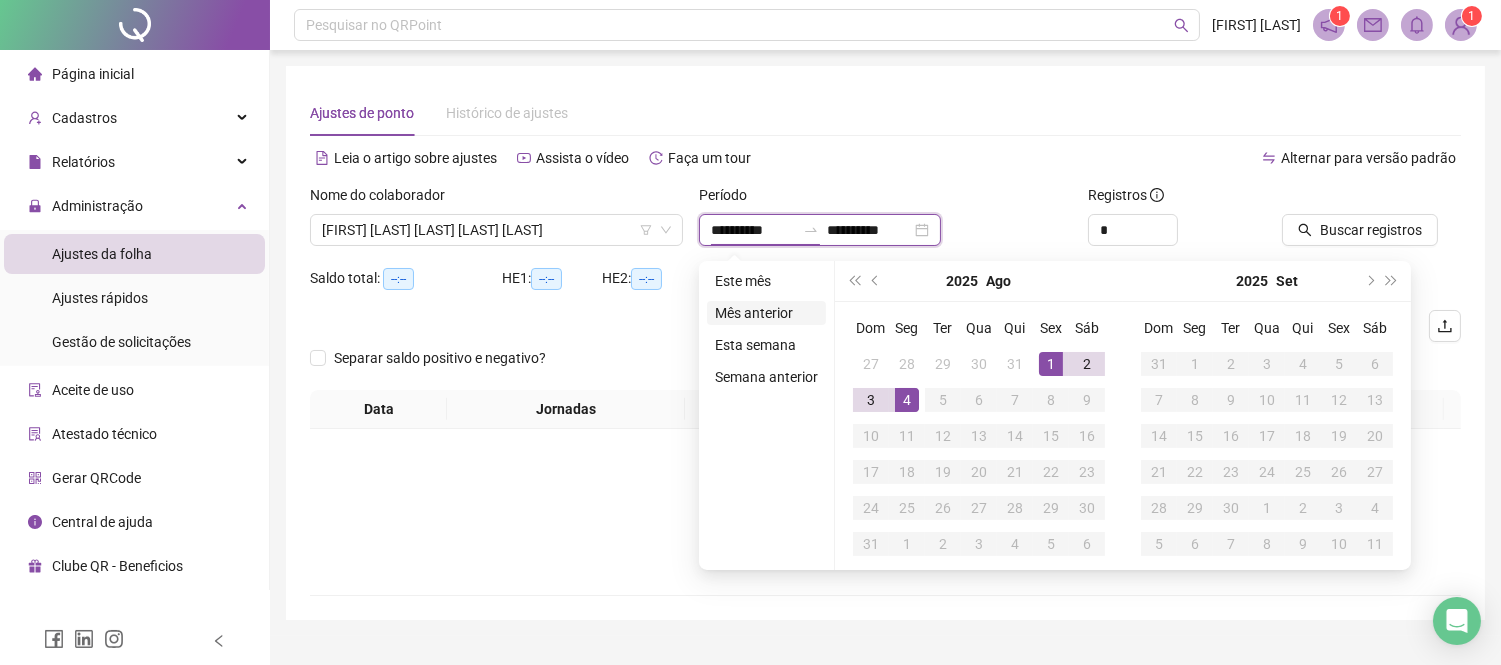 type on "**********" 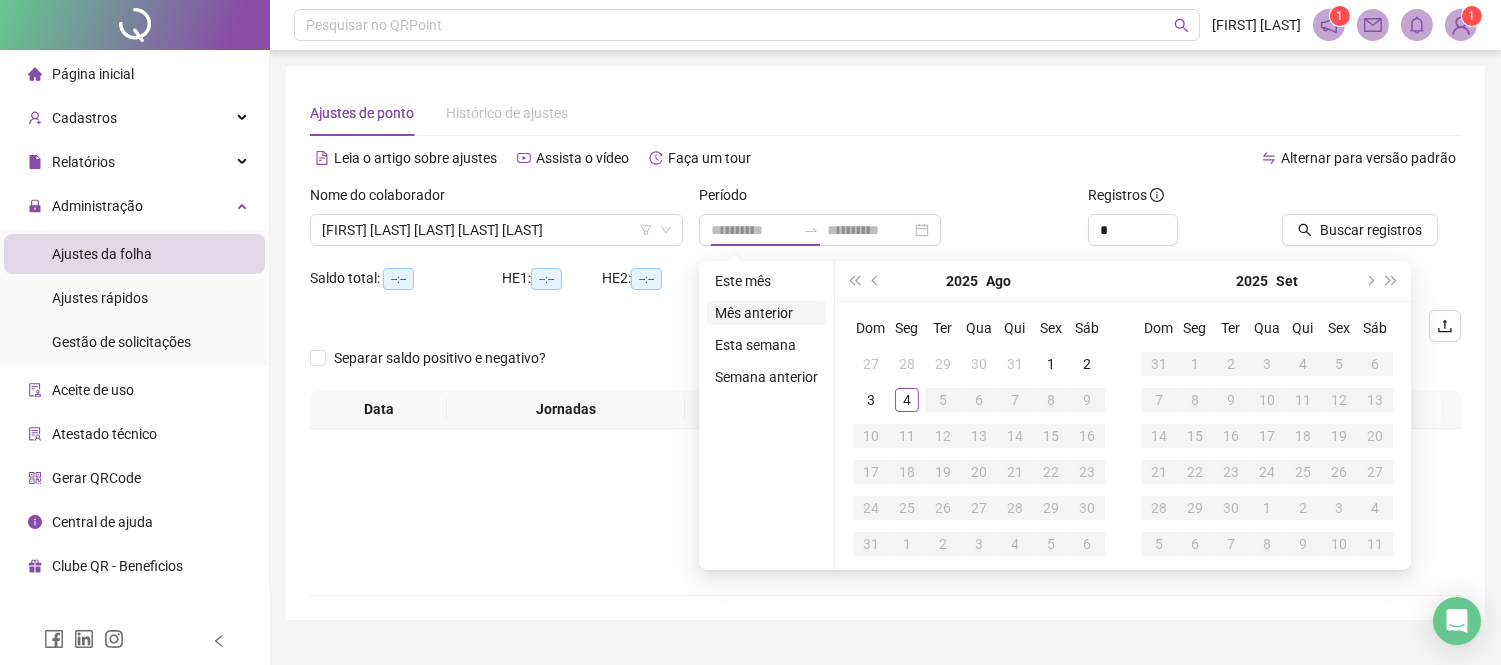 click on "Mês anterior" at bounding box center (766, 313) 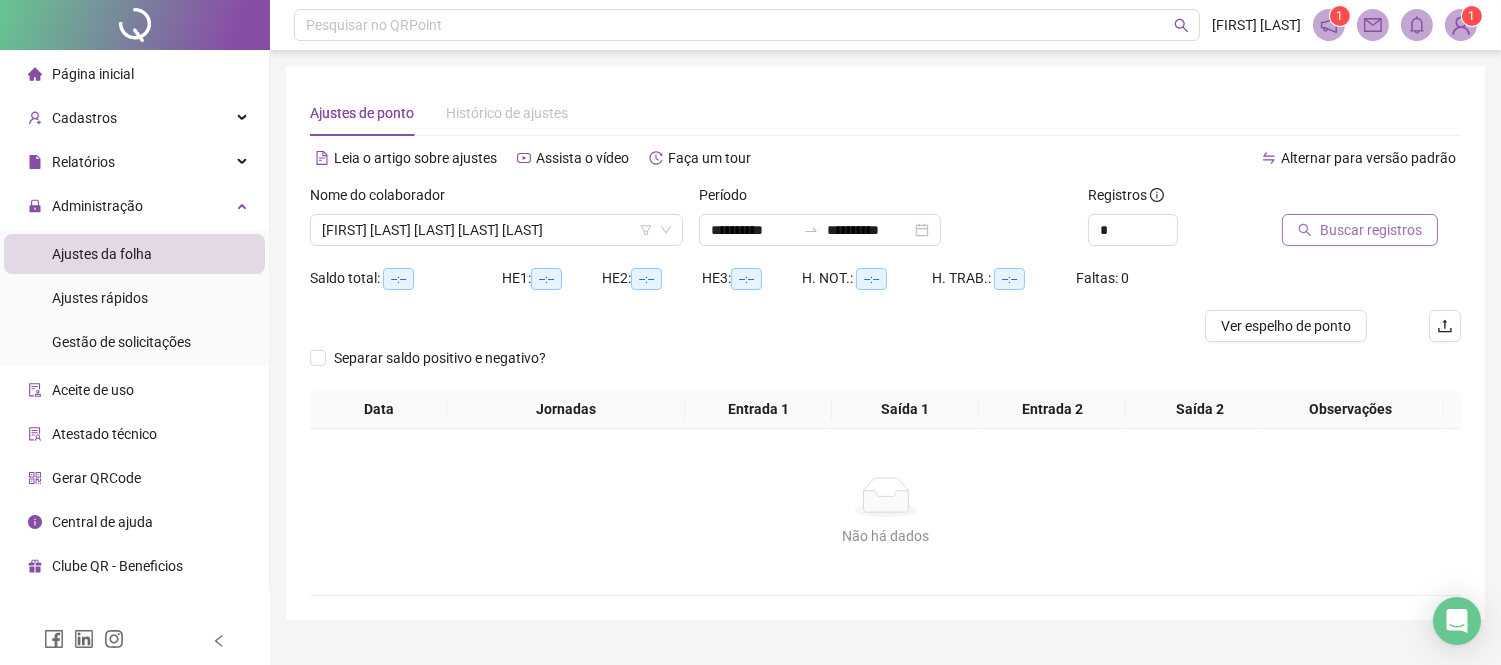 click on "Buscar registros" at bounding box center (1371, 230) 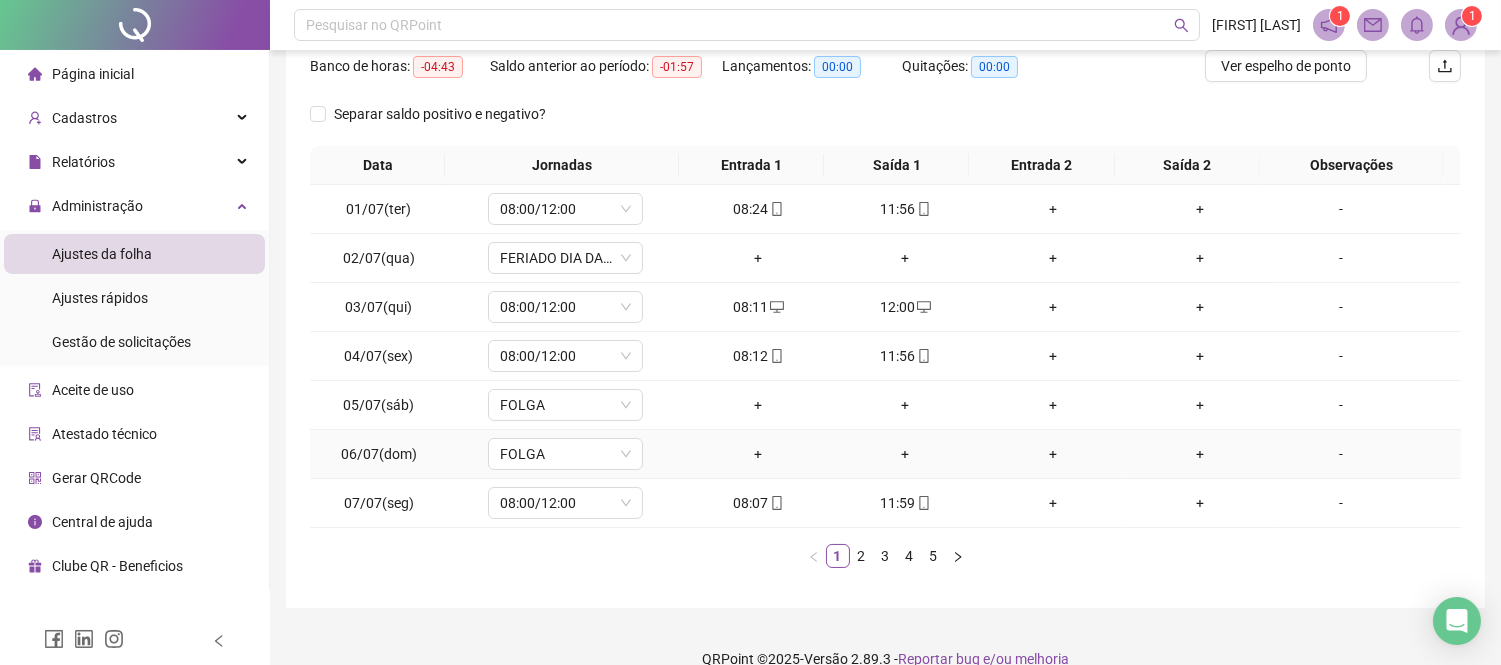 scroll, scrollTop: 288, scrollLeft: 0, axis: vertical 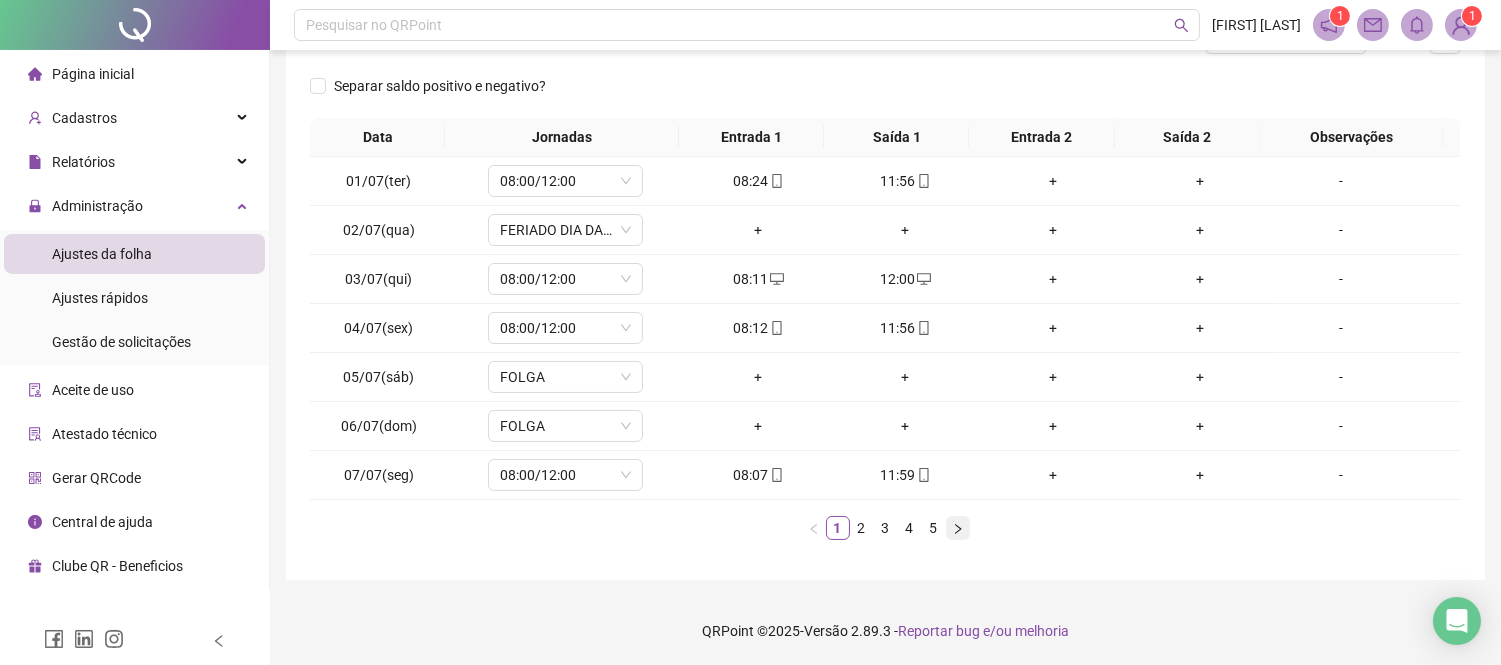 click 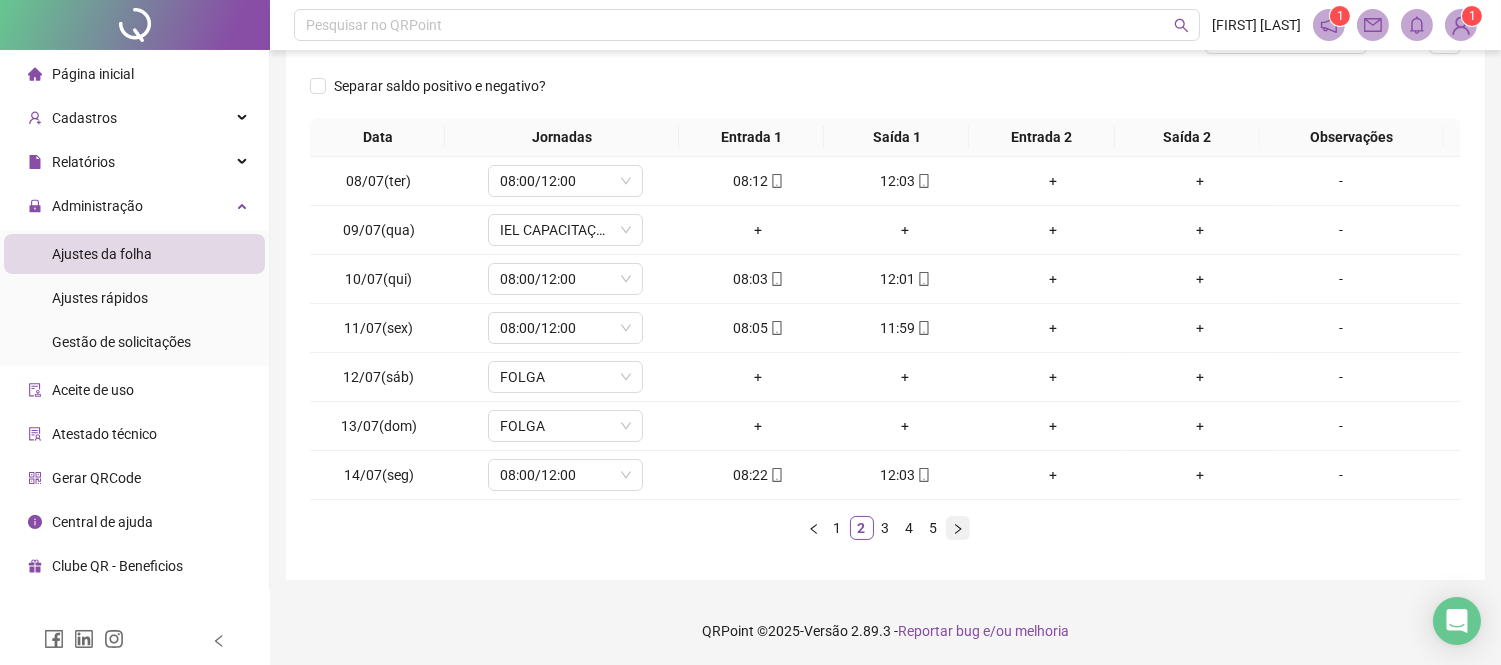 click 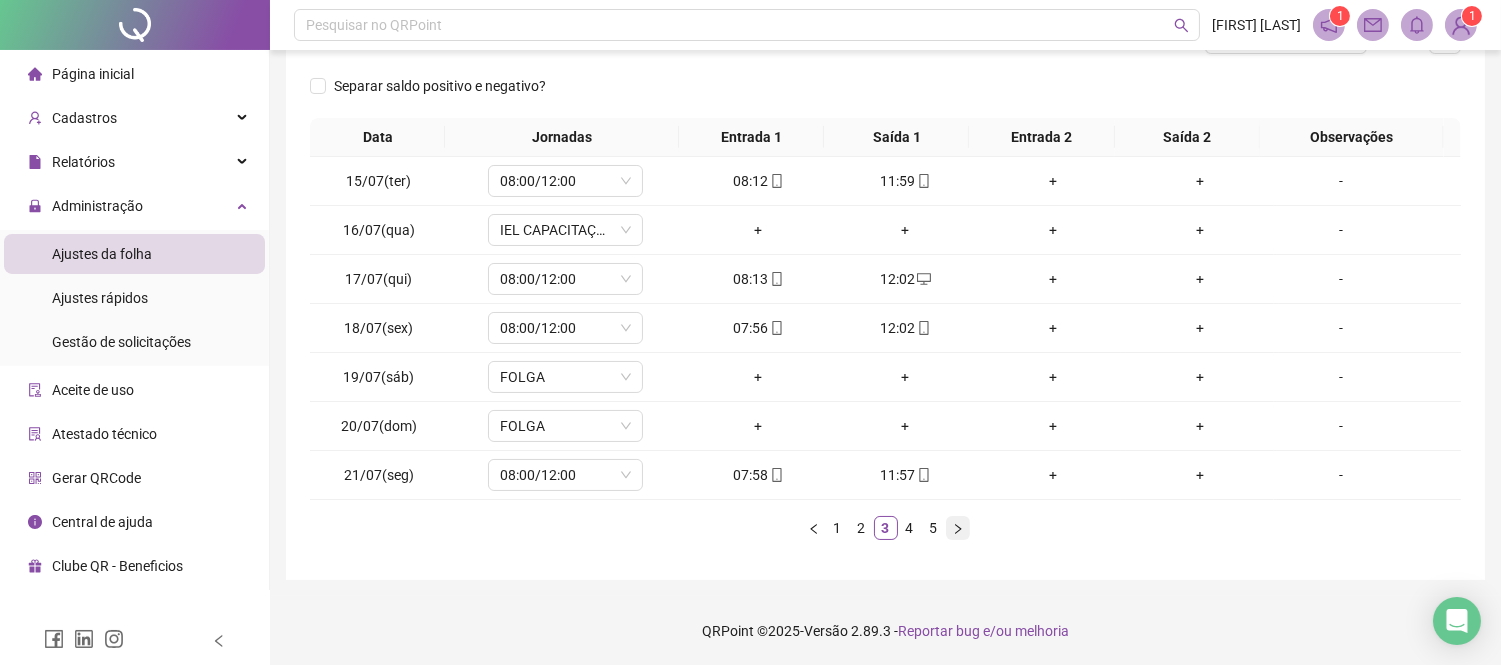 click 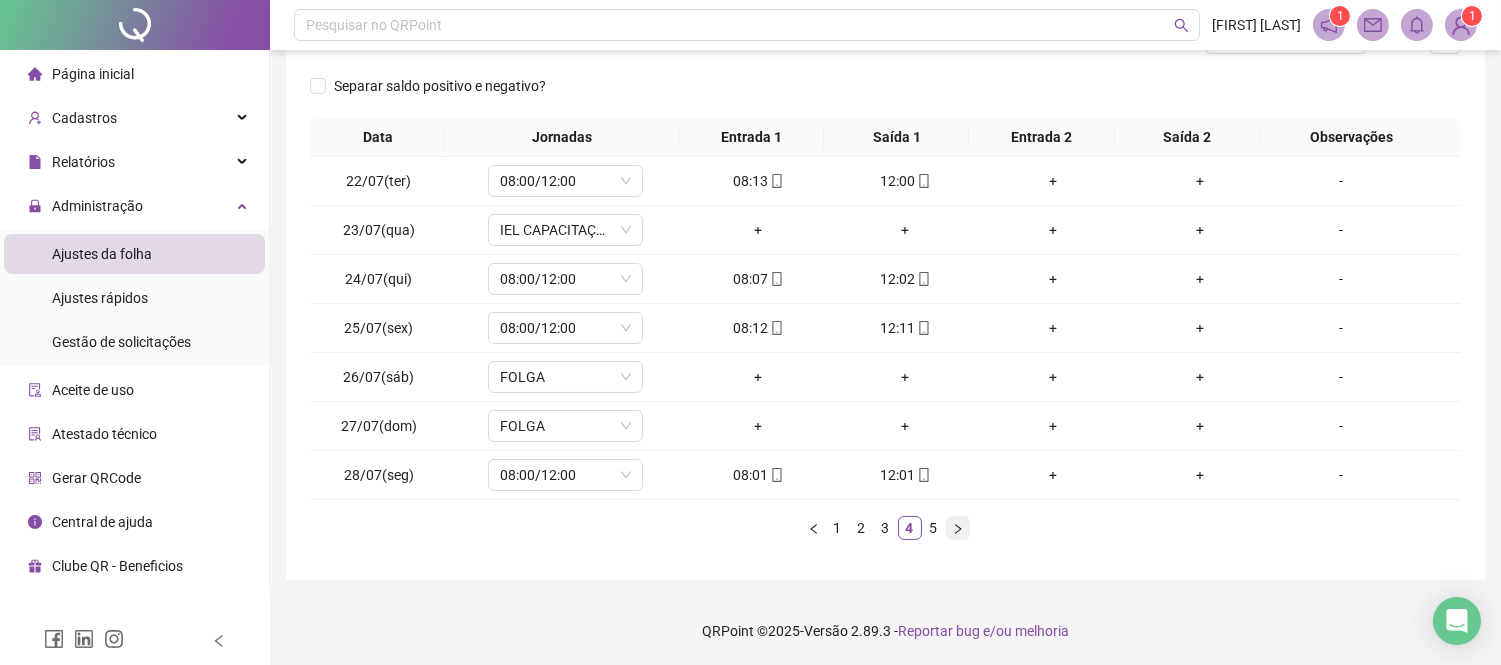click 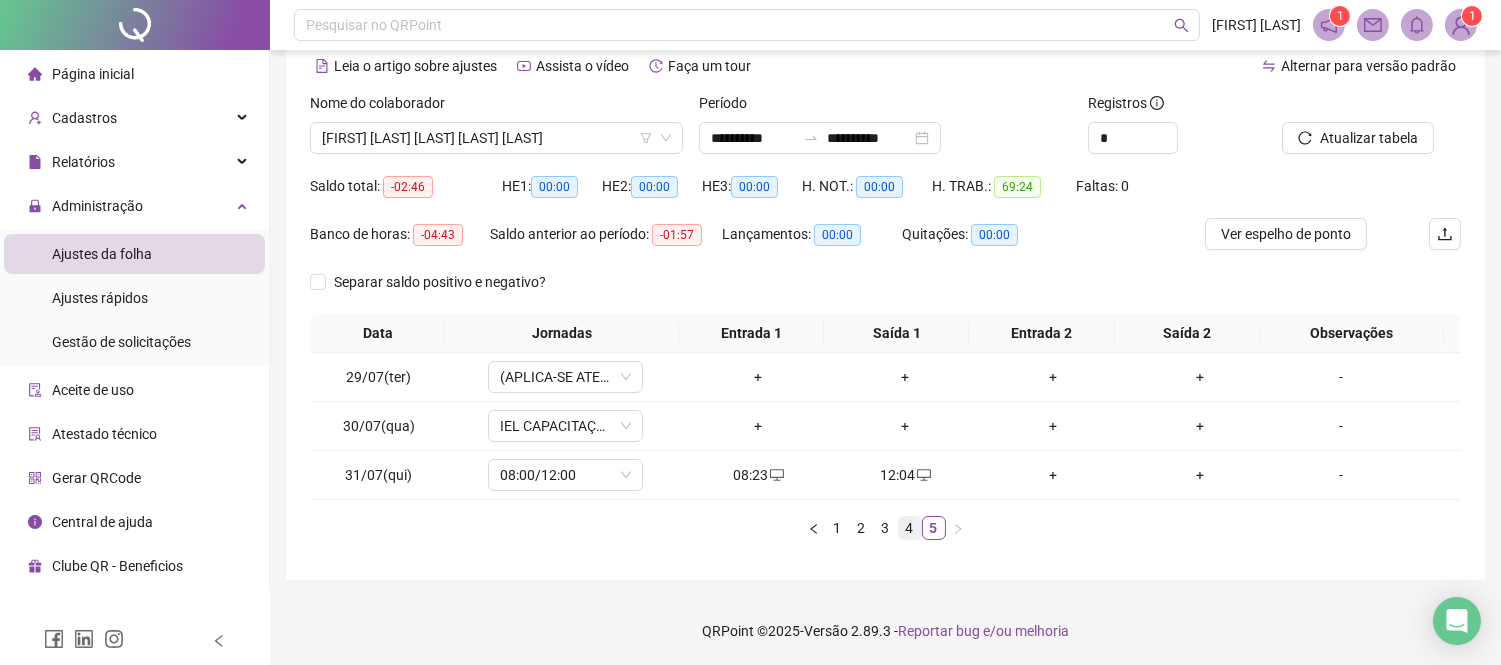 click on "4" at bounding box center (910, 528) 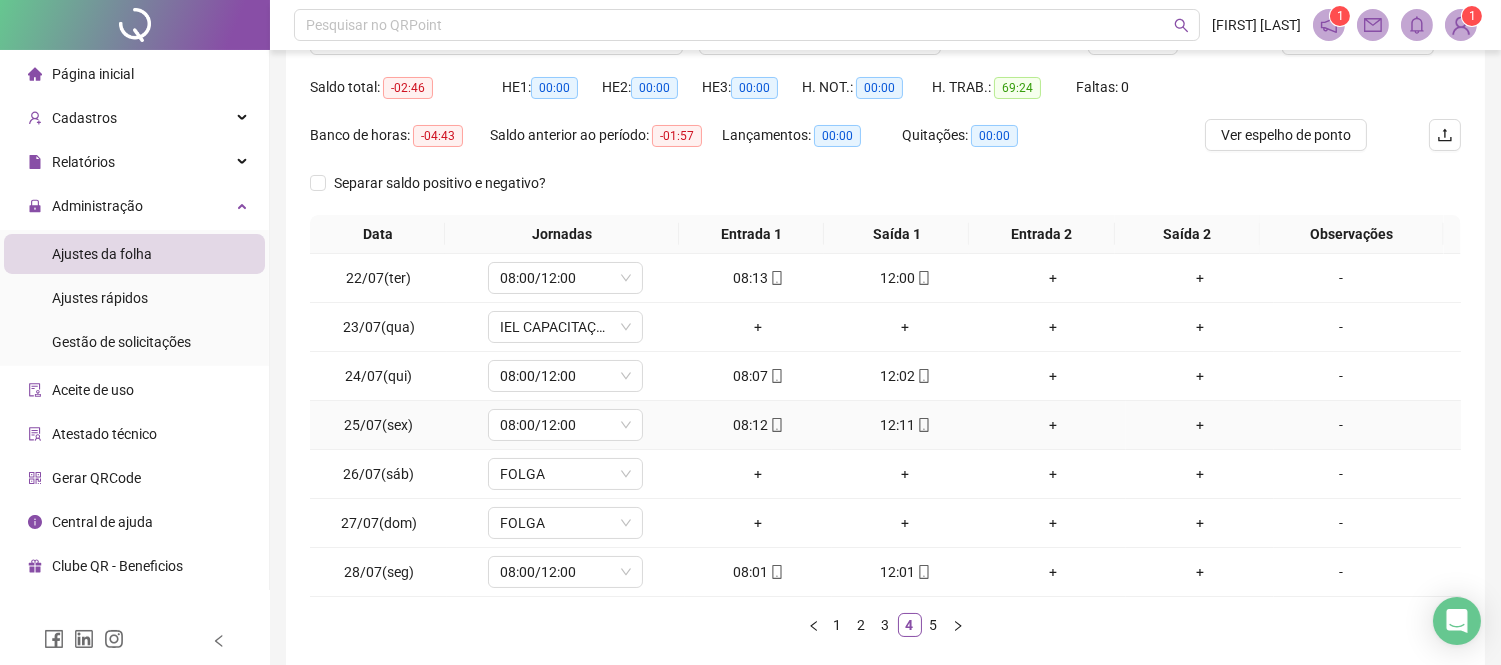 scroll, scrollTop: 288, scrollLeft: 0, axis: vertical 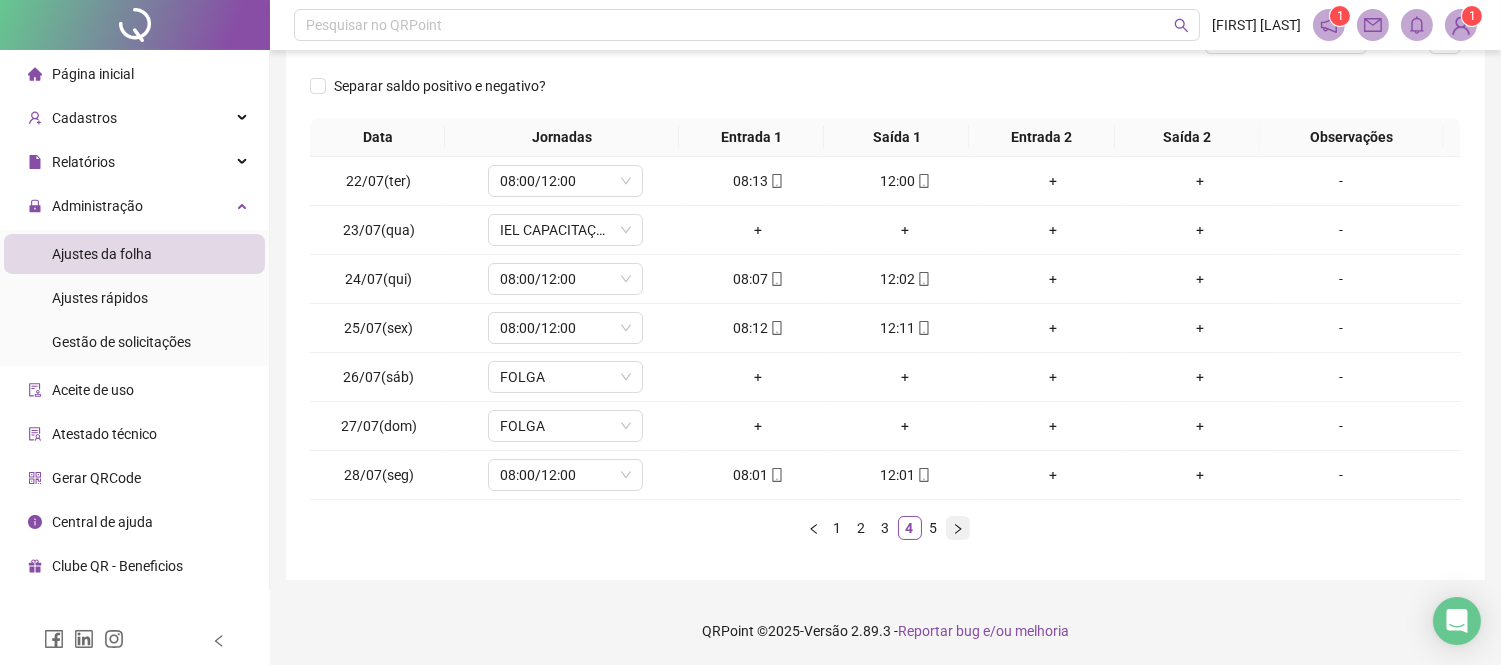 click 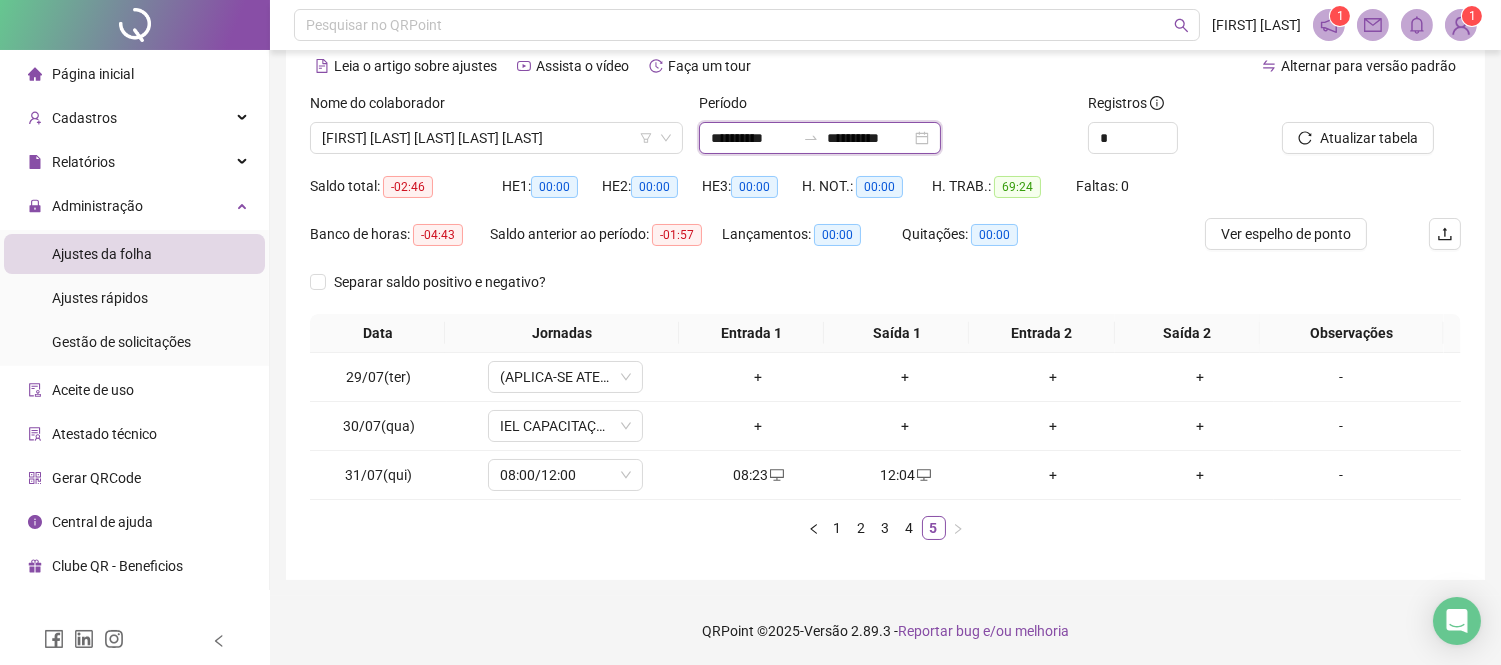 click on "**********" at bounding box center [753, 138] 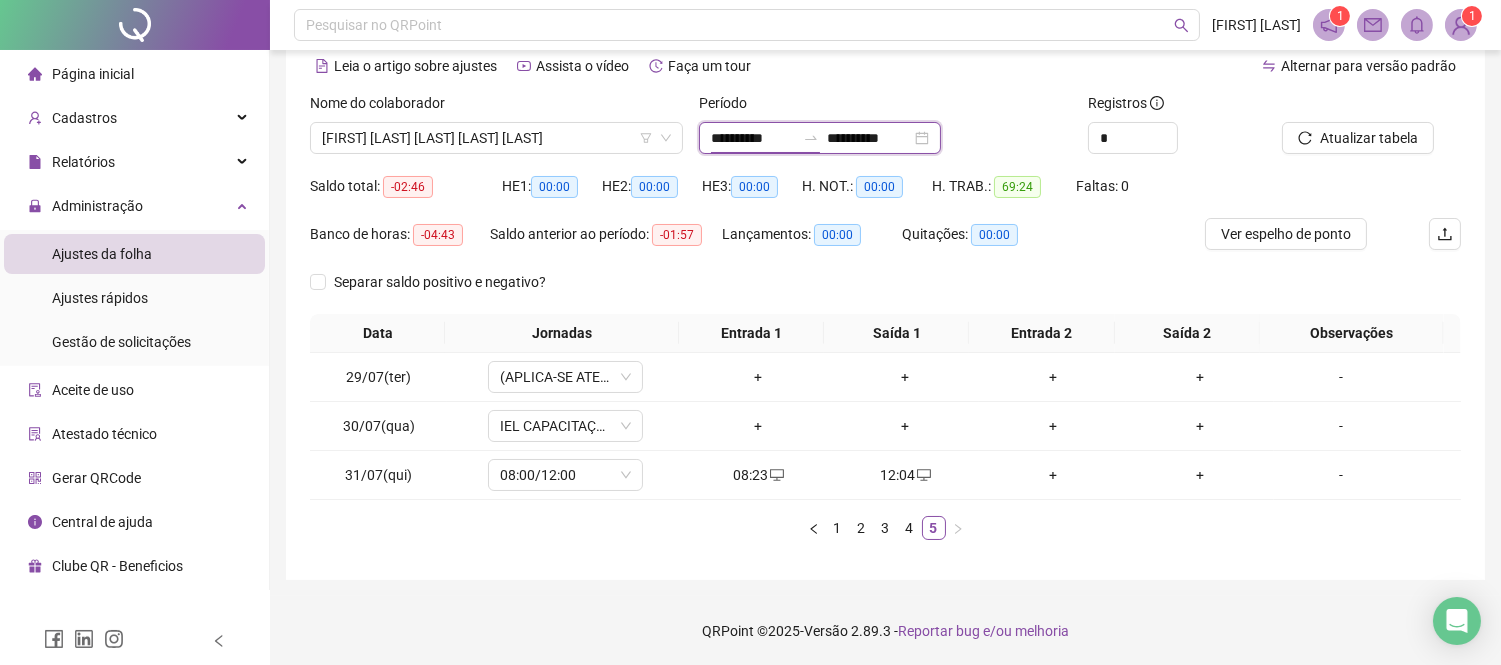 type on "**********" 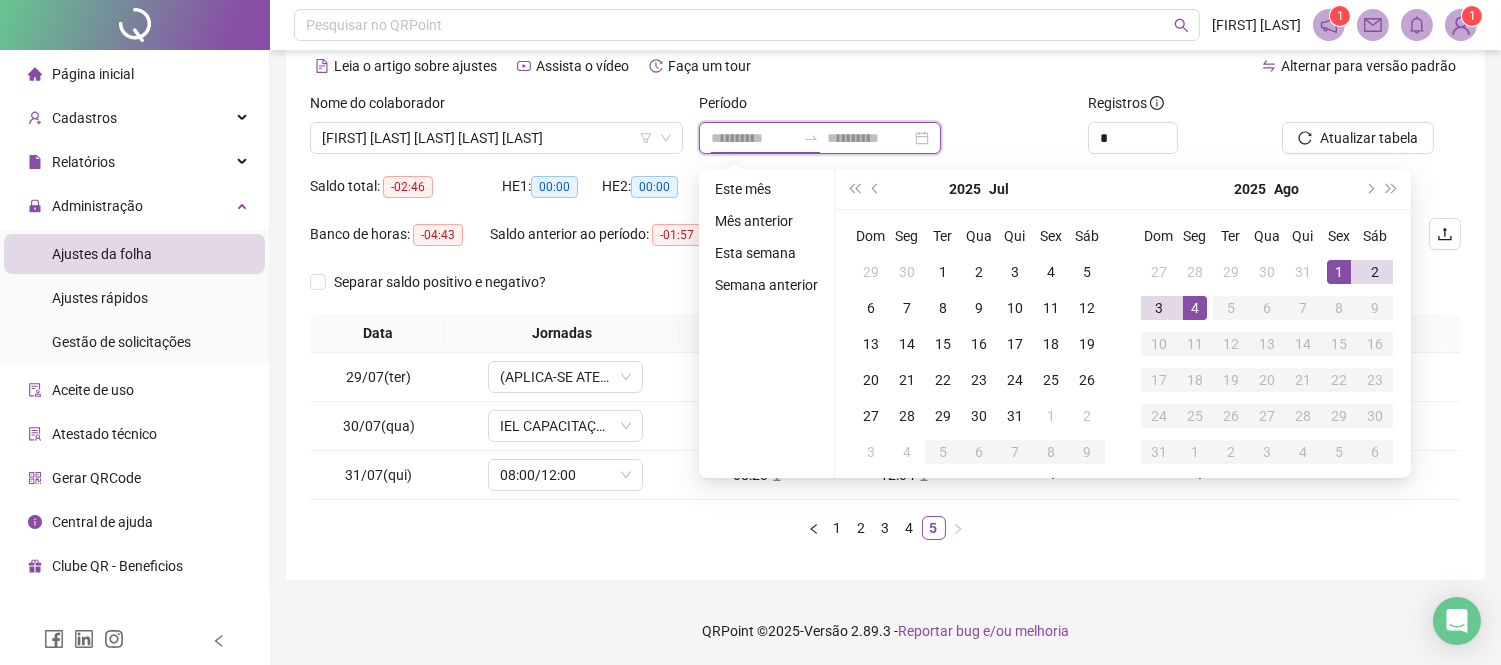 type on "**********" 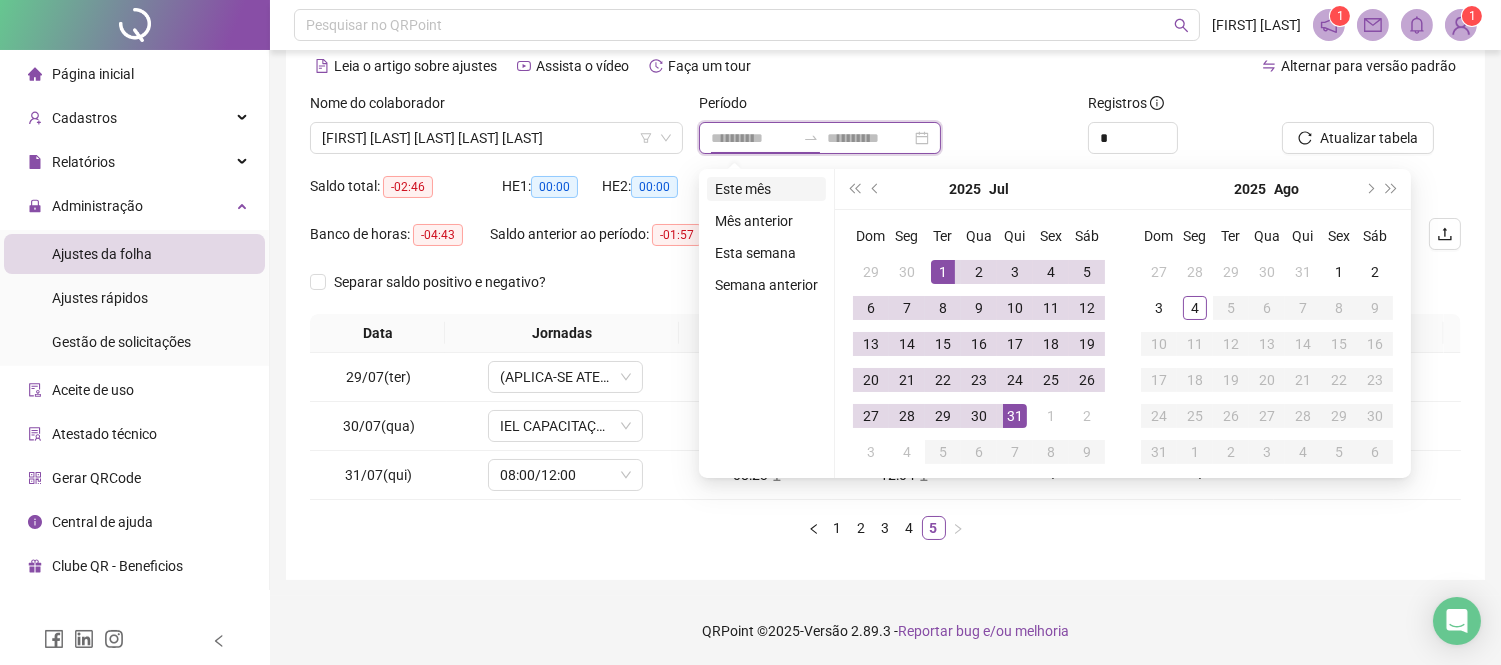 type on "**********" 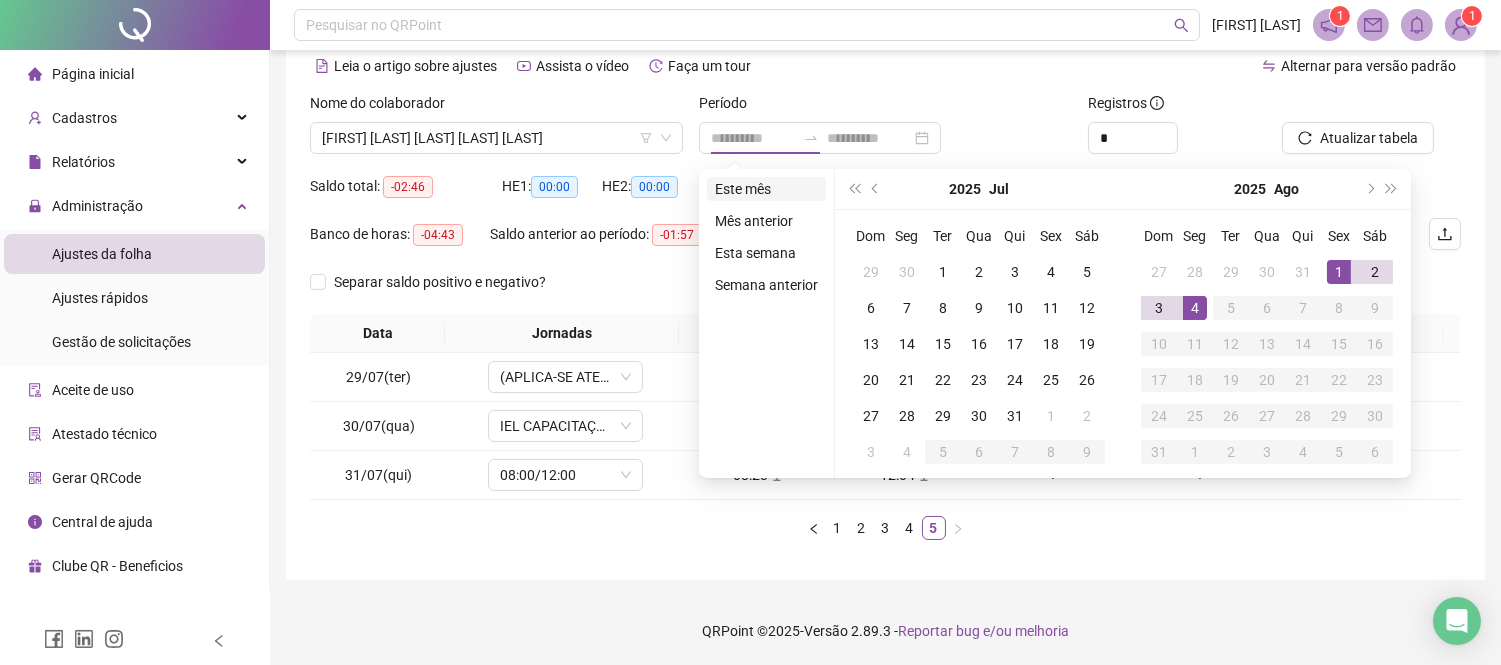 click on "Este mês" at bounding box center (766, 189) 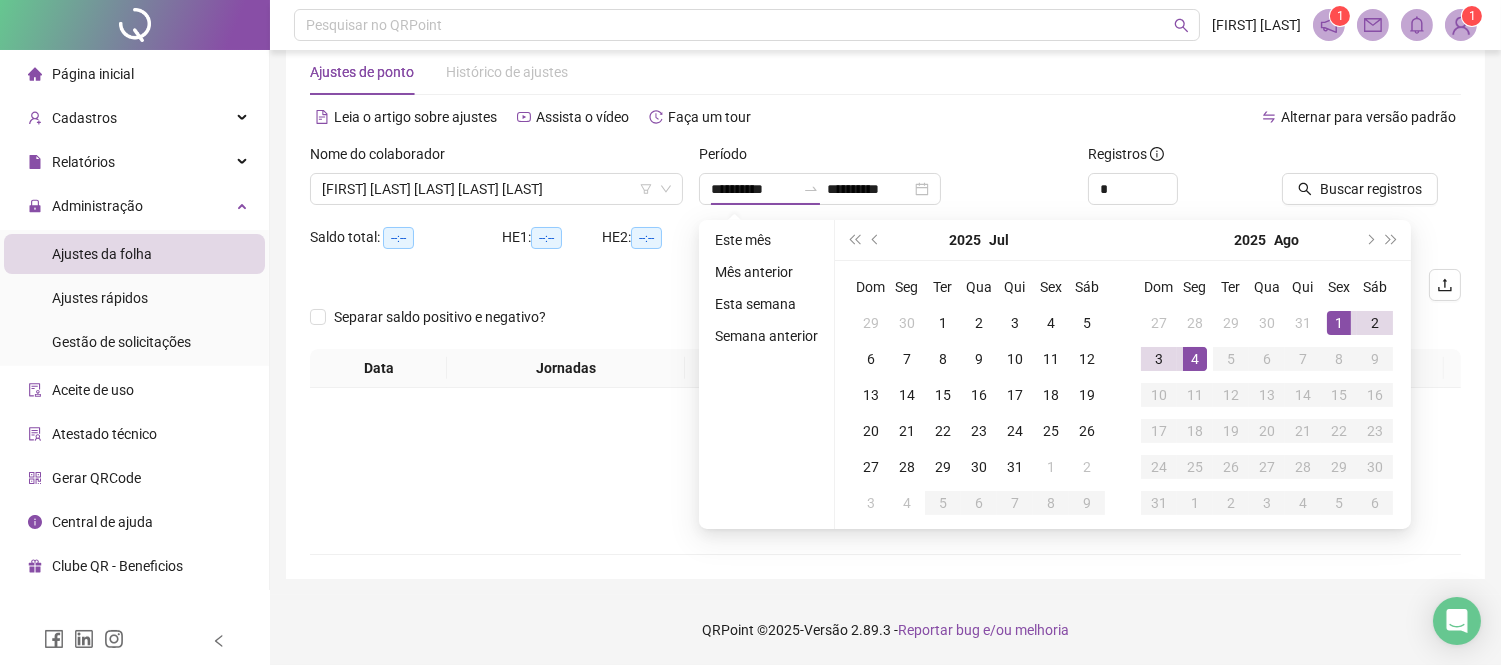 scroll, scrollTop: 40, scrollLeft: 0, axis: vertical 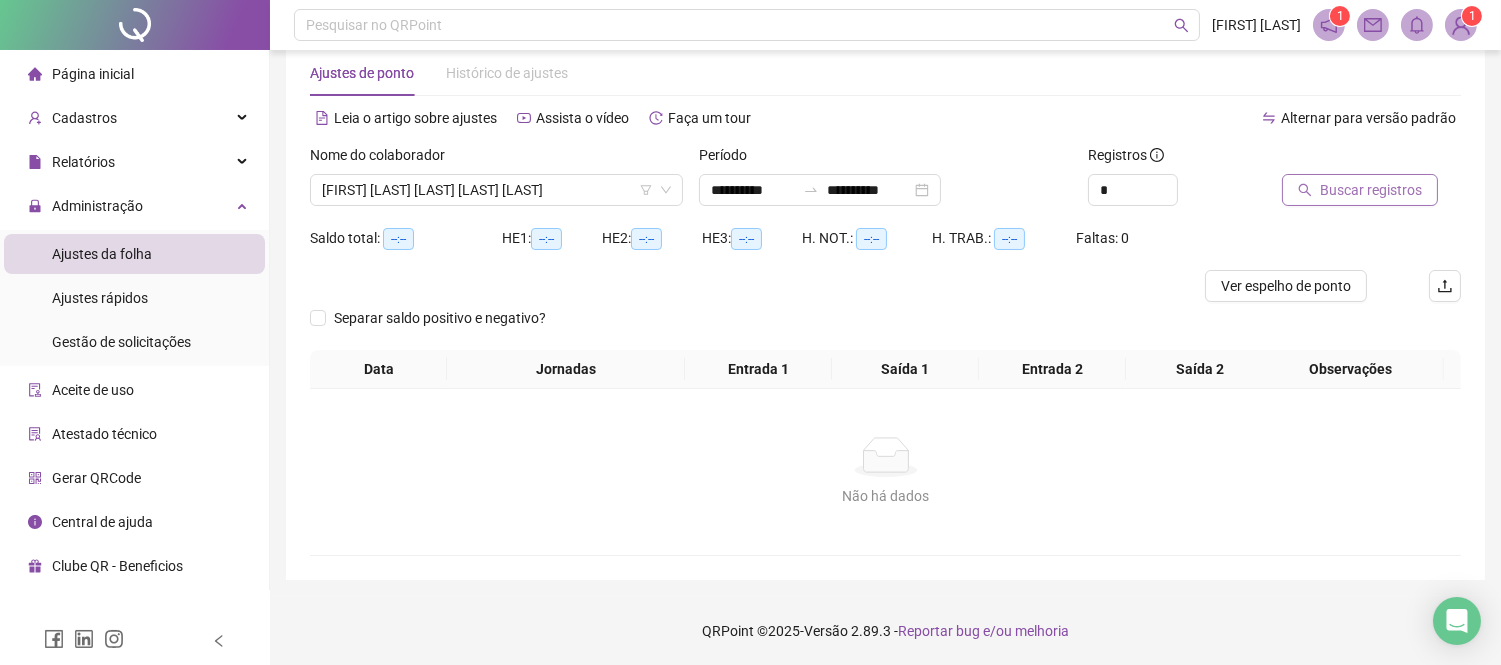 click on "Buscar registros" at bounding box center [1360, 190] 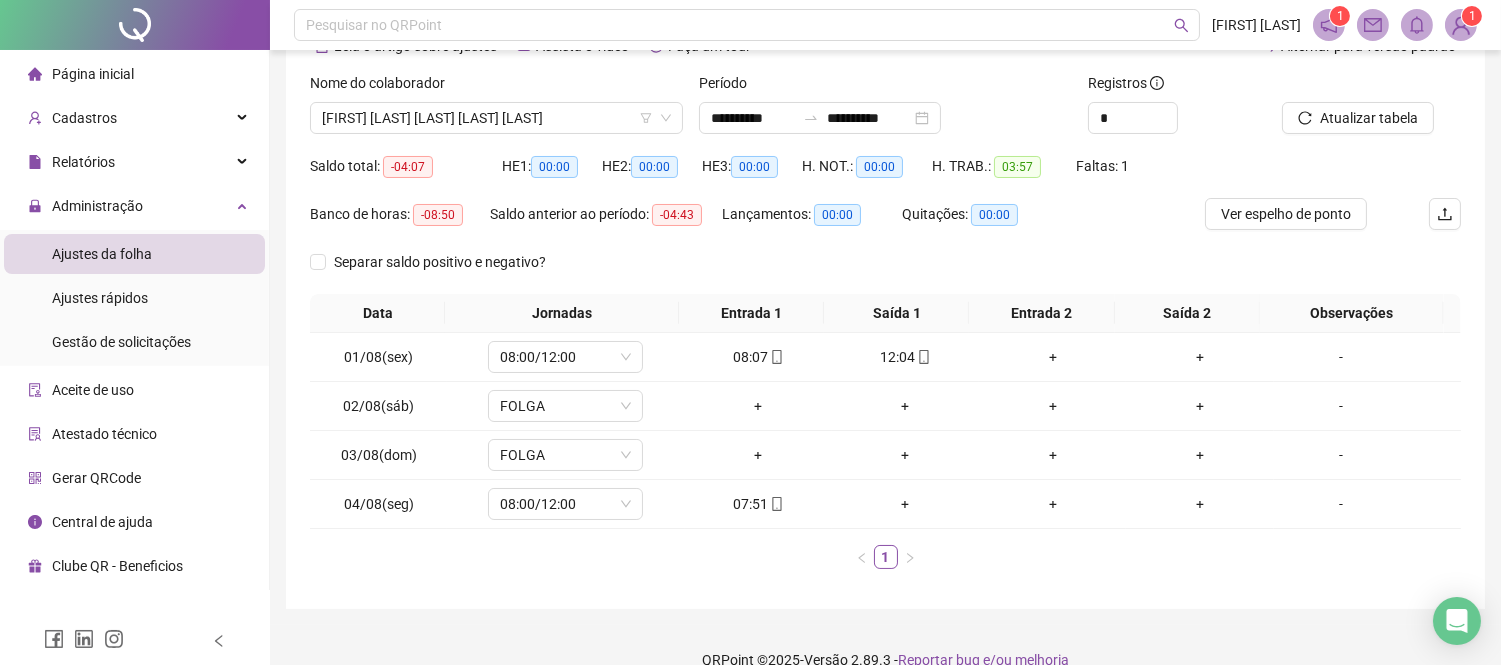 scroll, scrollTop: 142, scrollLeft: 0, axis: vertical 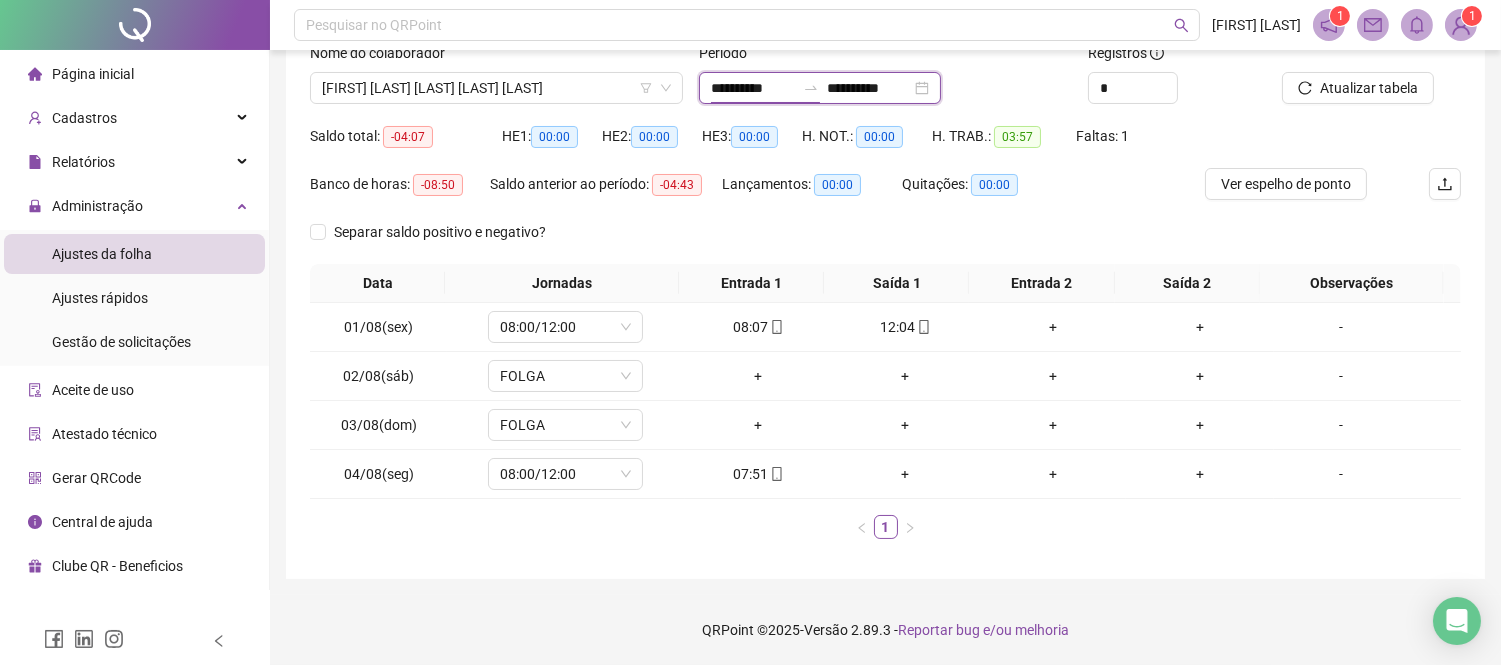 click on "**********" at bounding box center (753, 88) 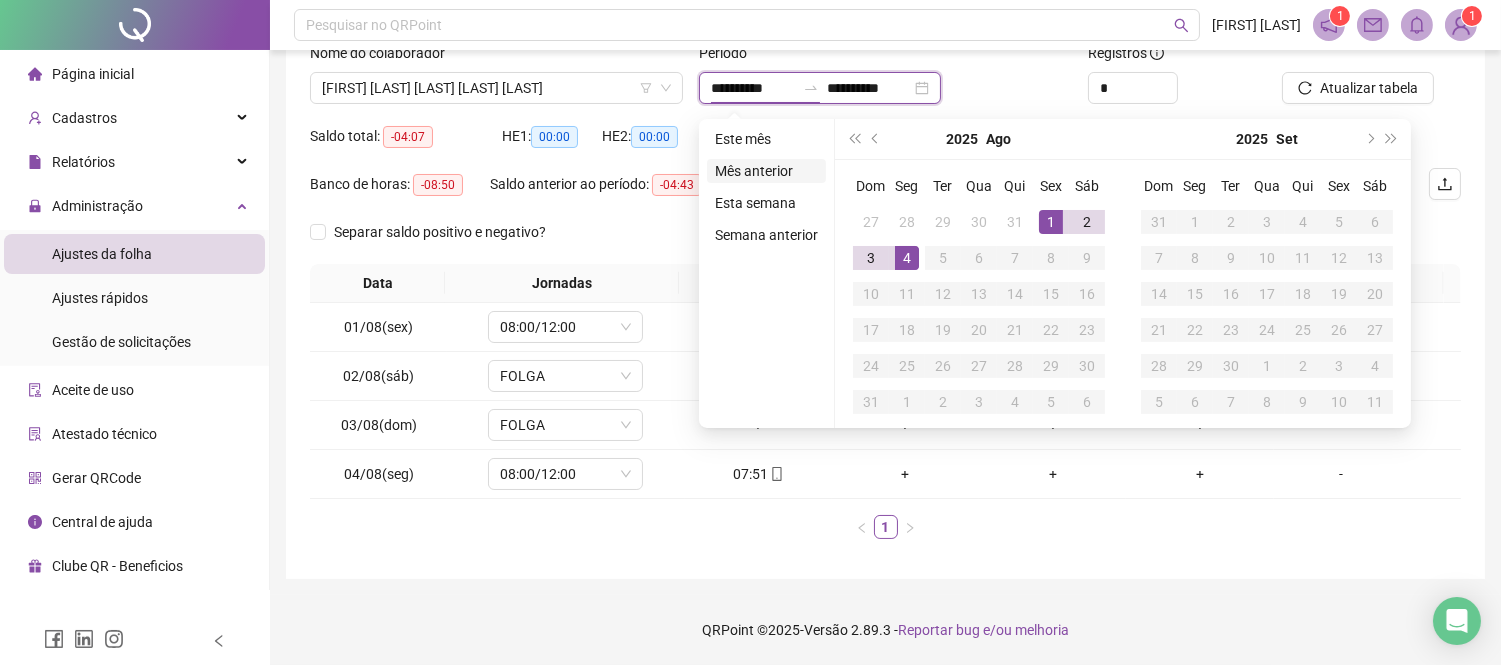 type on "**********" 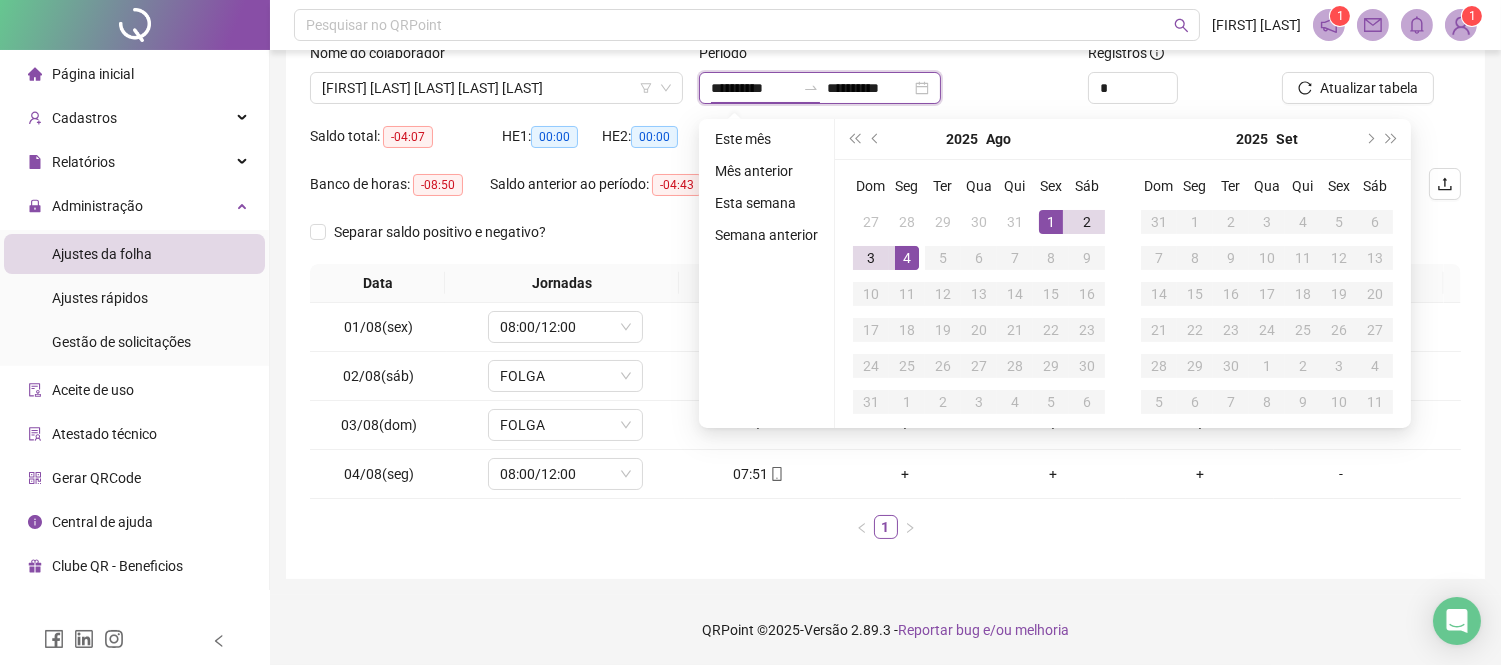 type on "**********" 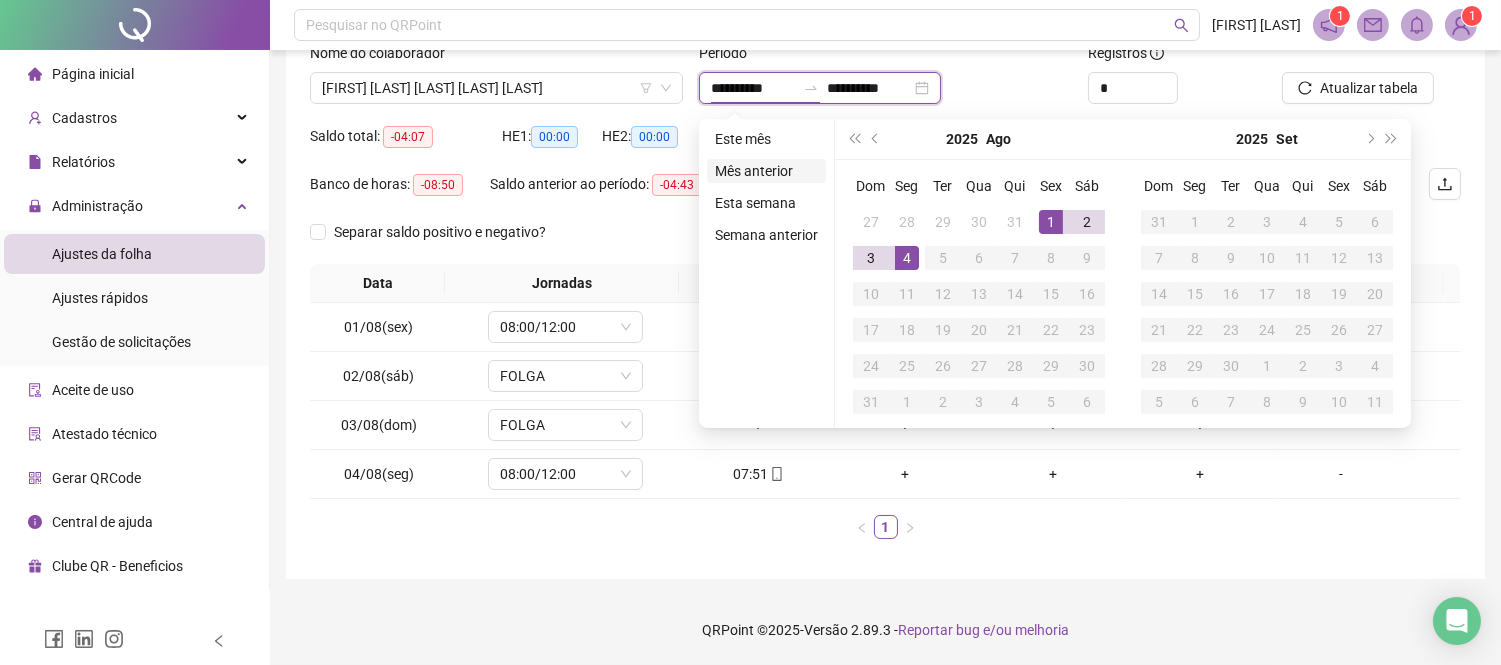 type on "**********" 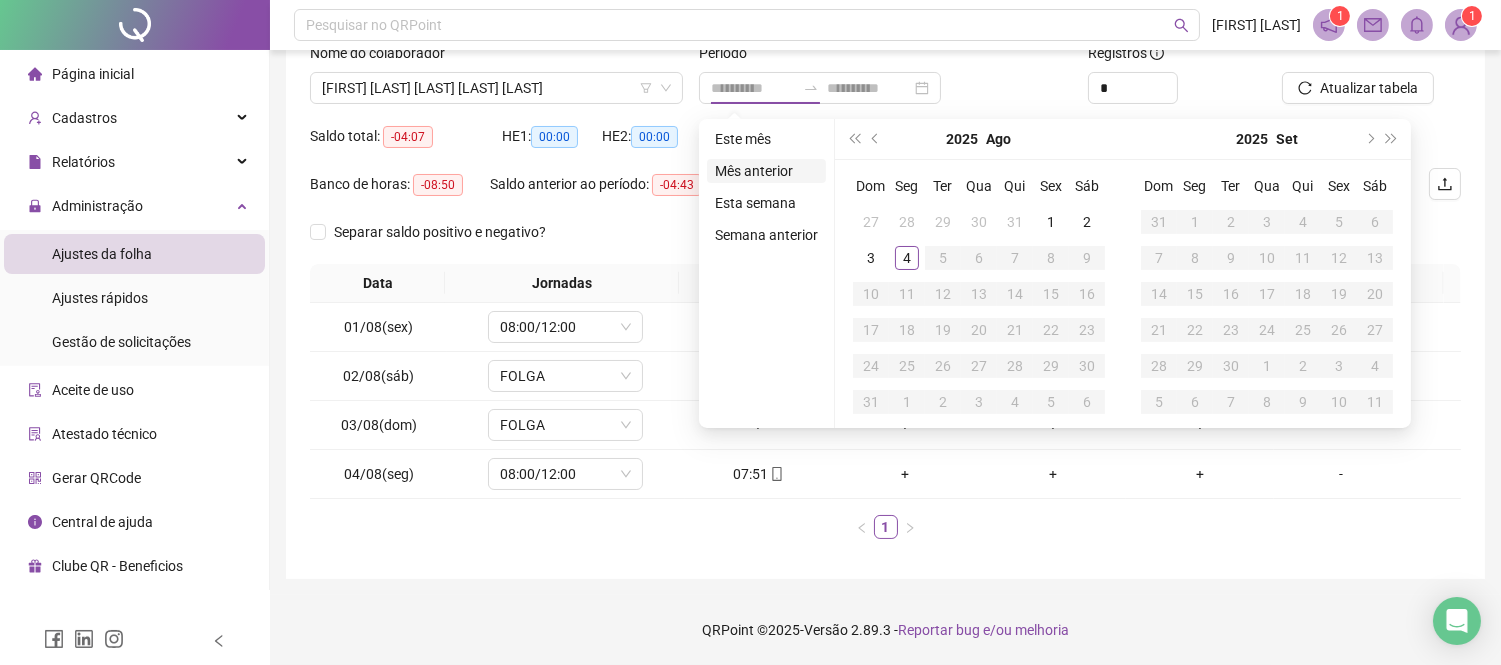 click on "Mês anterior" at bounding box center (766, 171) 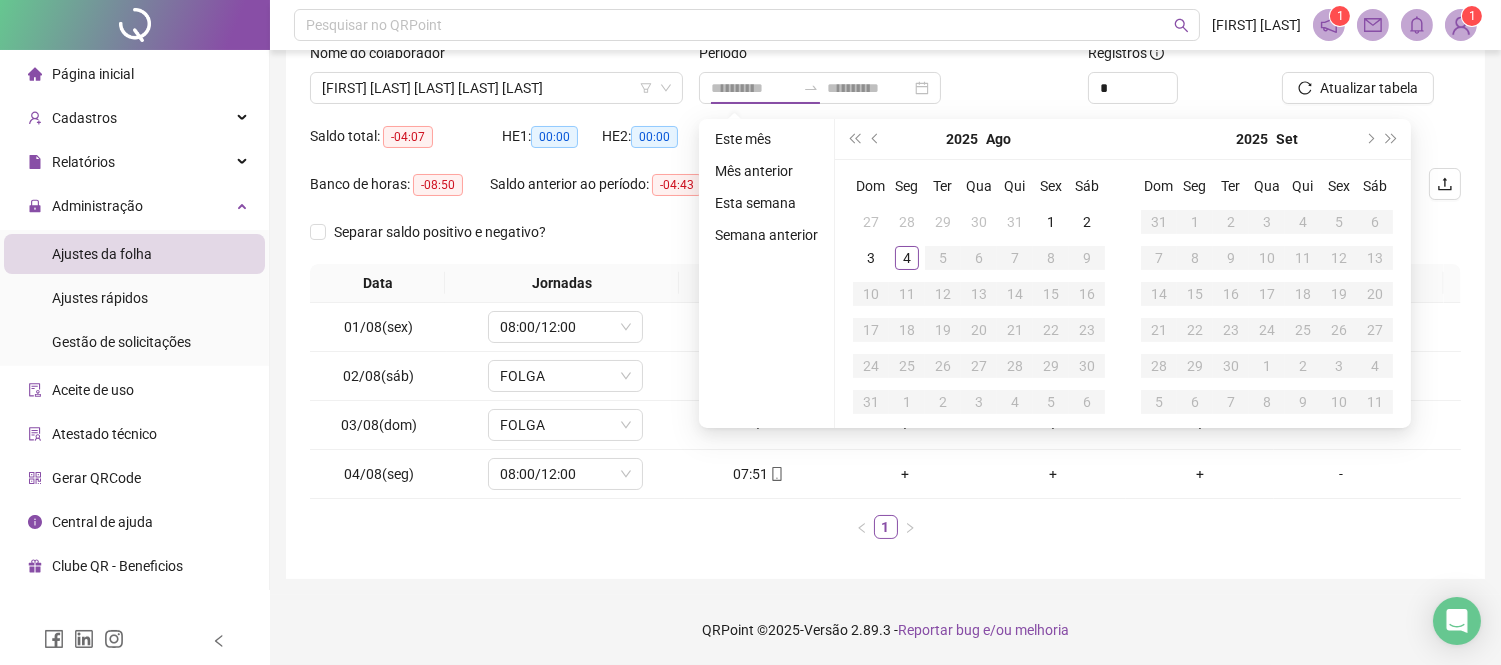 scroll, scrollTop: 40, scrollLeft: 0, axis: vertical 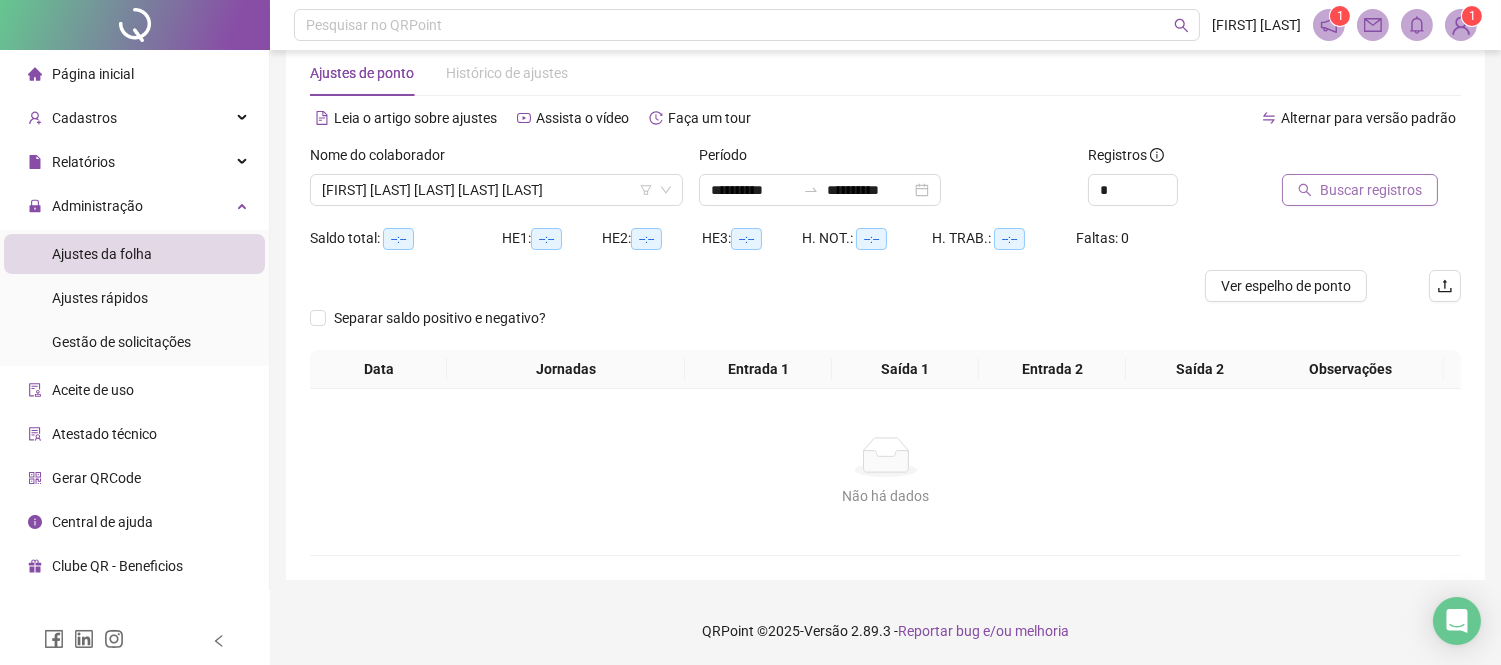 click on "Buscar registros" at bounding box center [1371, 190] 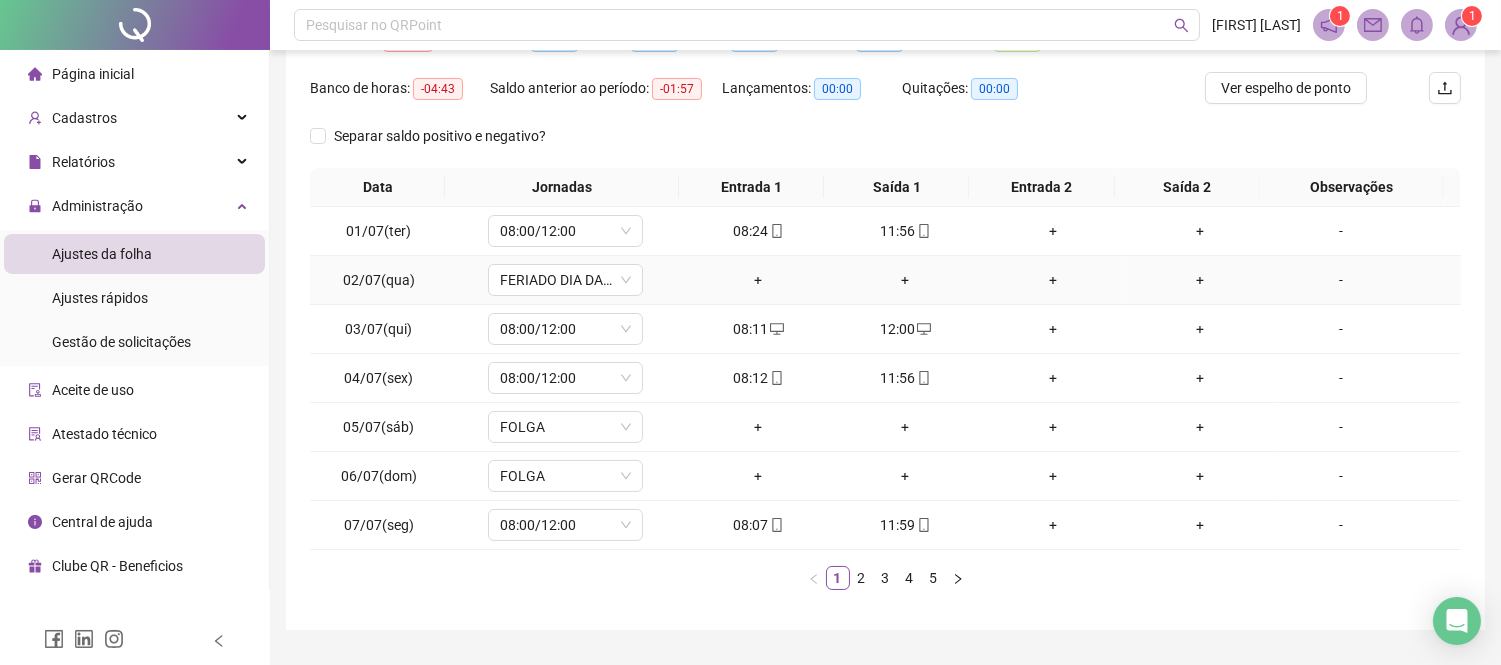 scroll, scrollTop: 288, scrollLeft: 0, axis: vertical 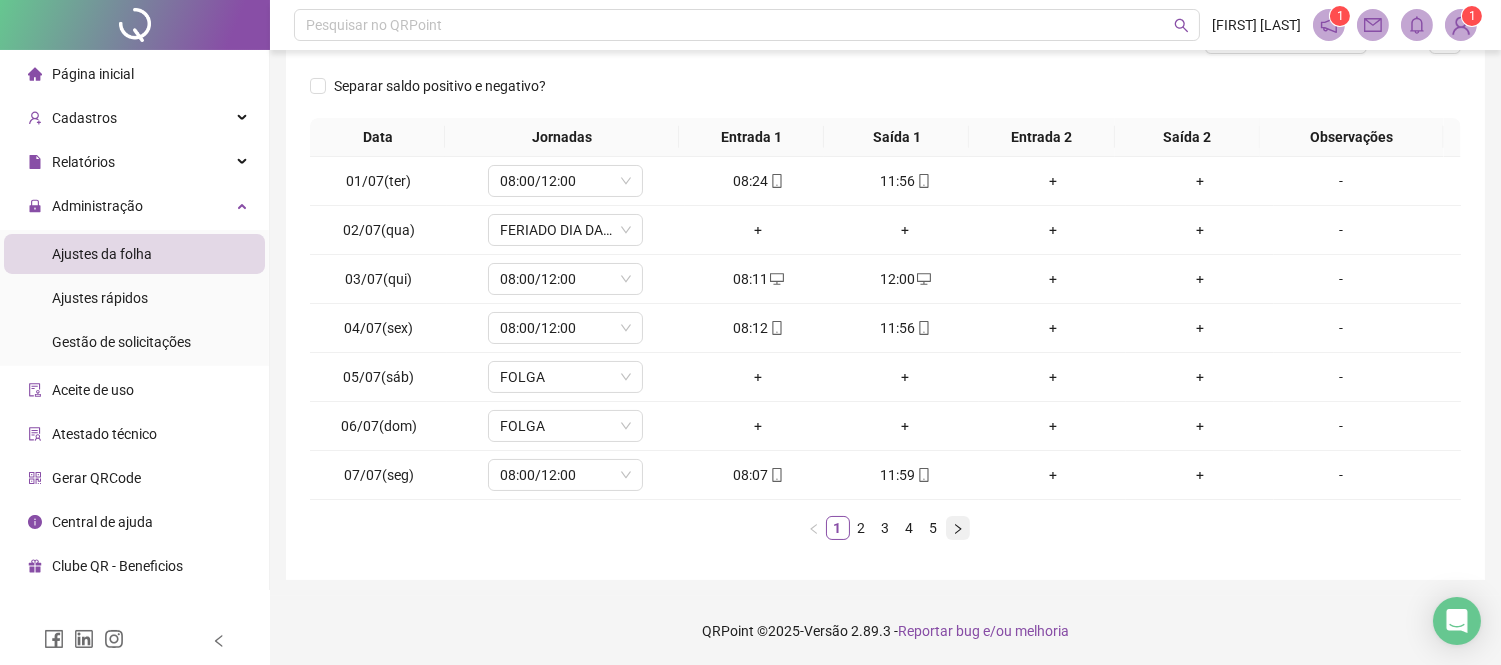 click 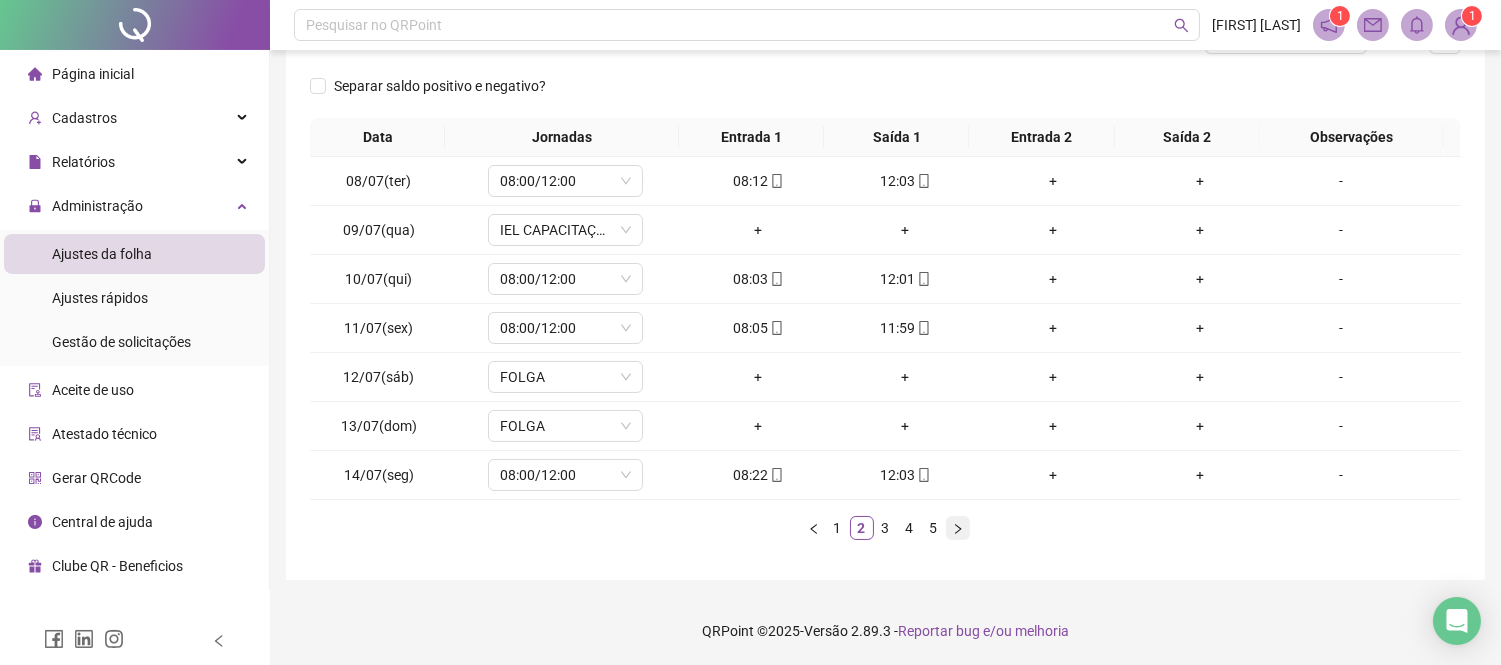click 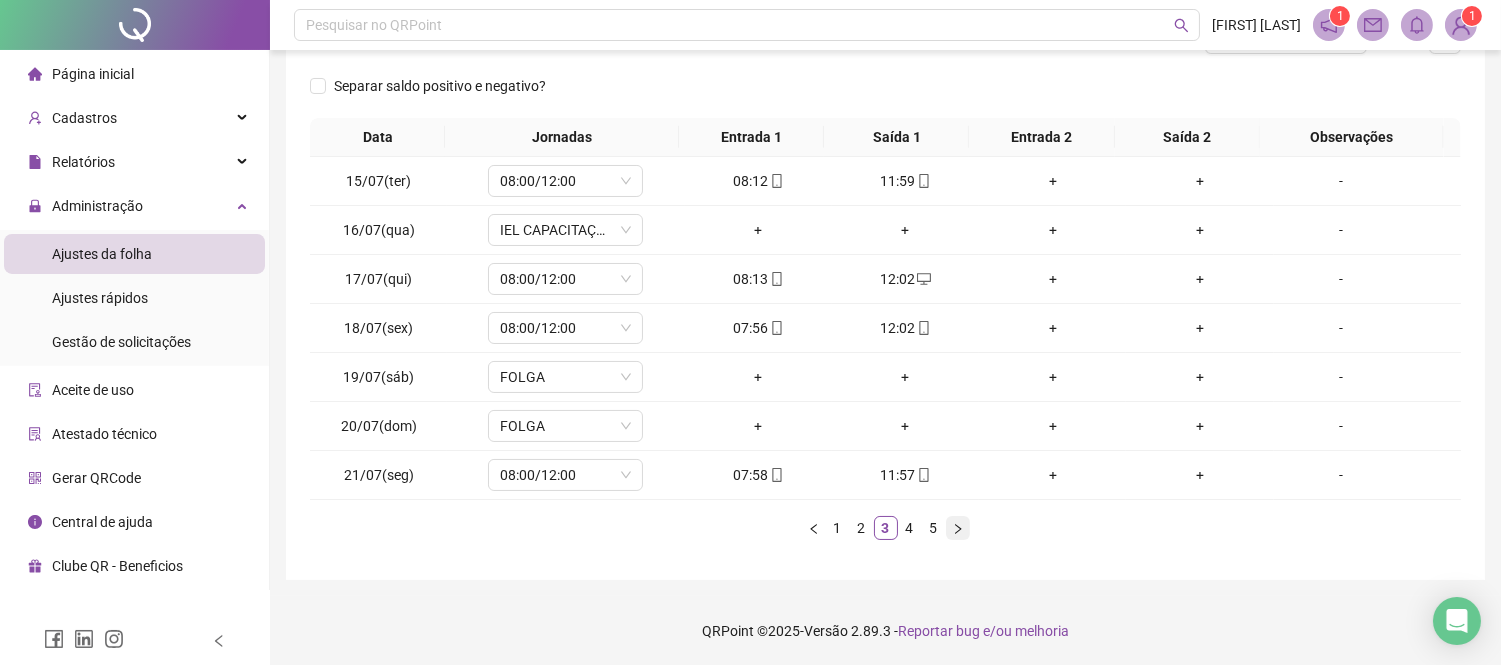 click 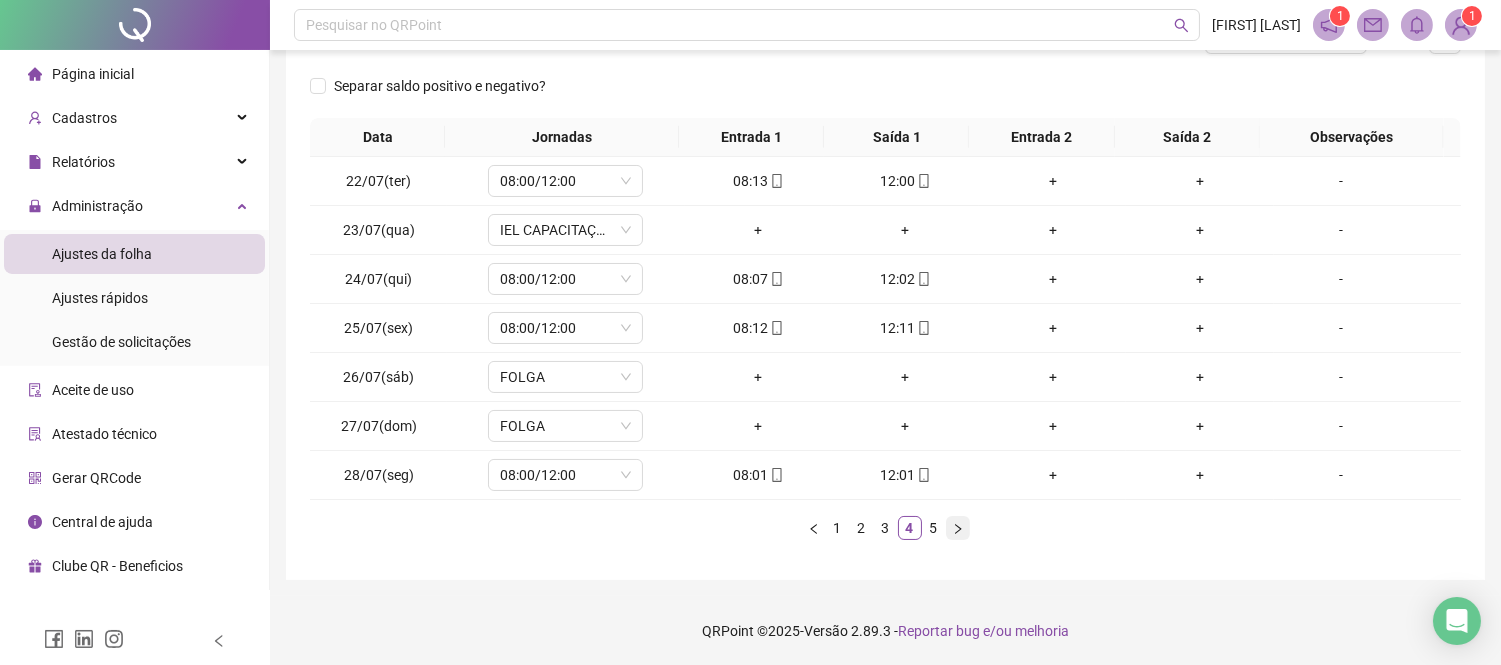 click 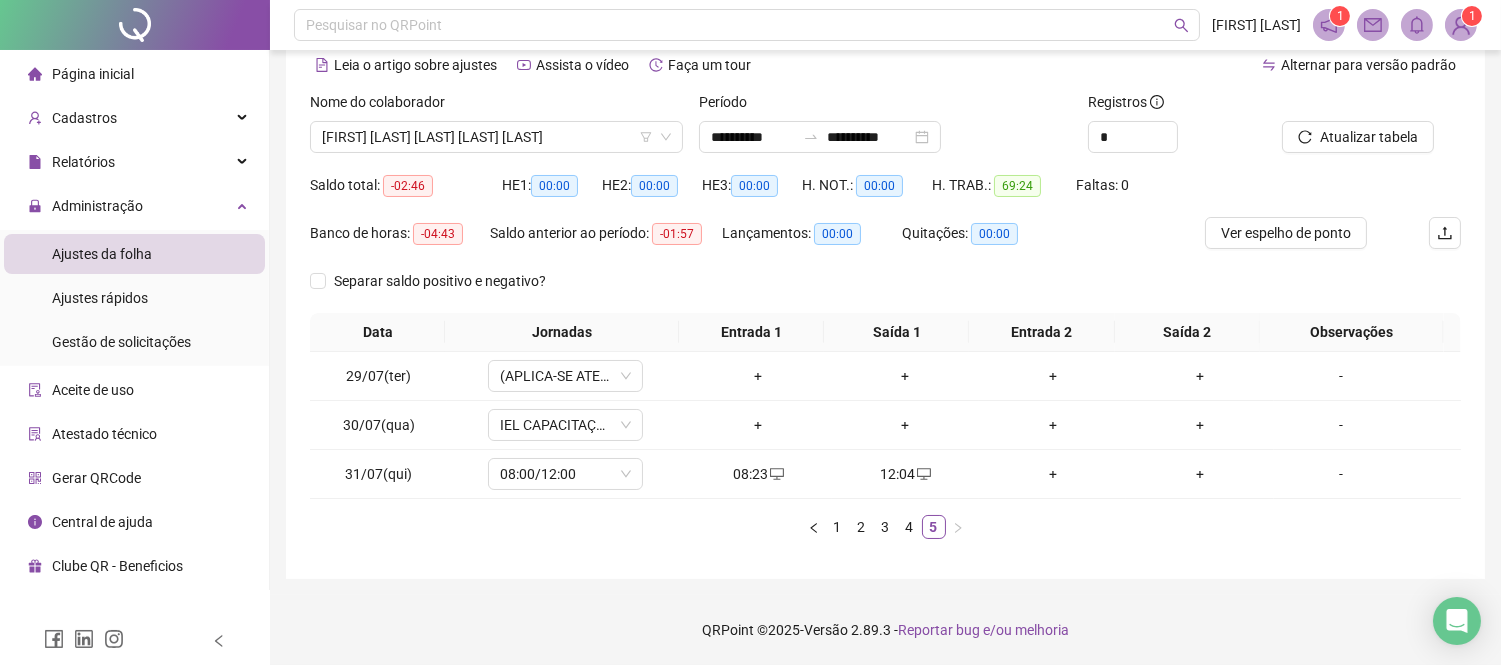 scroll, scrollTop: 92, scrollLeft: 0, axis: vertical 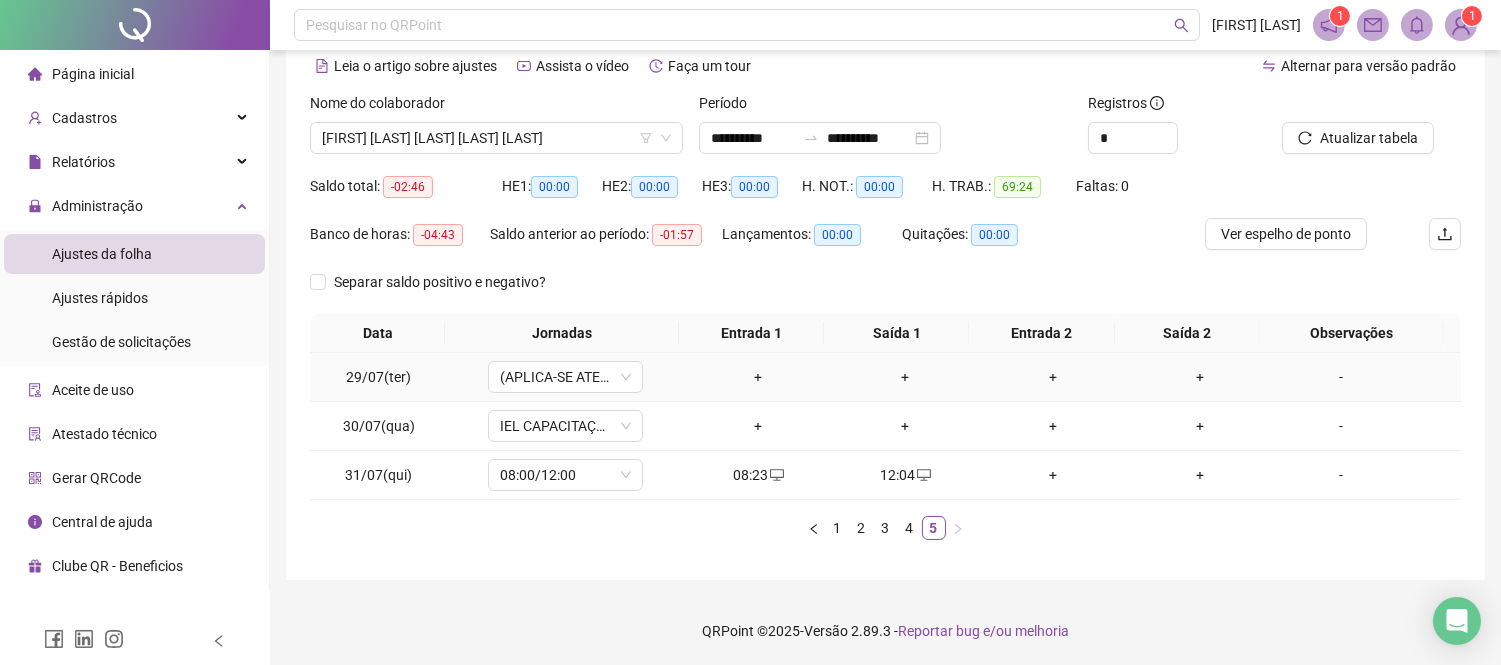 click on "(APLICA-SE ATESTADO)" at bounding box center [565, 377] 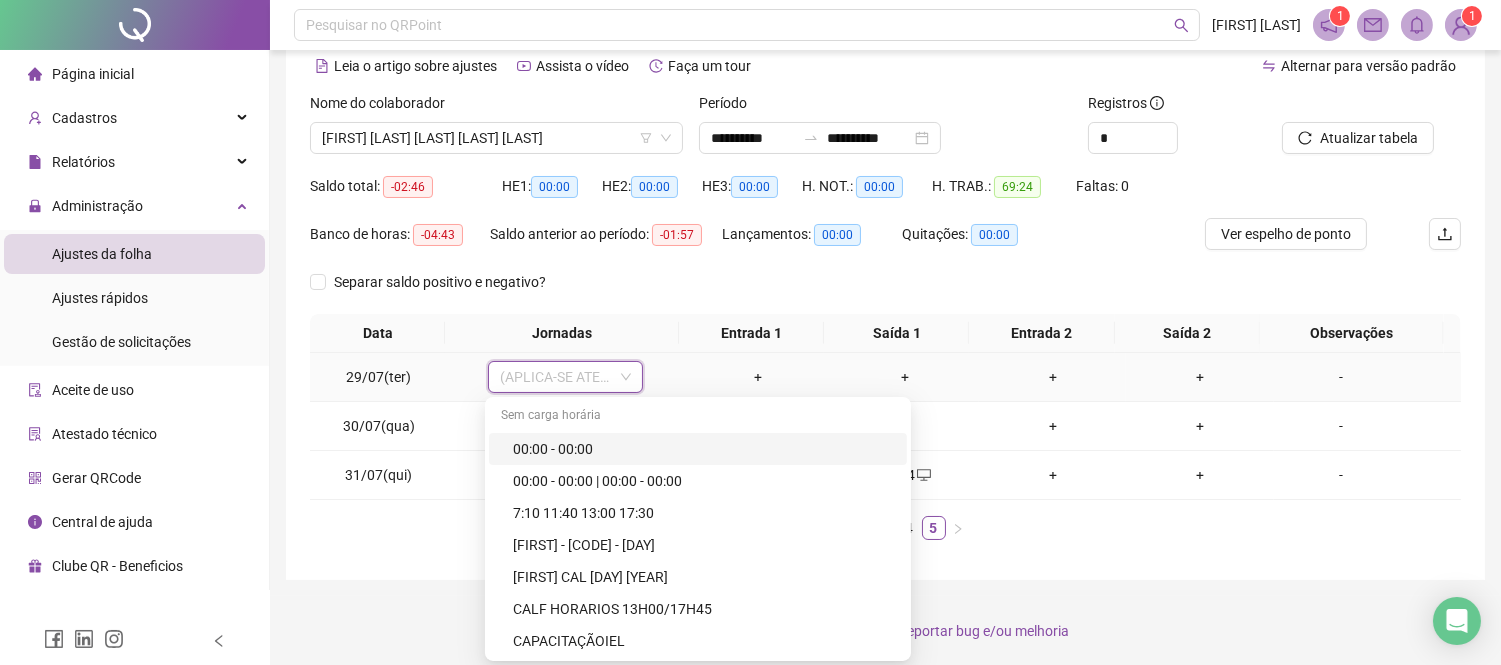 click on "(APLICA-SE ATESTADO)" at bounding box center [565, 377] 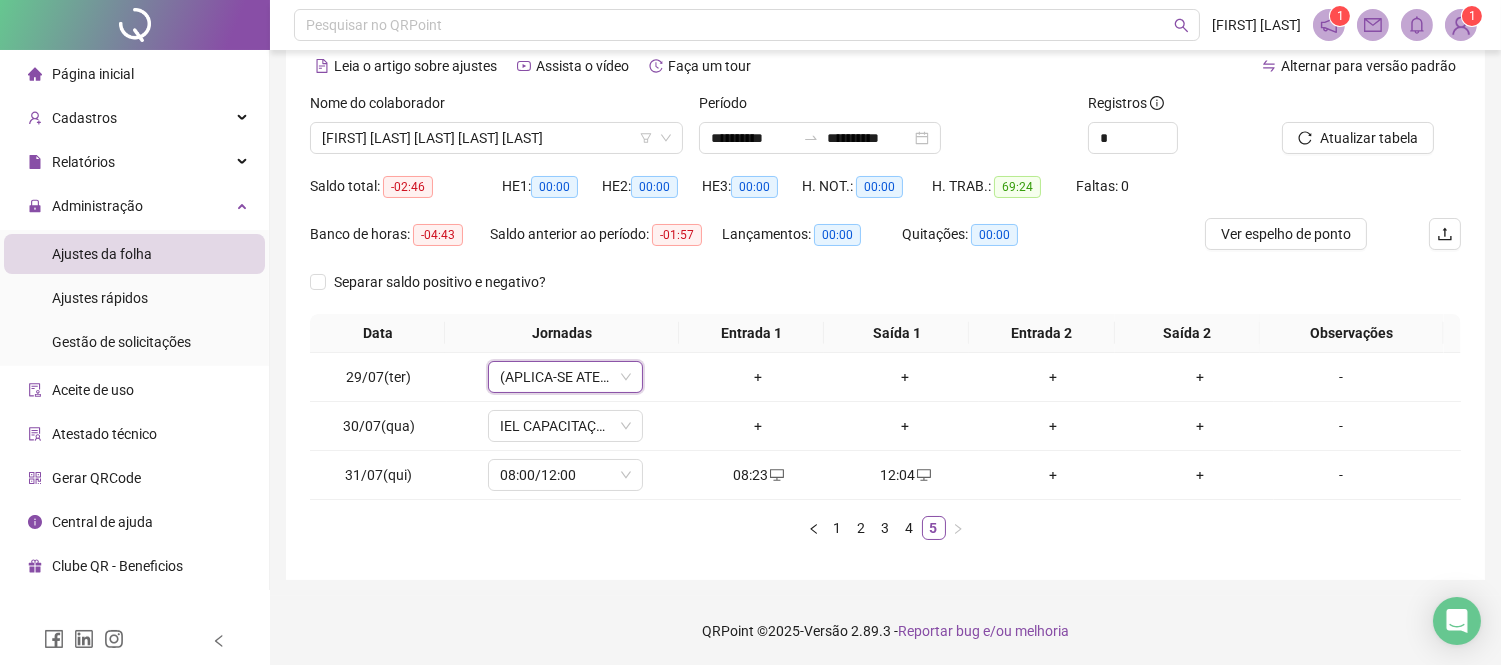 click on "**********" at bounding box center [885, 277] 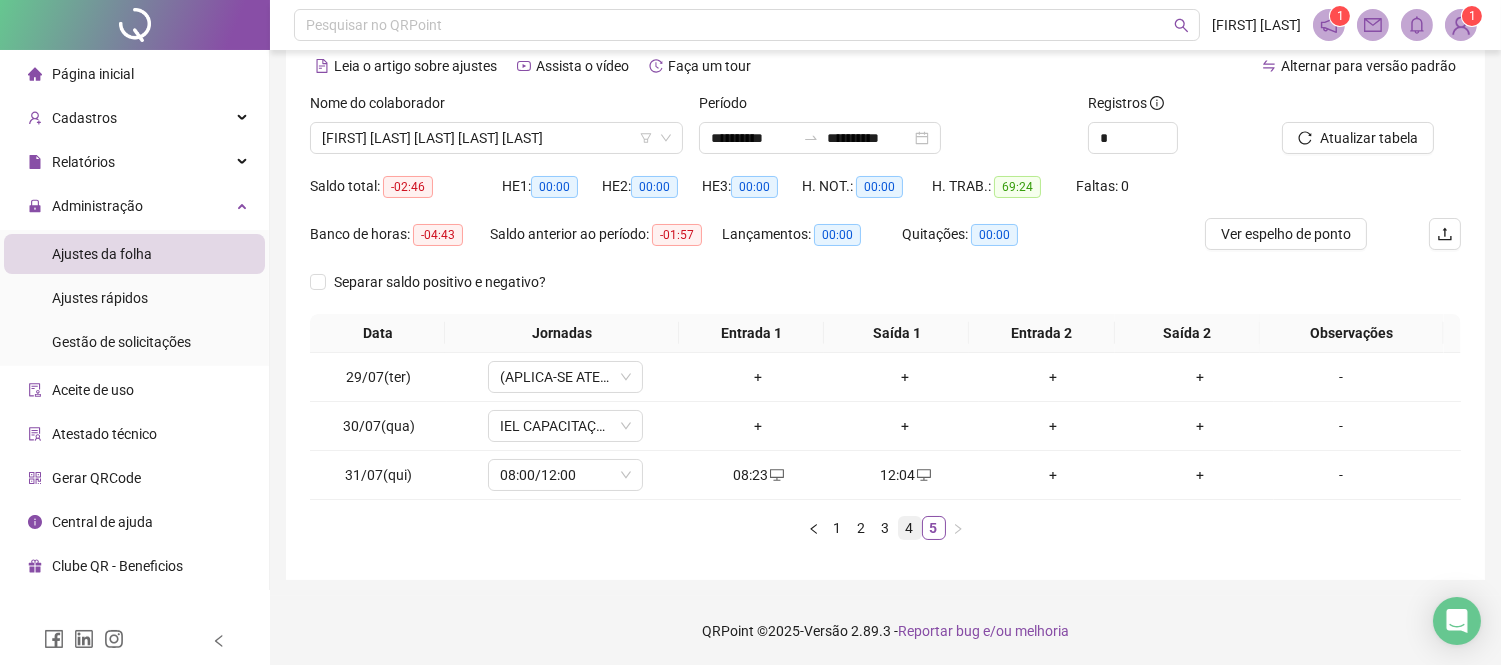 click on "4" at bounding box center [910, 528] 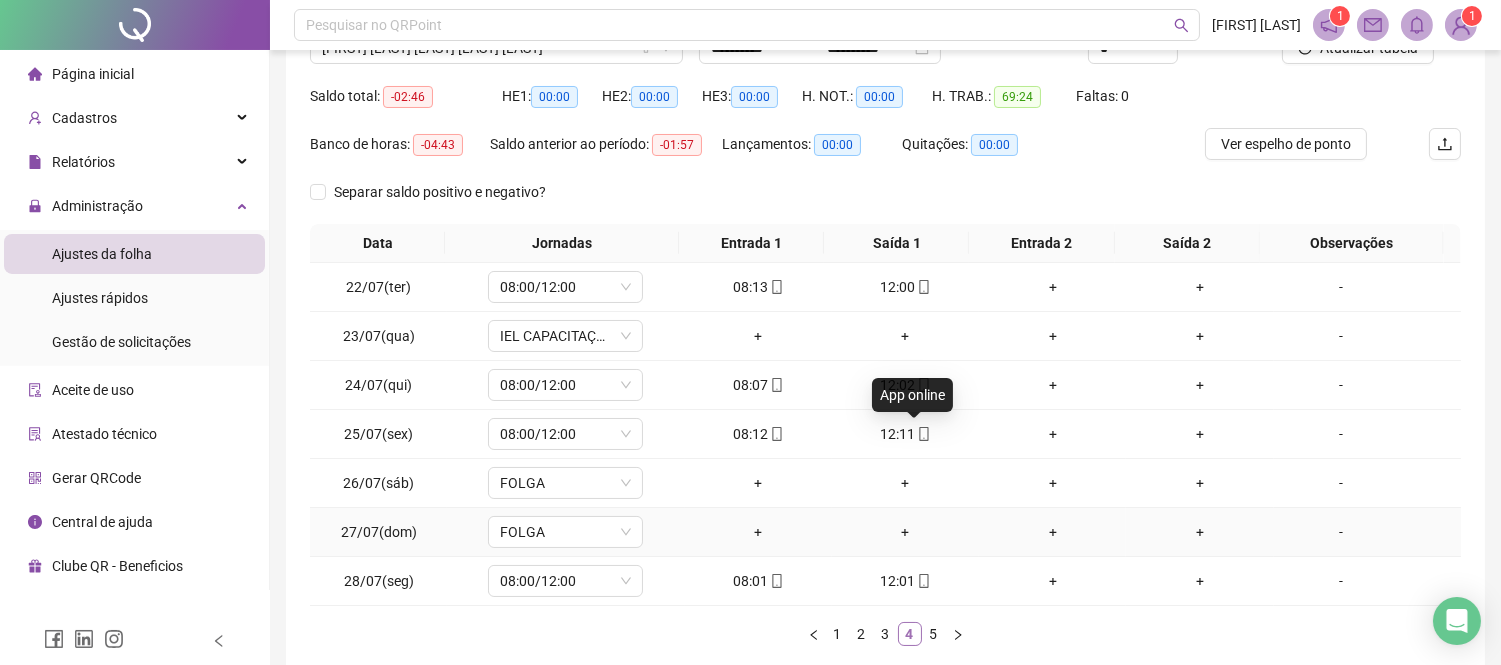 scroll, scrollTop: 288, scrollLeft: 0, axis: vertical 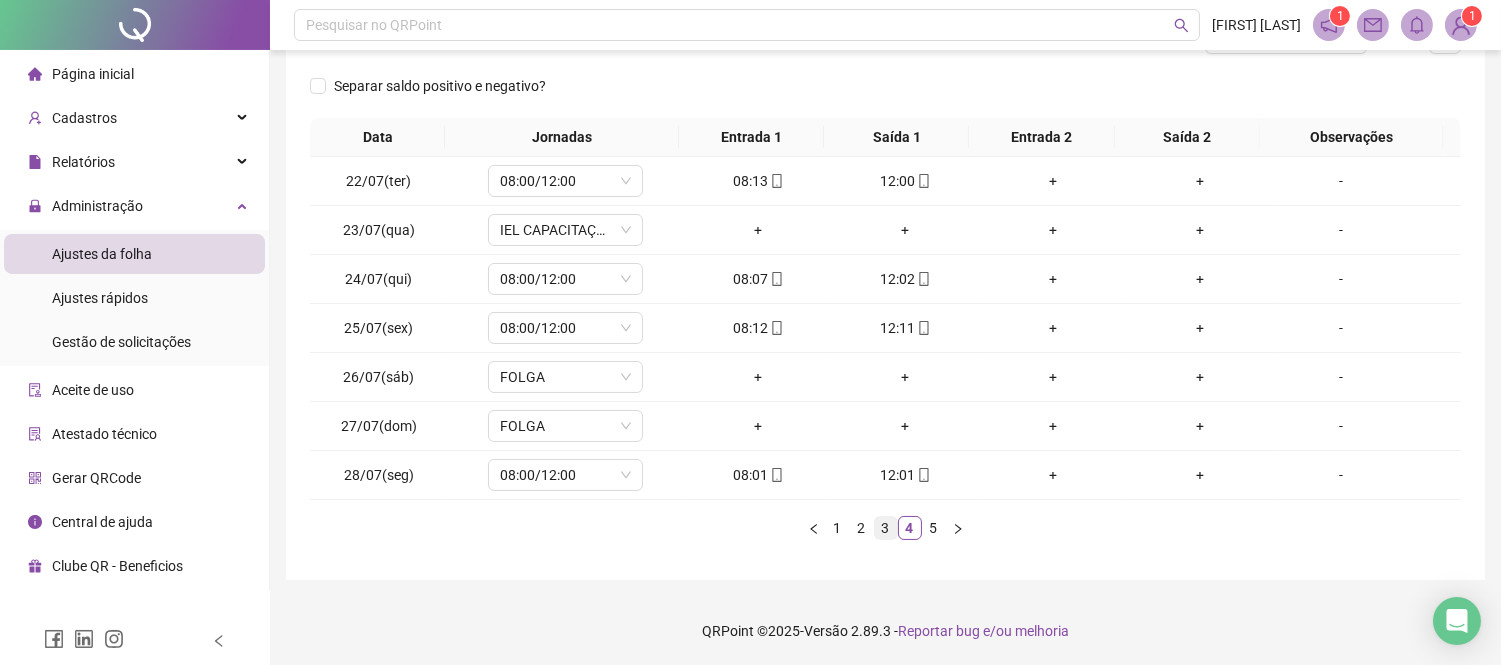 click on "3" at bounding box center (886, 528) 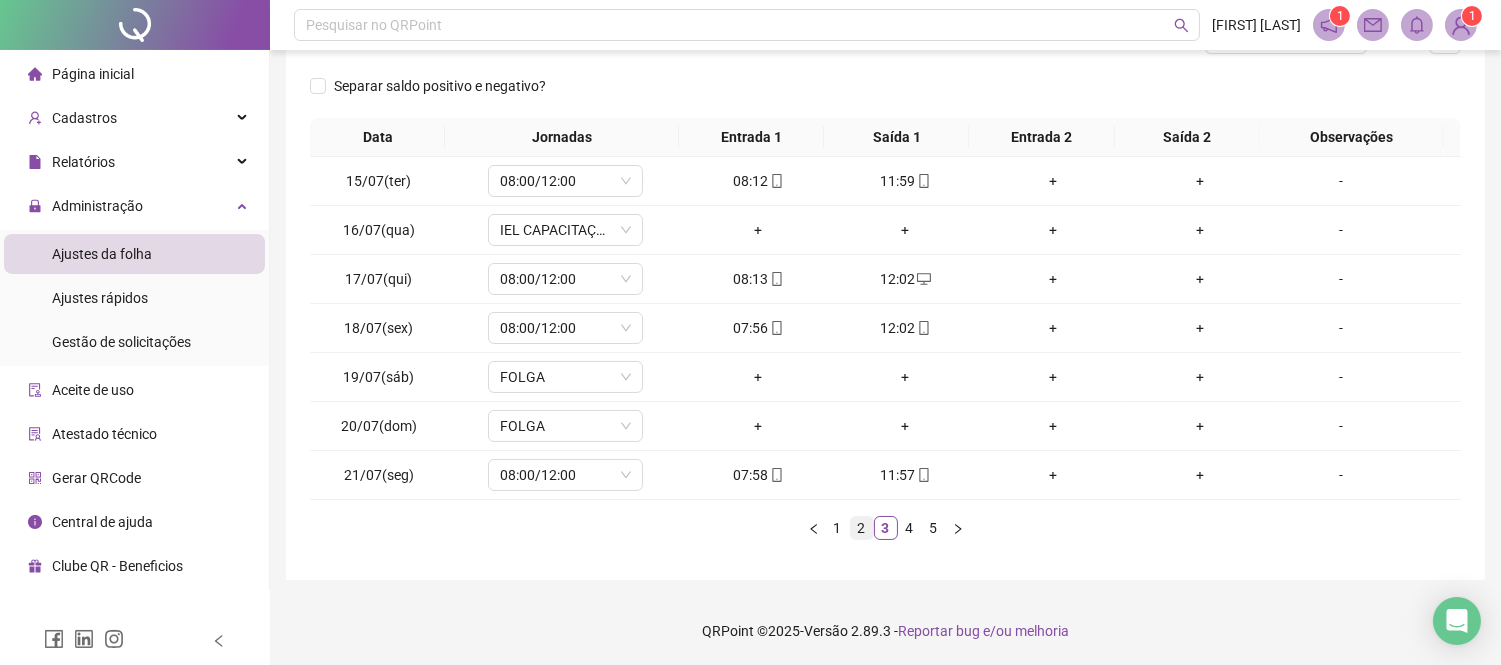 click on "2" at bounding box center [862, 528] 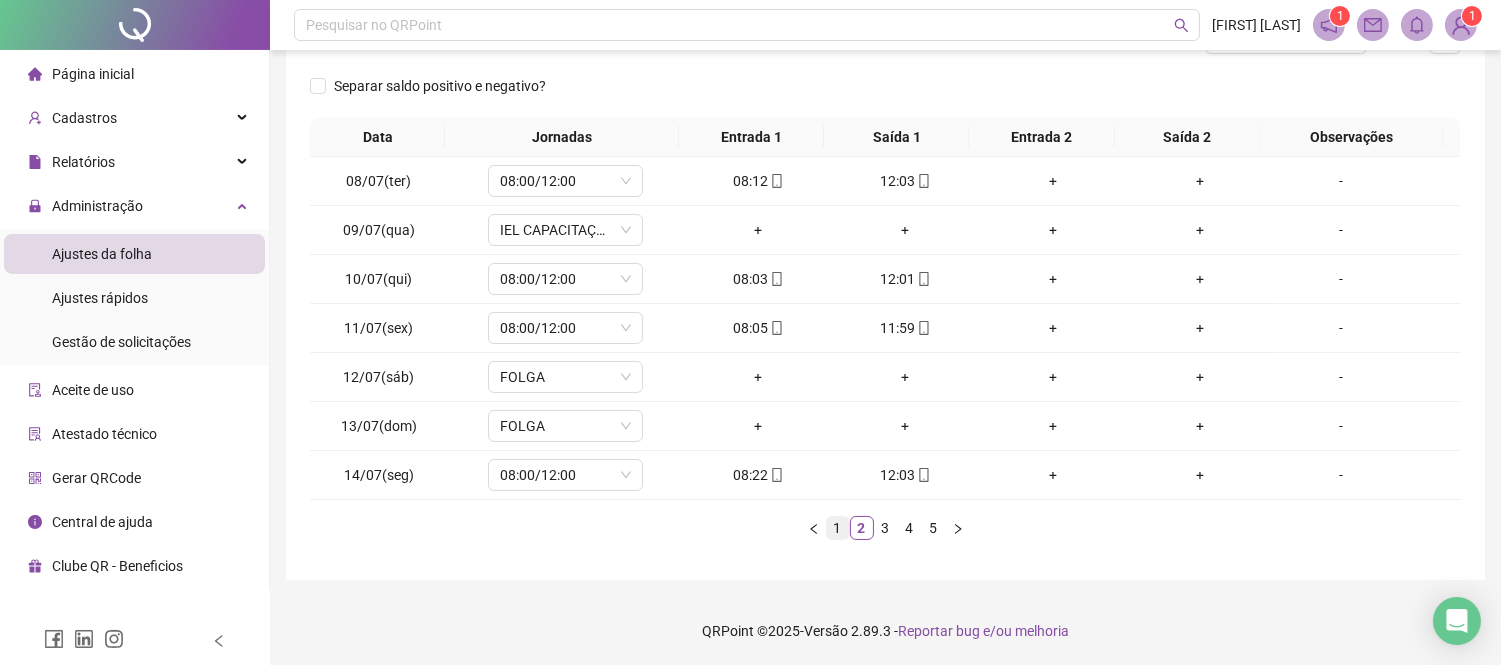 click on "1" at bounding box center (838, 528) 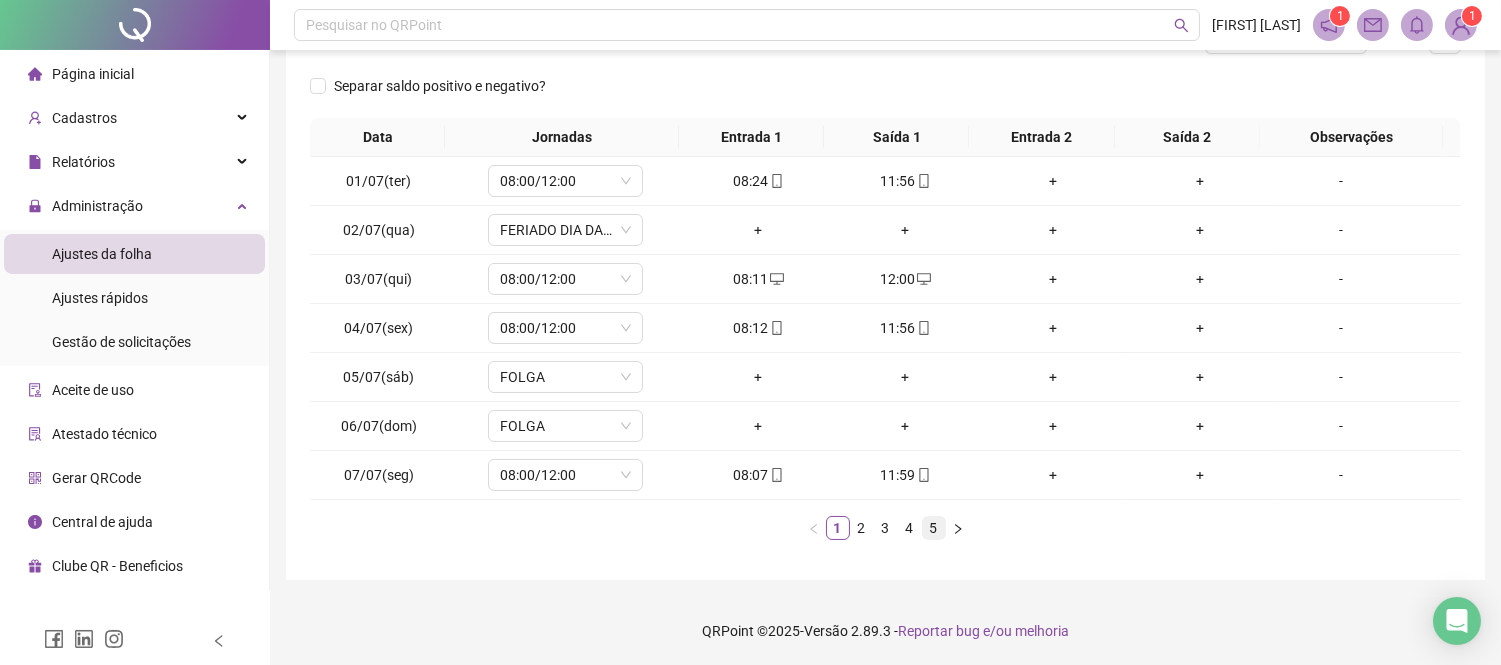 click on "5" at bounding box center (934, 528) 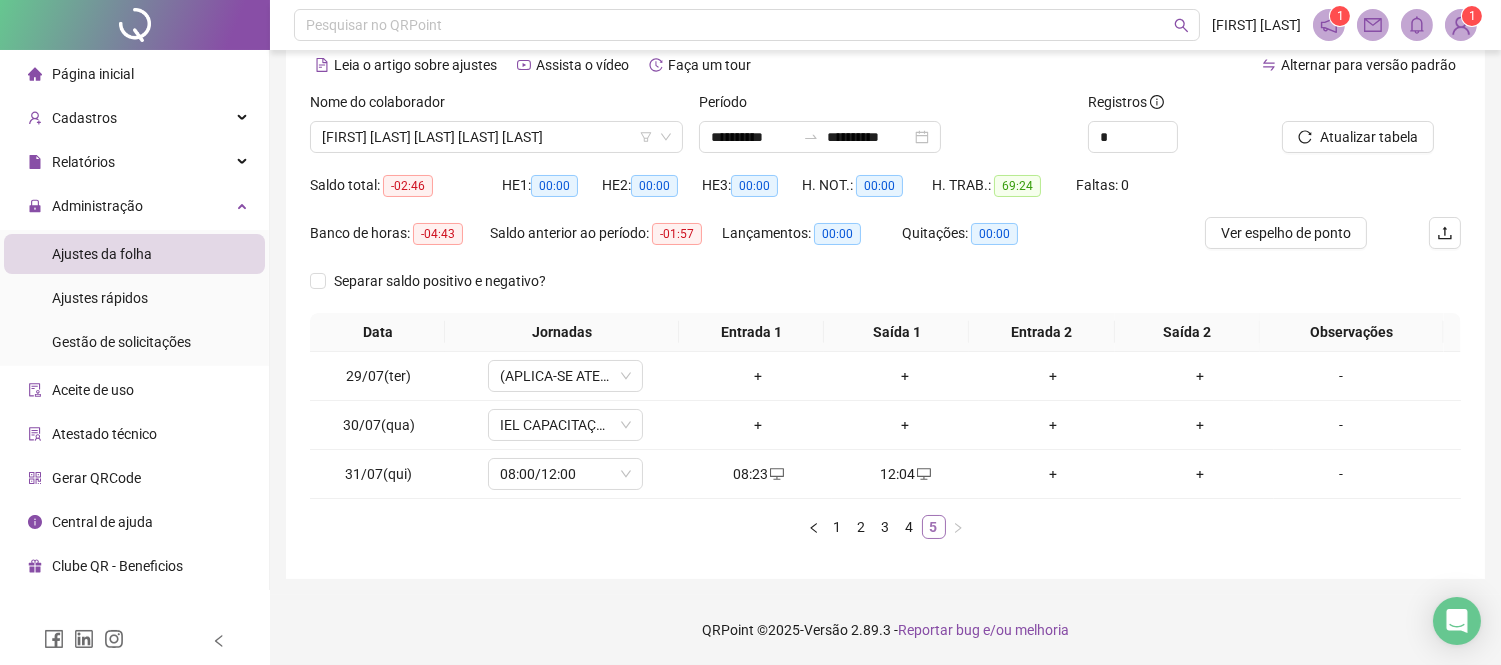 scroll, scrollTop: 92, scrollLeft: 0, axis: vertical 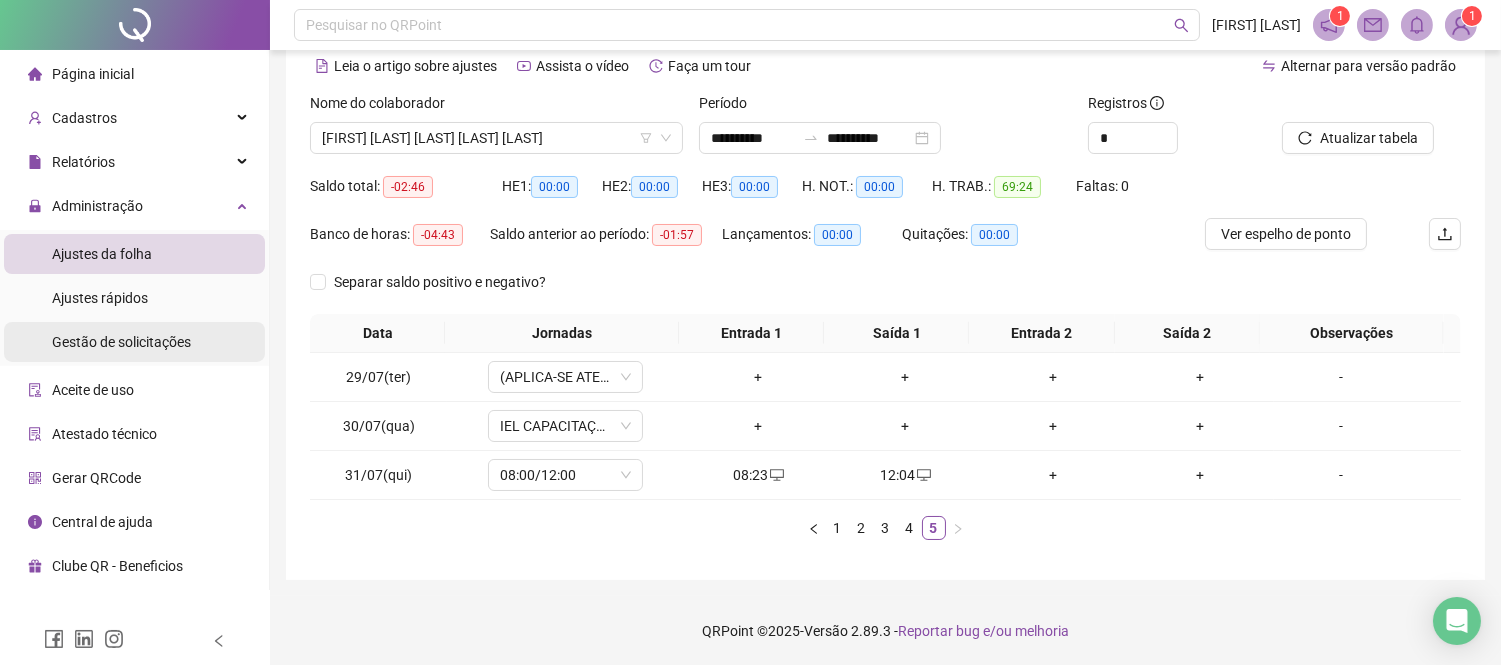 click on "Gestão de solicitações" at bounding box center (121, 342) 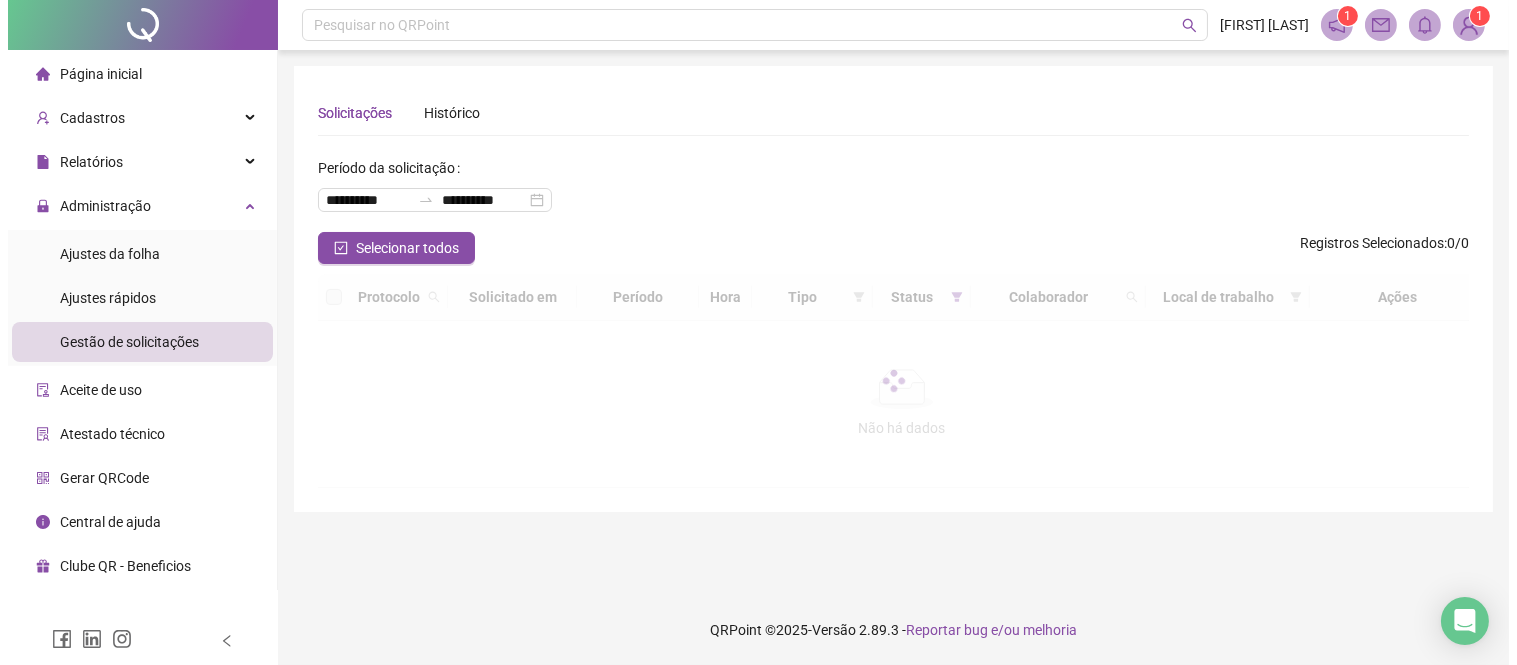 scroll, scrollTop: 0, scrollLeft: 0, axis: both 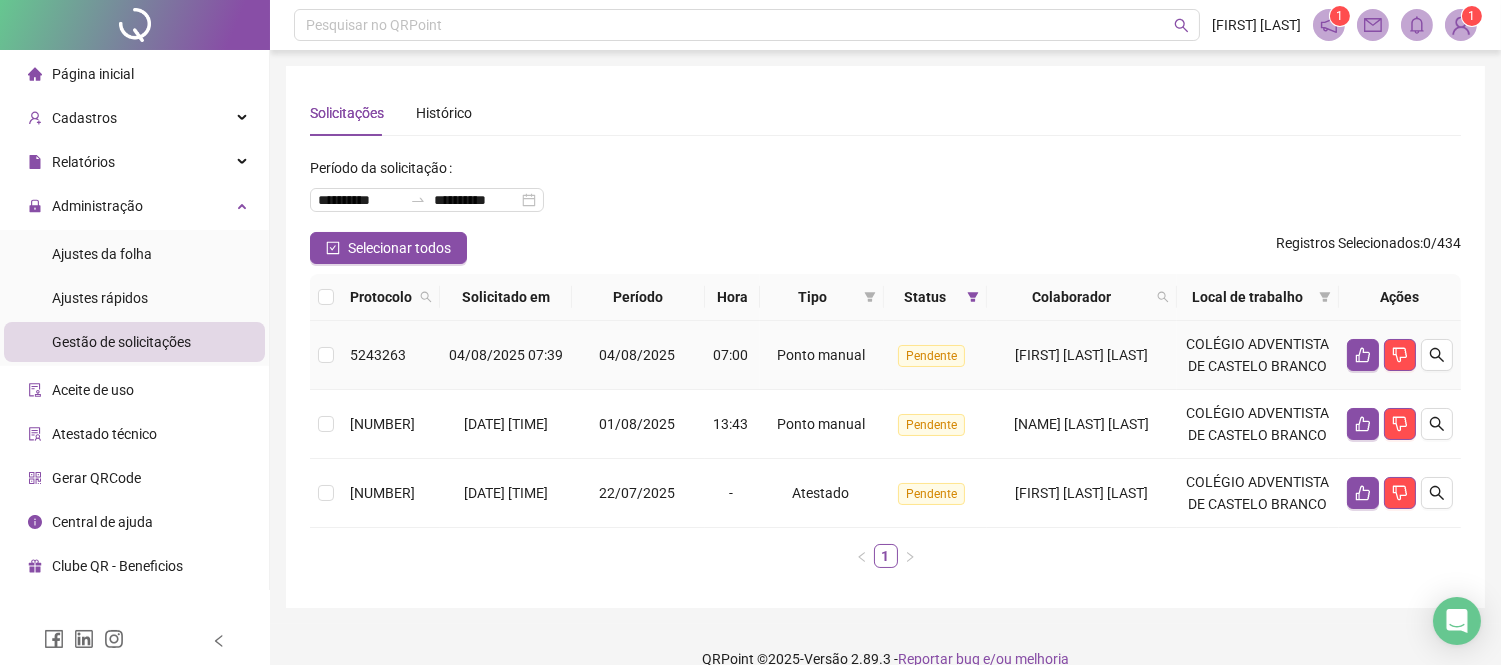 click on "[FIRST] [LAST] [LAST]" at bounding box center [1082, 355] 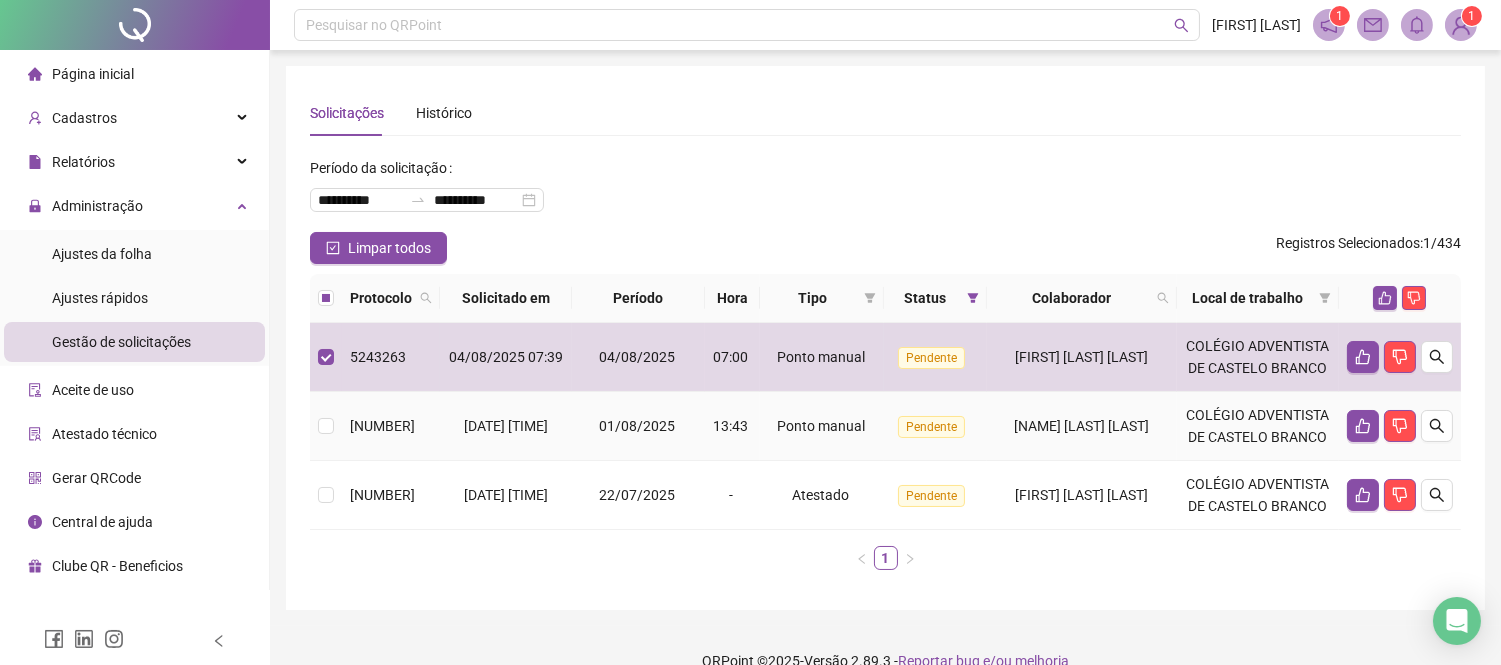 click on "[NAME] [LAST] [LAST]" at bounding box center [1082, 426] 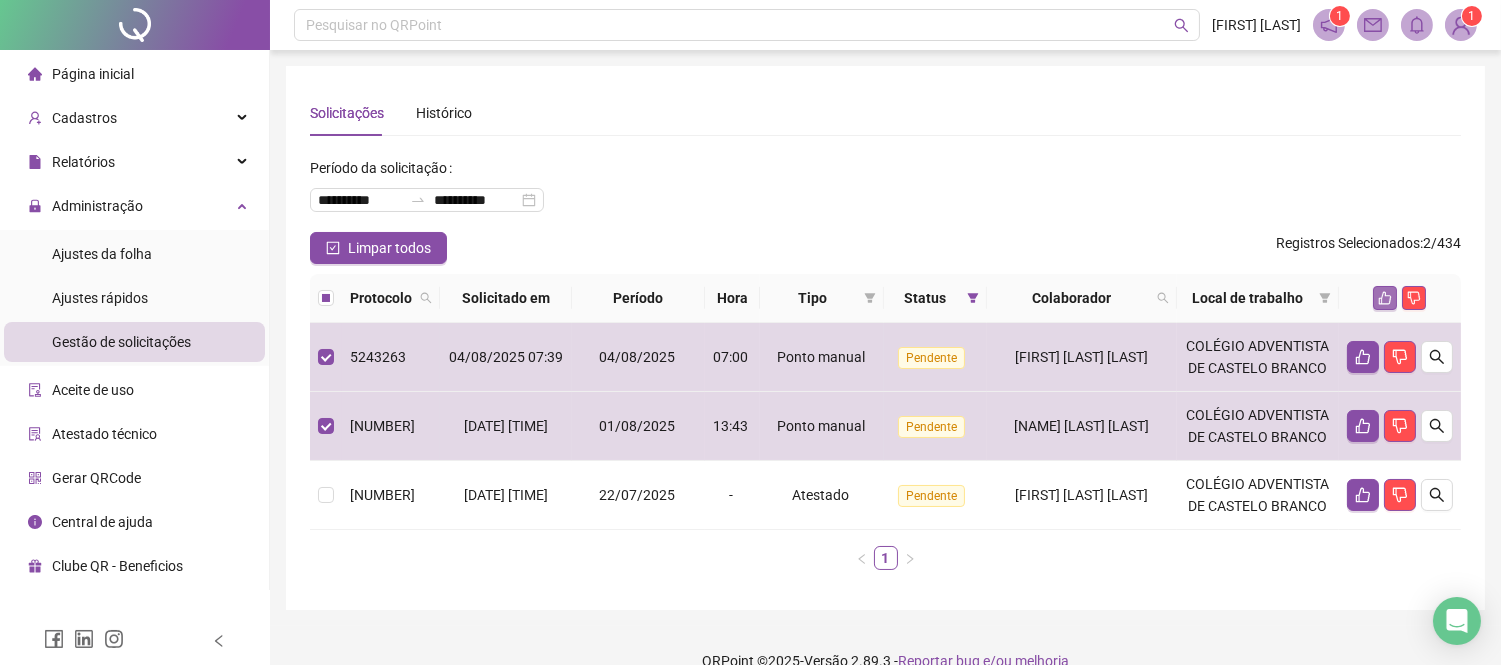 click 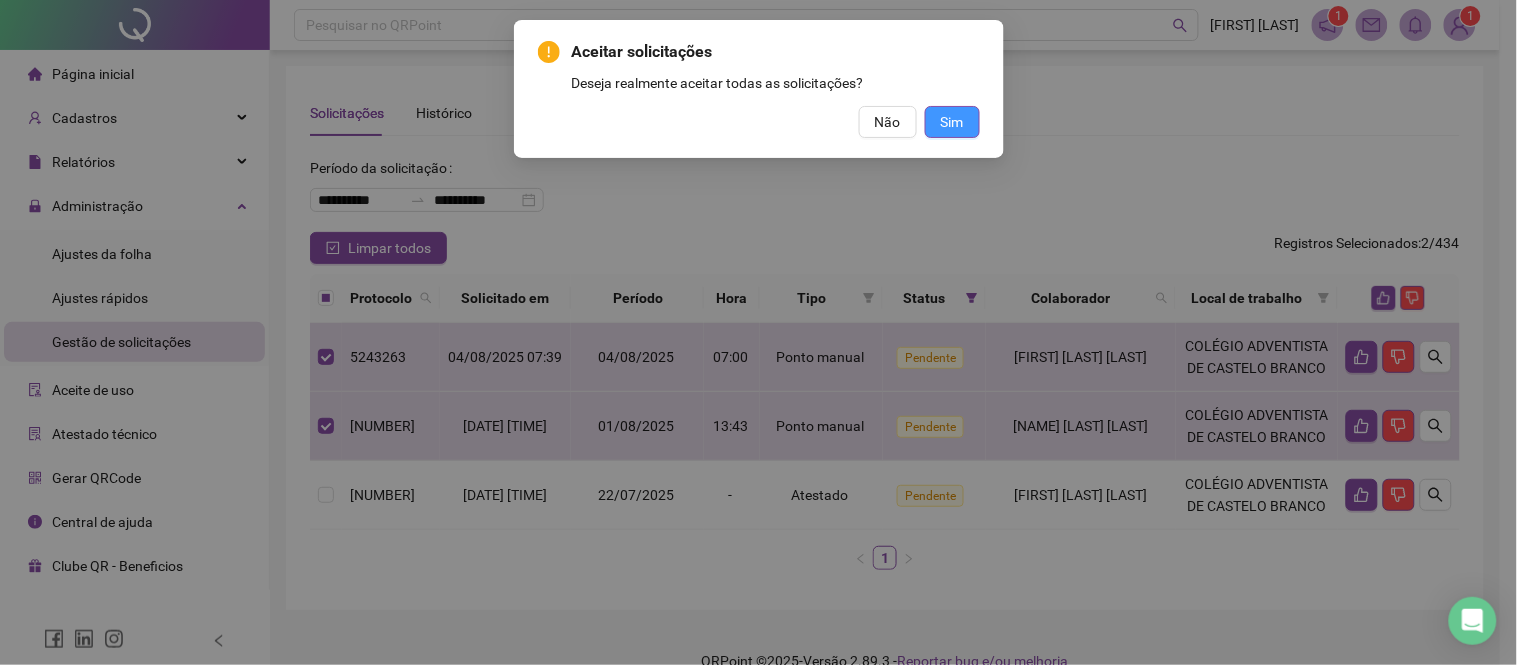 click on "Sim" at bounding box center (952, 122) 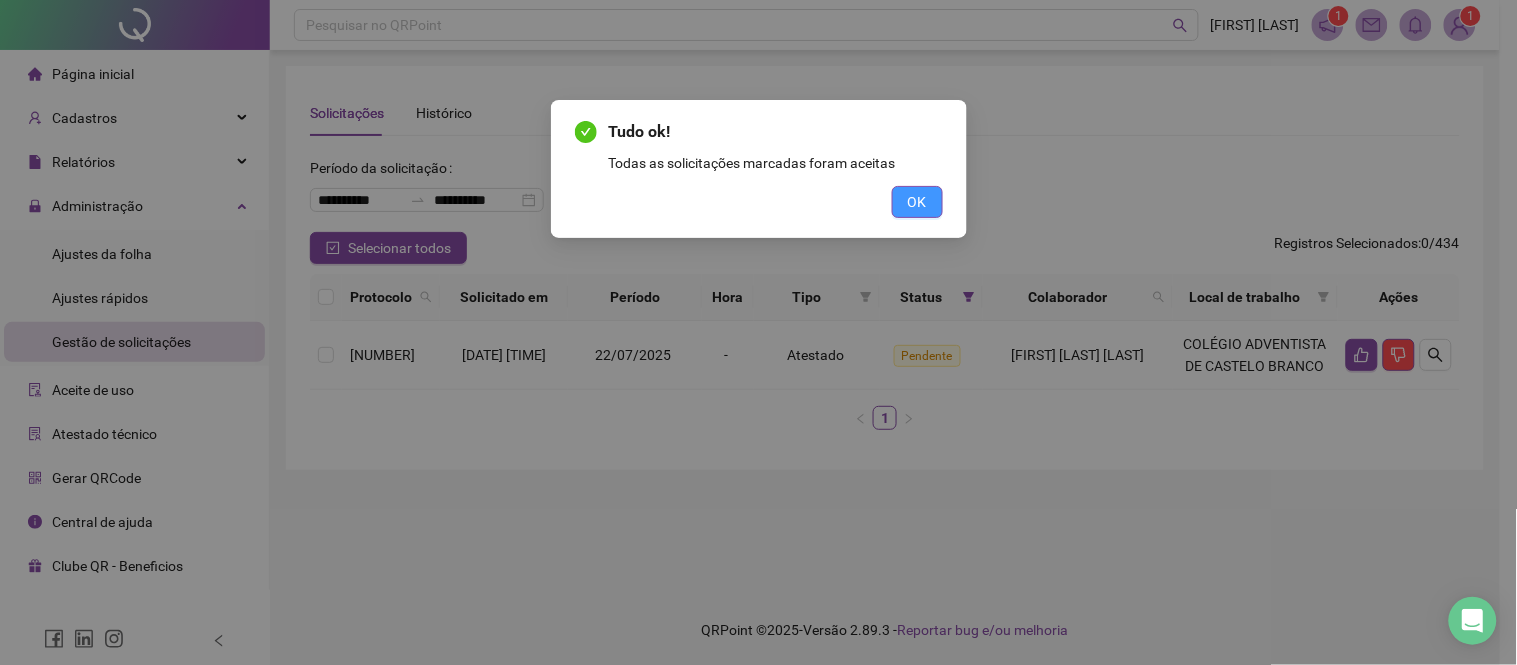 click on "OK" at bounding box center (917, 202) 